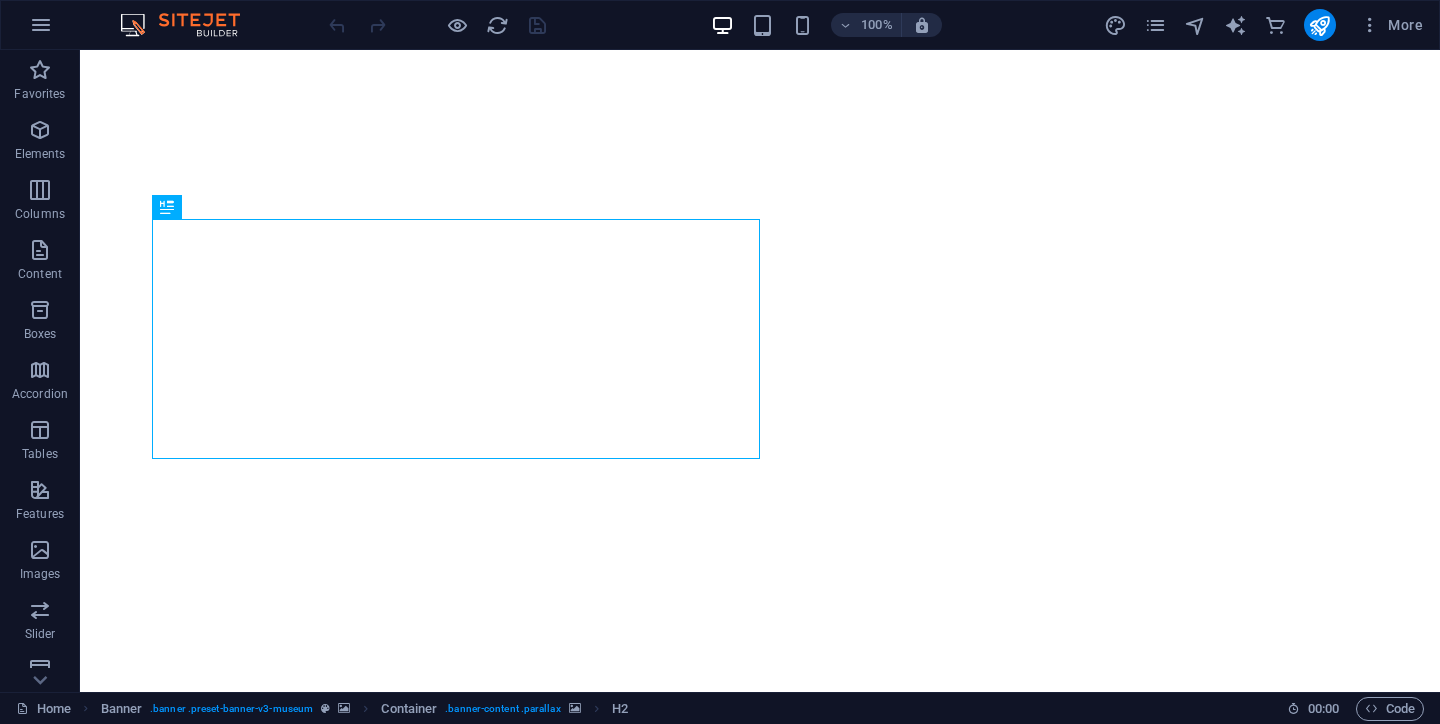 scroll, scrollTop: 0, scrollLeft: 0, axis: both 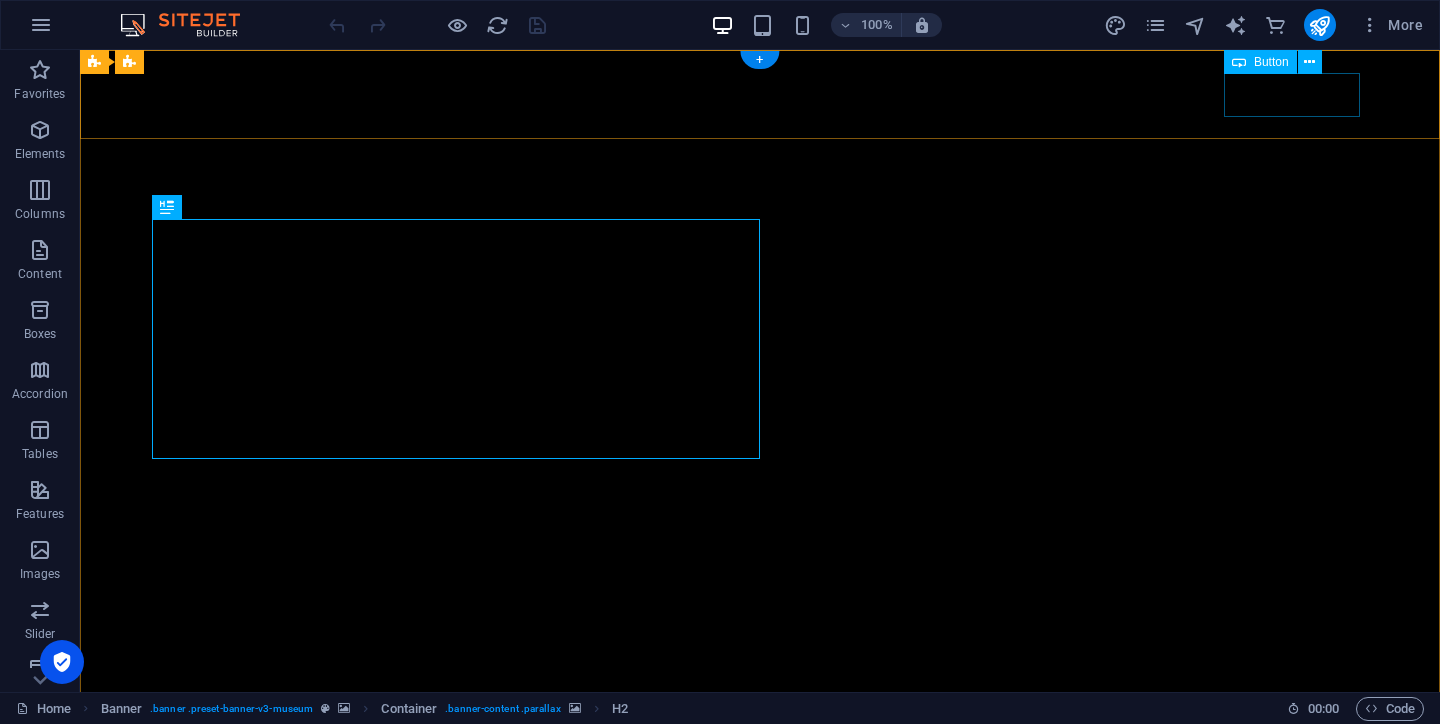 click on "Tickets" at bounding box center [760, 1014] 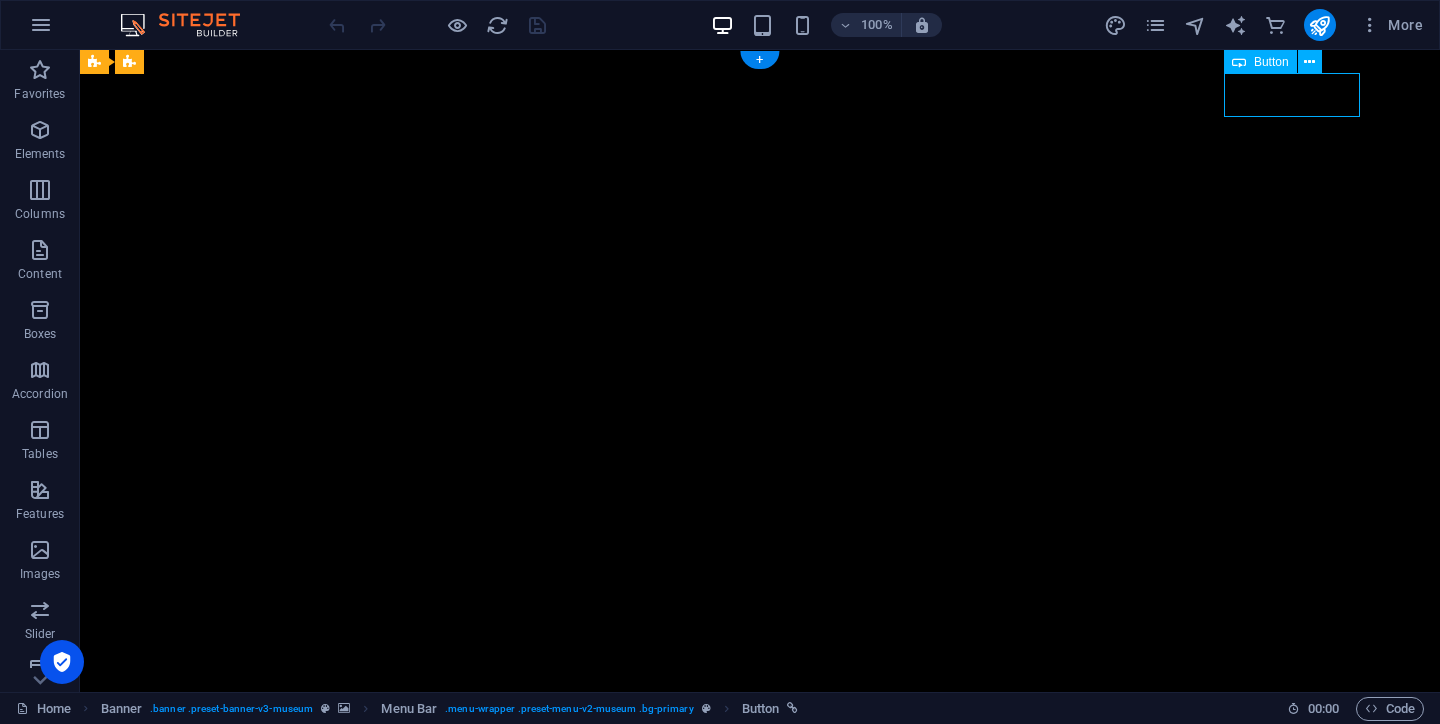 click on "Tickets" at bounding box center (760, 1014) 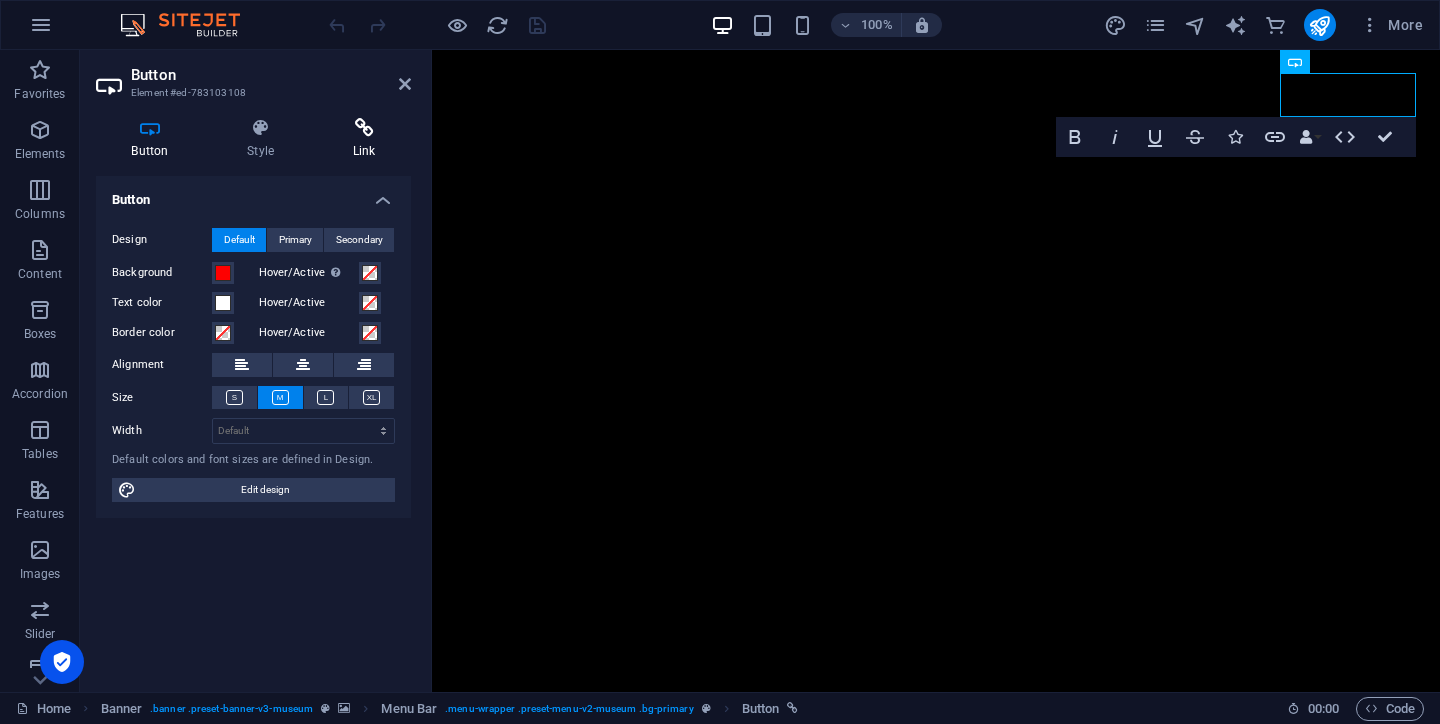 click at bounding box center [364, 128] 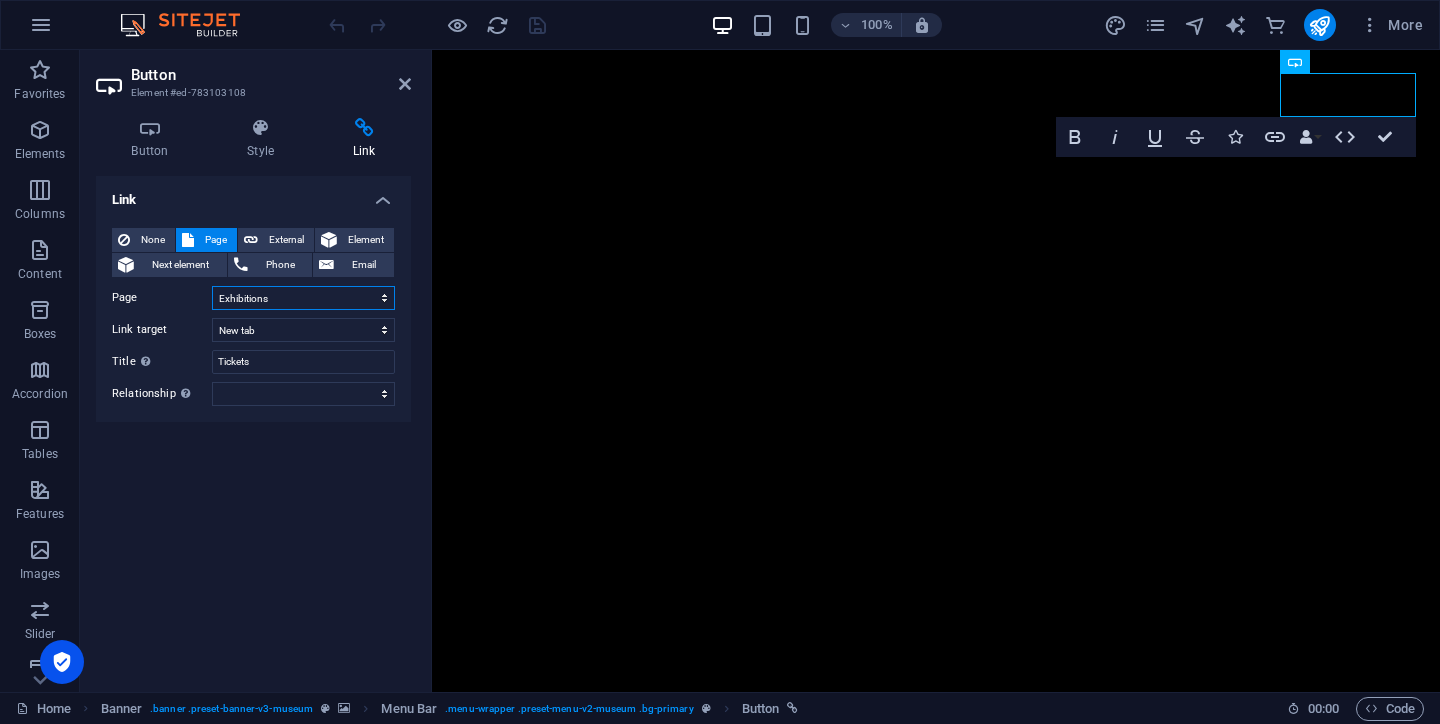 click on "Home About Us Exhibitions Events Contact Privacy Legal Notice" at bounding box center [303, 298] 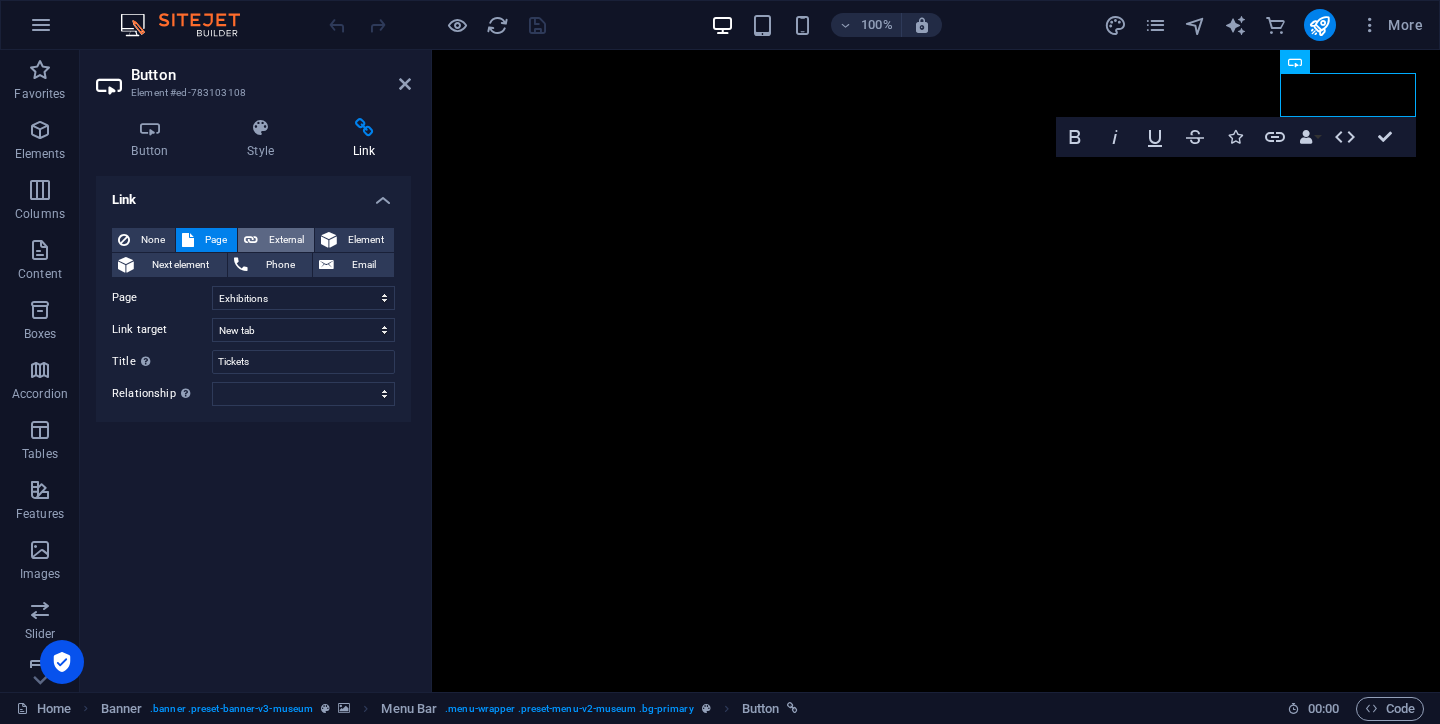 click on "External" at bounding box center (286, 240) 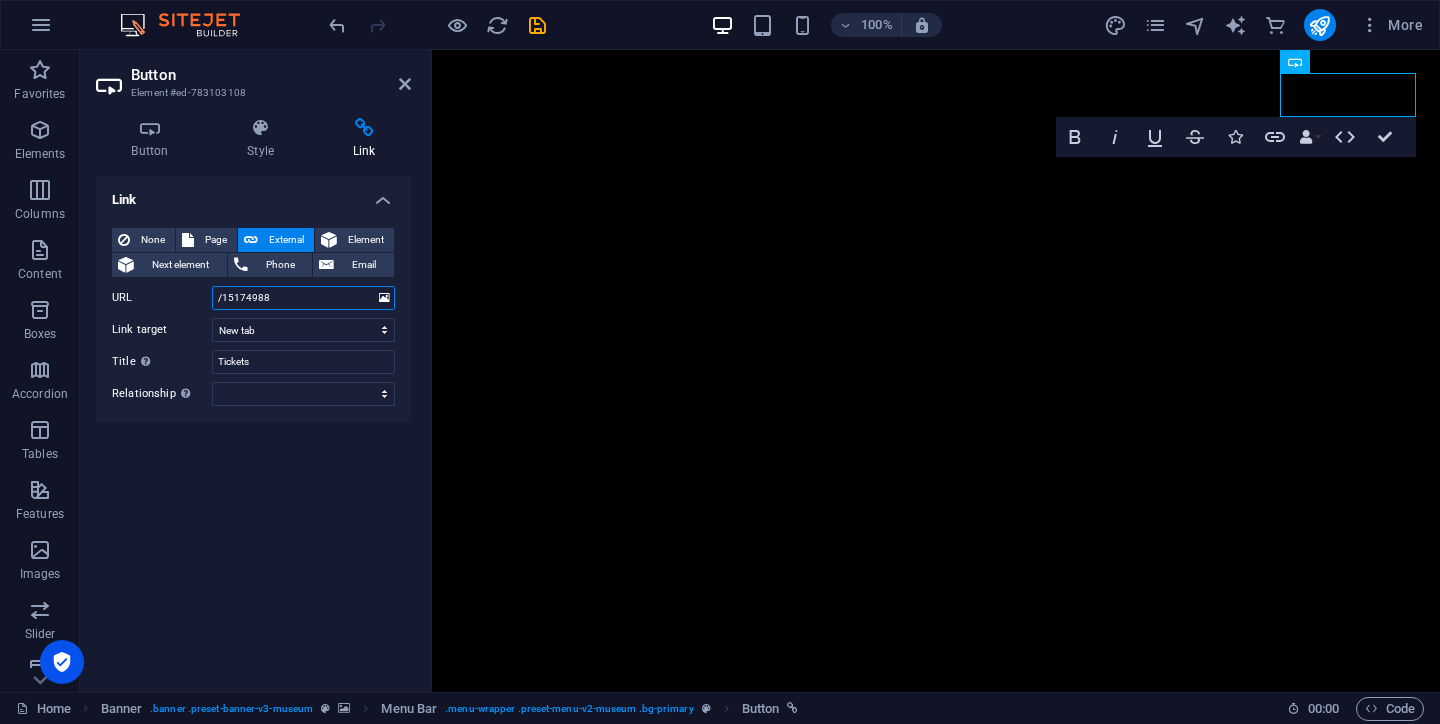 drag, startPoint x: 292, startPoint y: 299, endPoint x: 180, endPoint y: 299, distance: 112 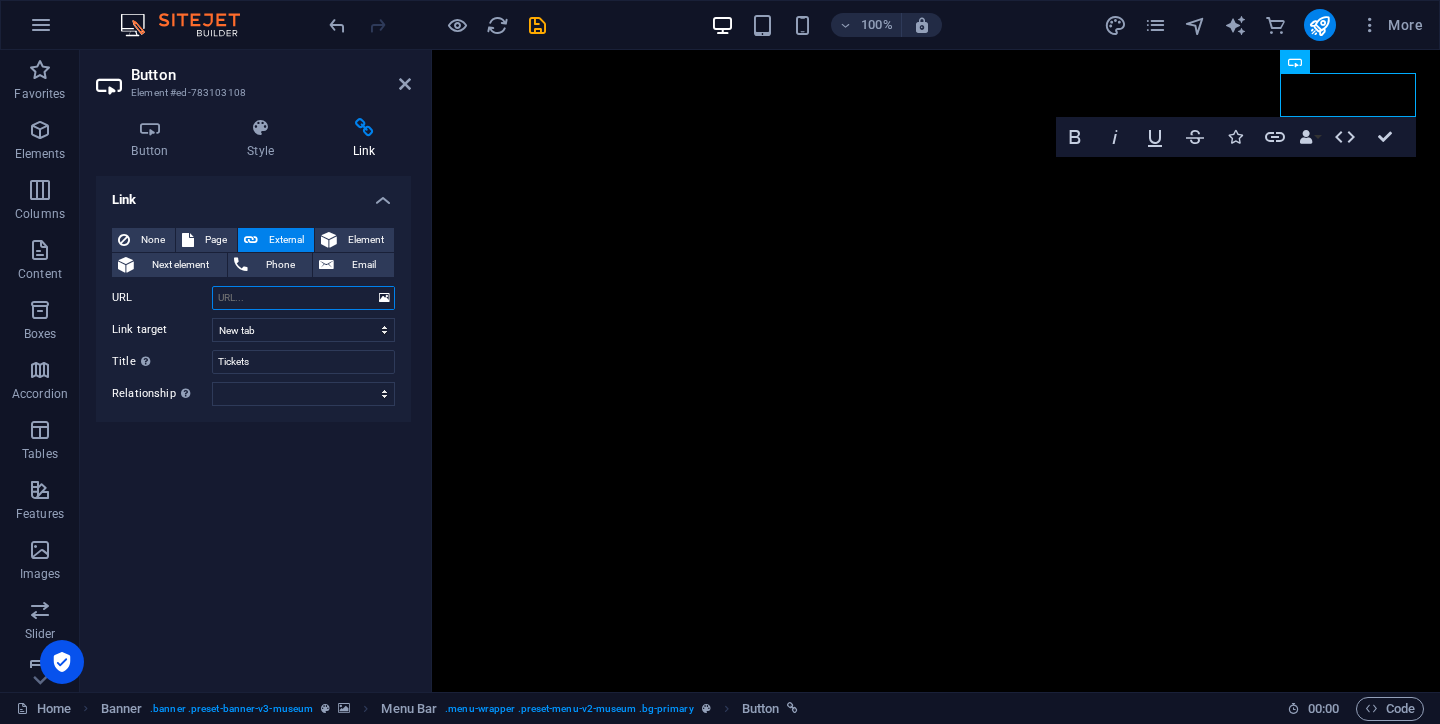 click on "URL" at bounding box center (303, 298) 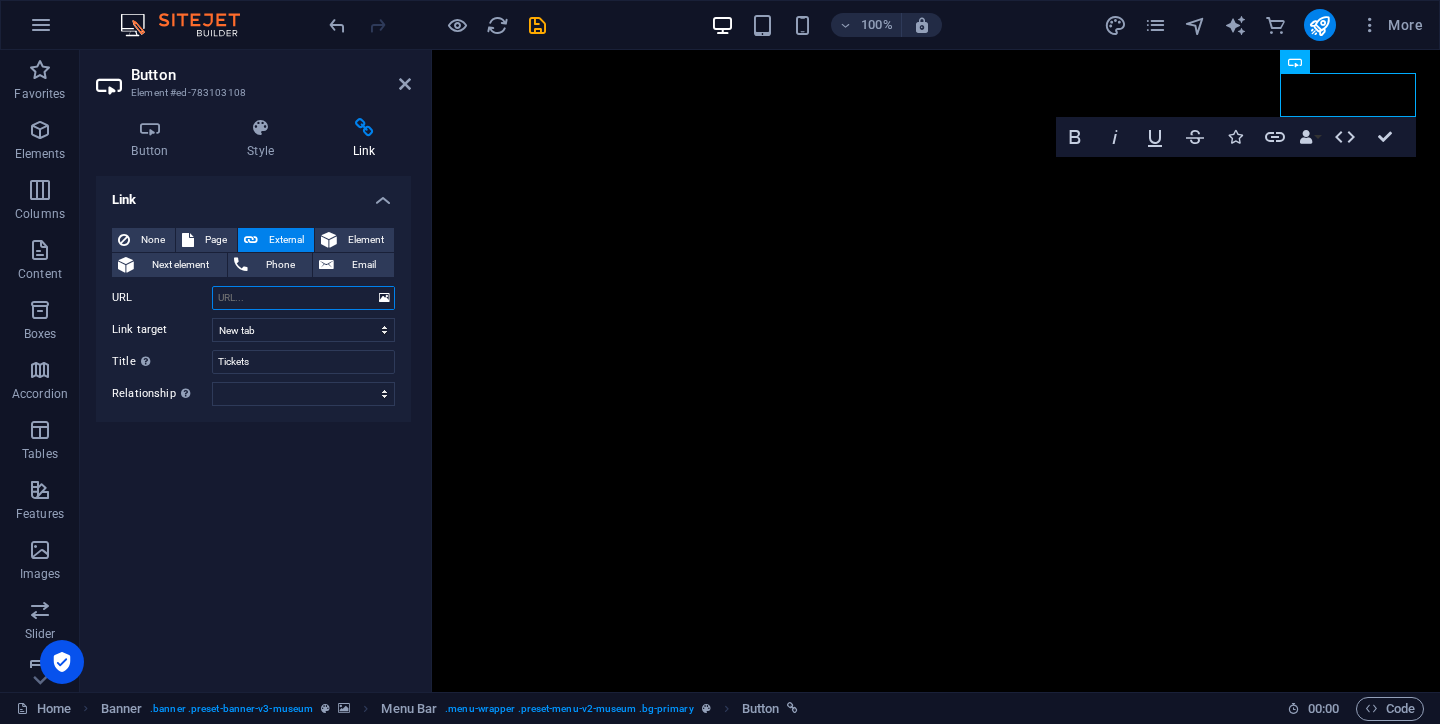 paste on "https://tickets.radarnewmedia.art/" 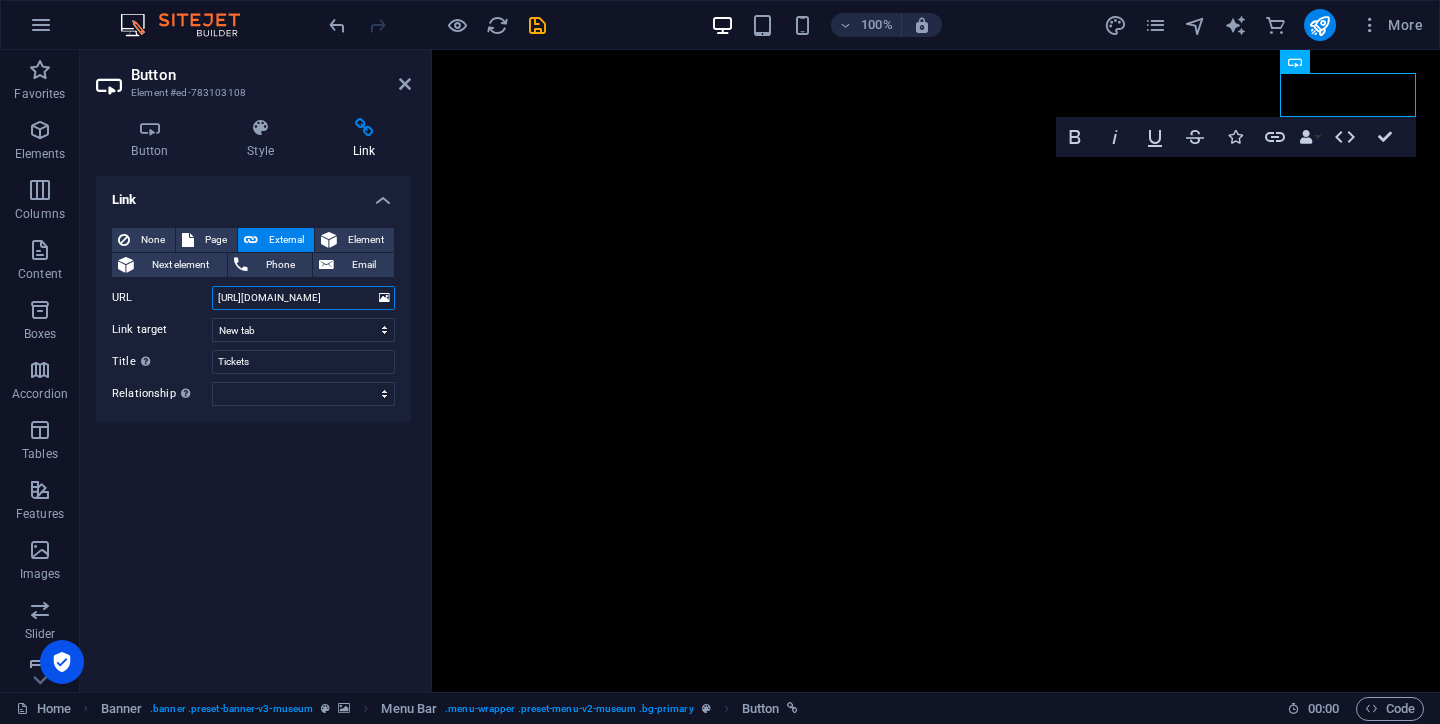 scroll, scrollTop: 0, scrollLeft: 1, axis: horizontal 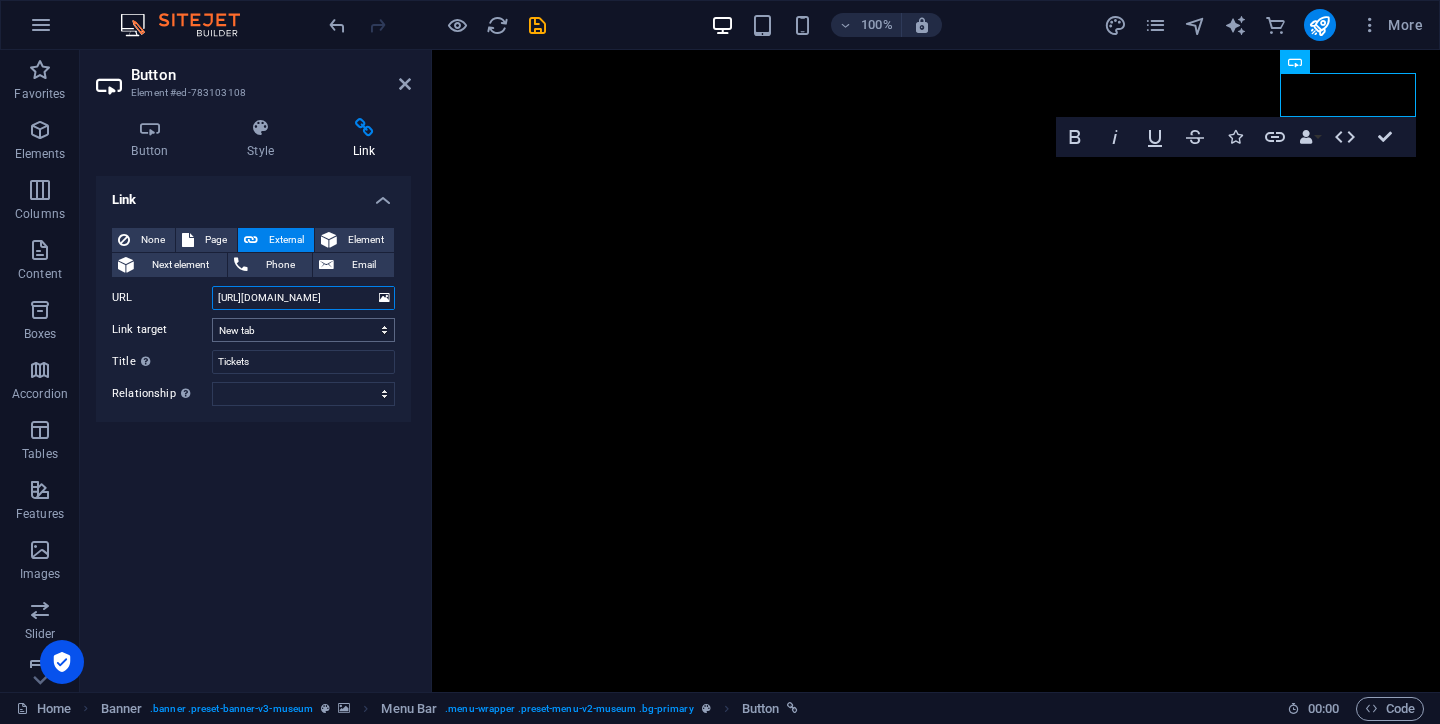 type on "https://tickets.radarnewmedia.art/" 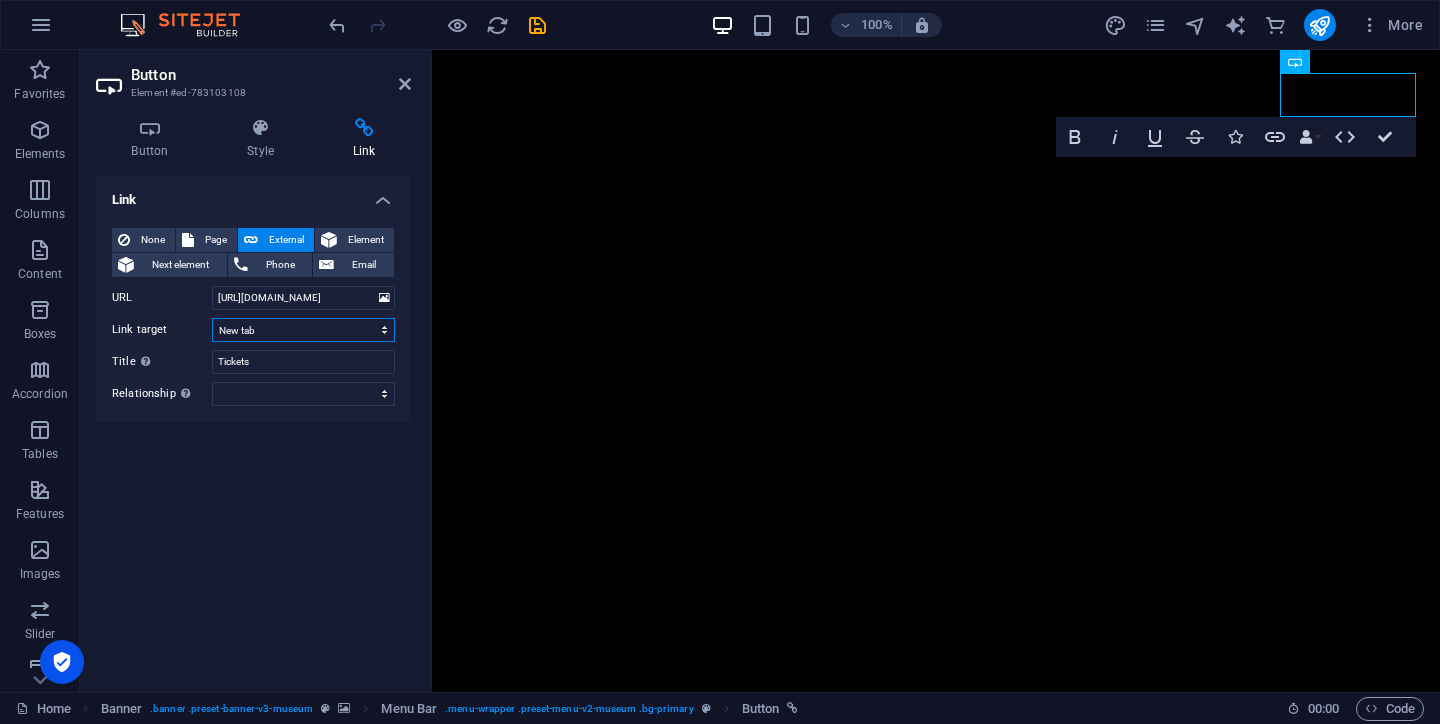 click on "New tab Same tab Overlay" at bounding box center [303, 330] 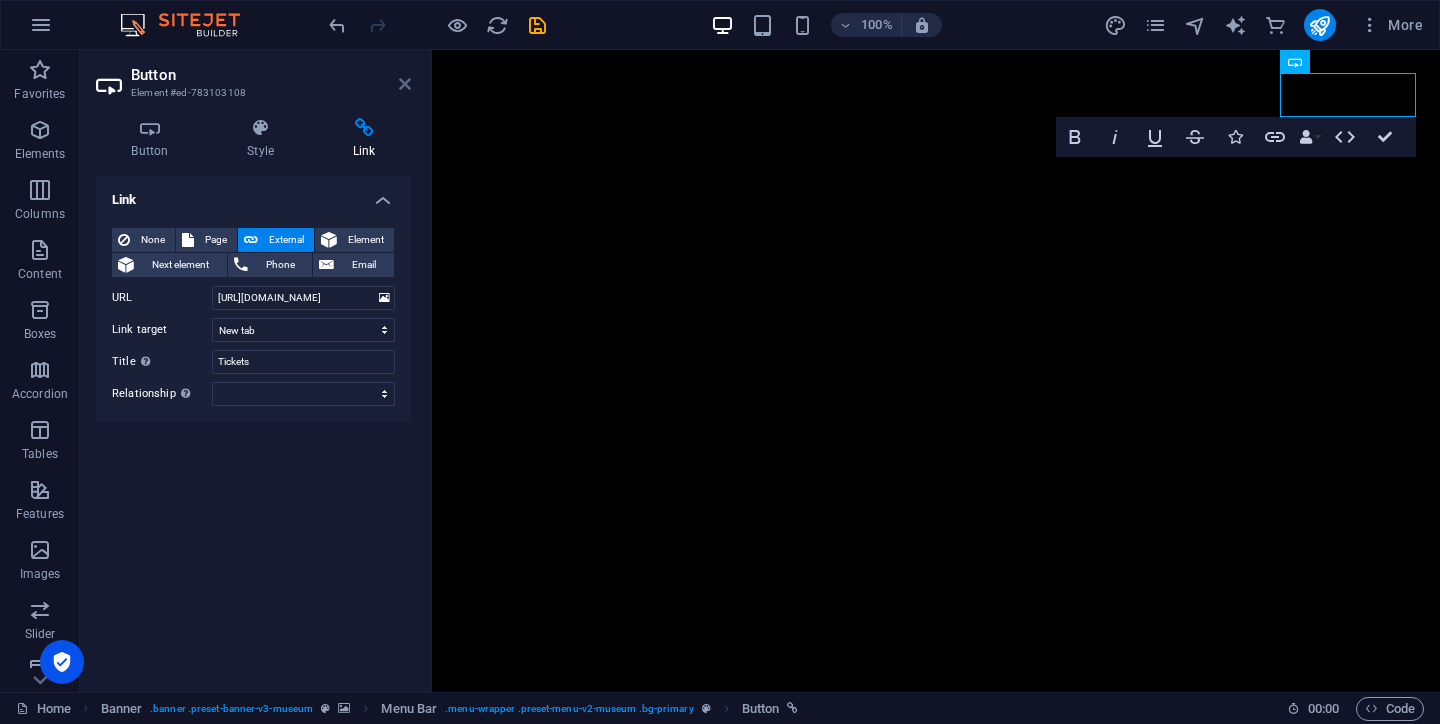 click at bounding box center [405, 84] 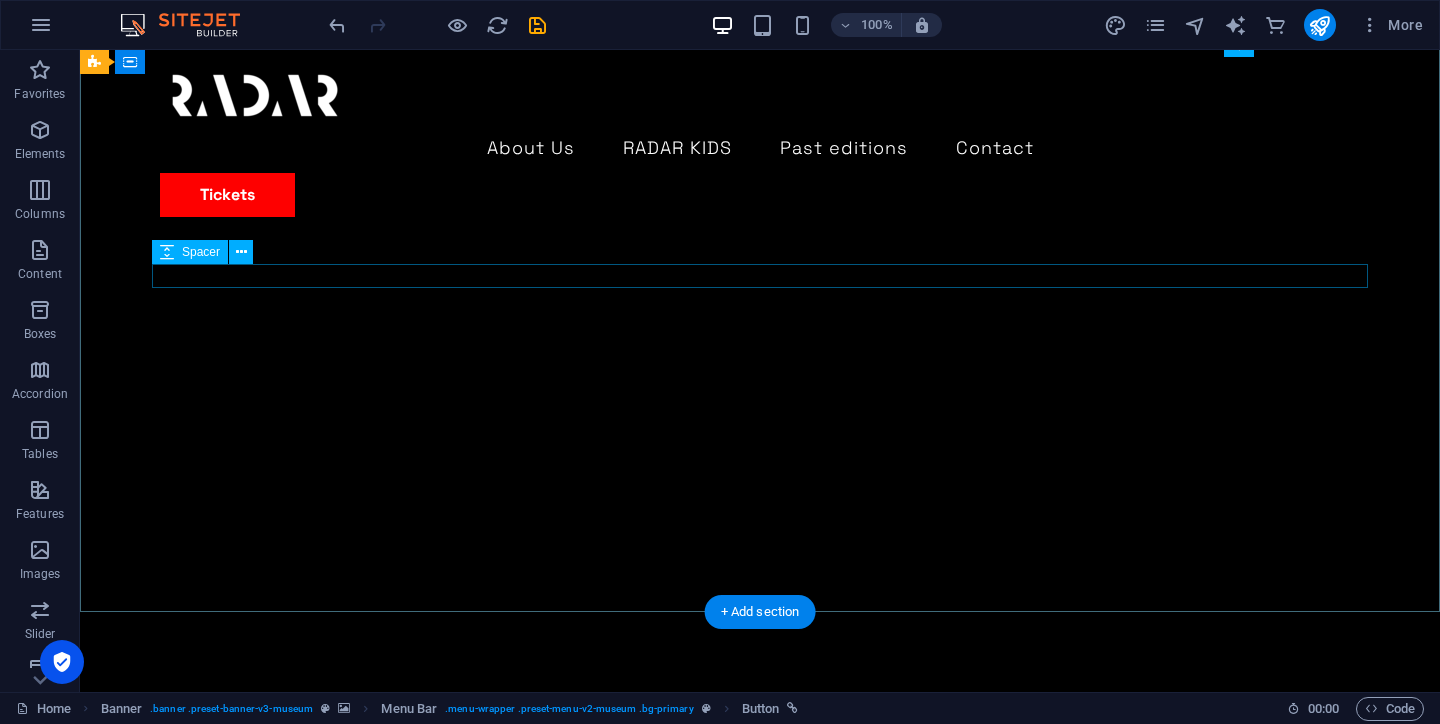 scroll, scrollTop: 372, scrollLeft: 0, axis: vertical 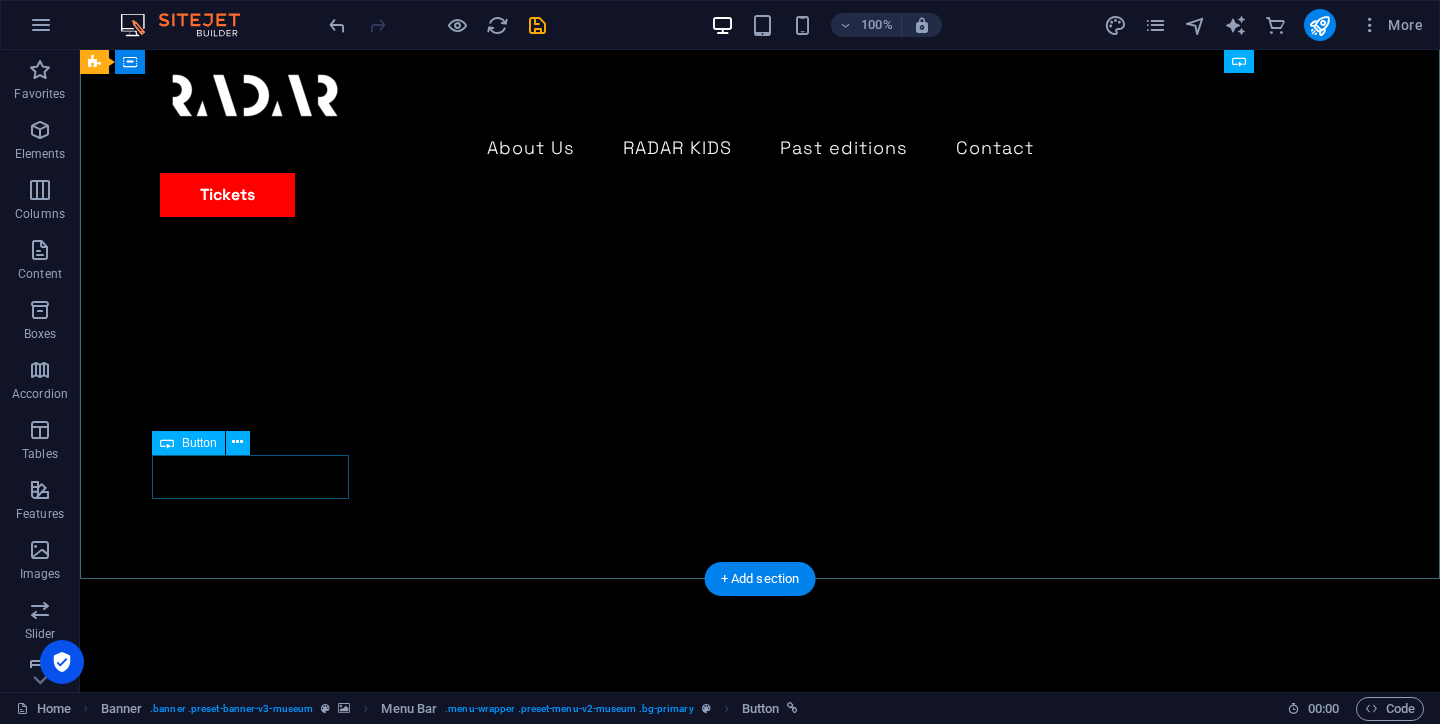 click on "Get your ticket" at bounding box center [760, 2031] 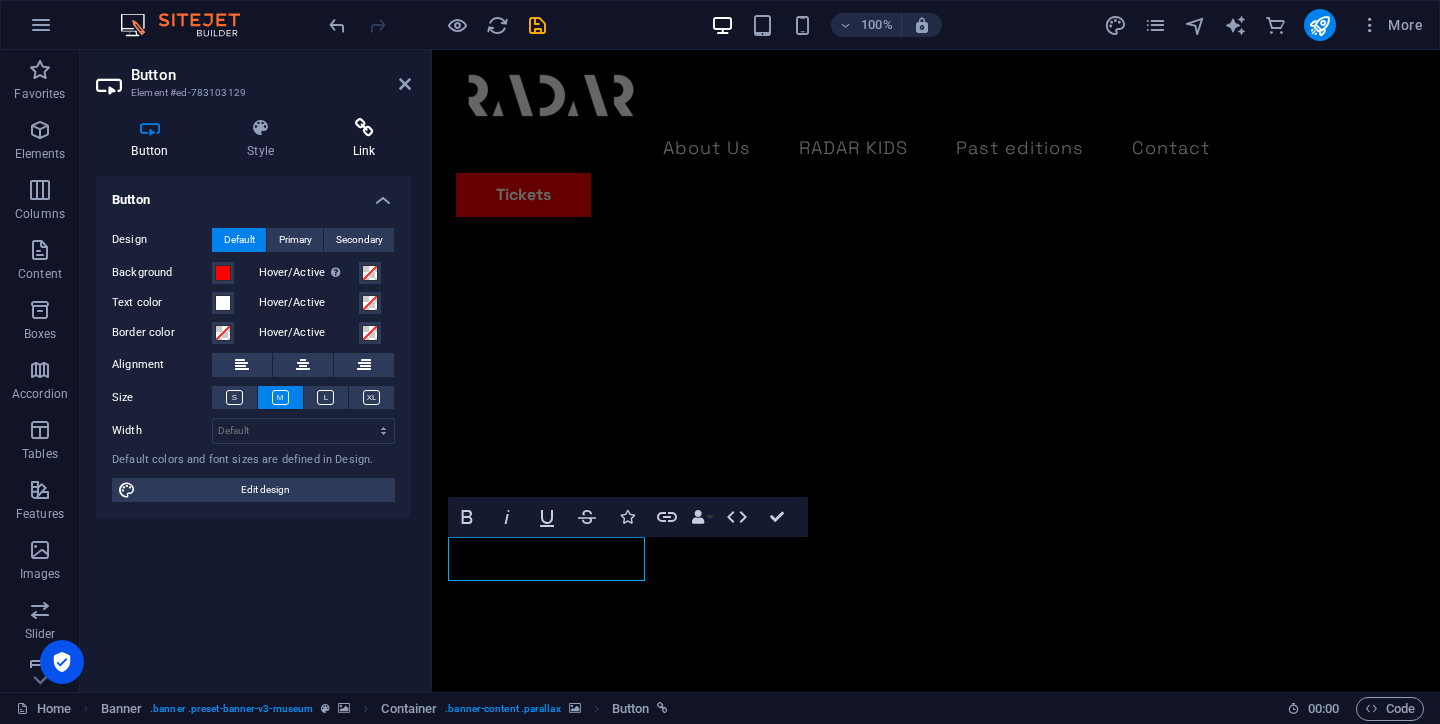 click at bounding box center (364, 128) 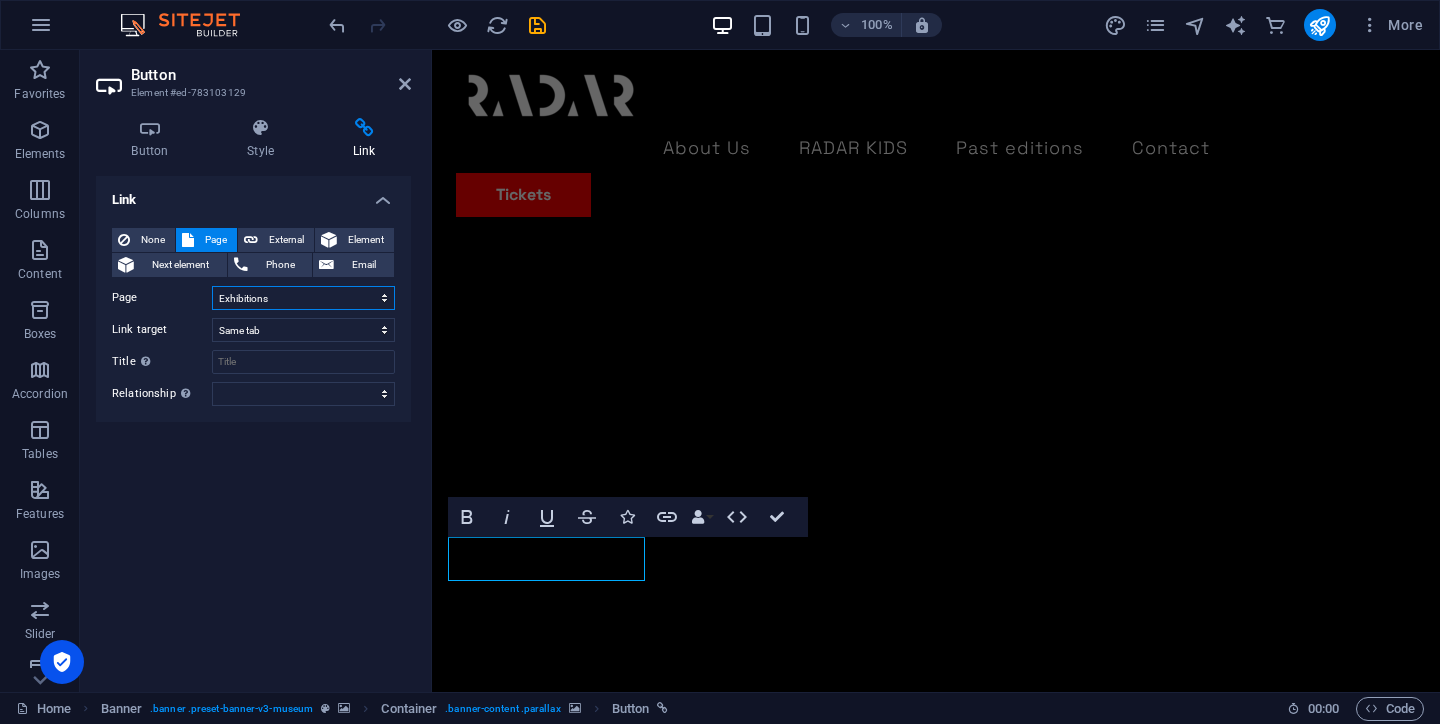 click on "Home About Us Exhibitions Events Contact Privacy Legal Notice" at bounding box center [303, 298] 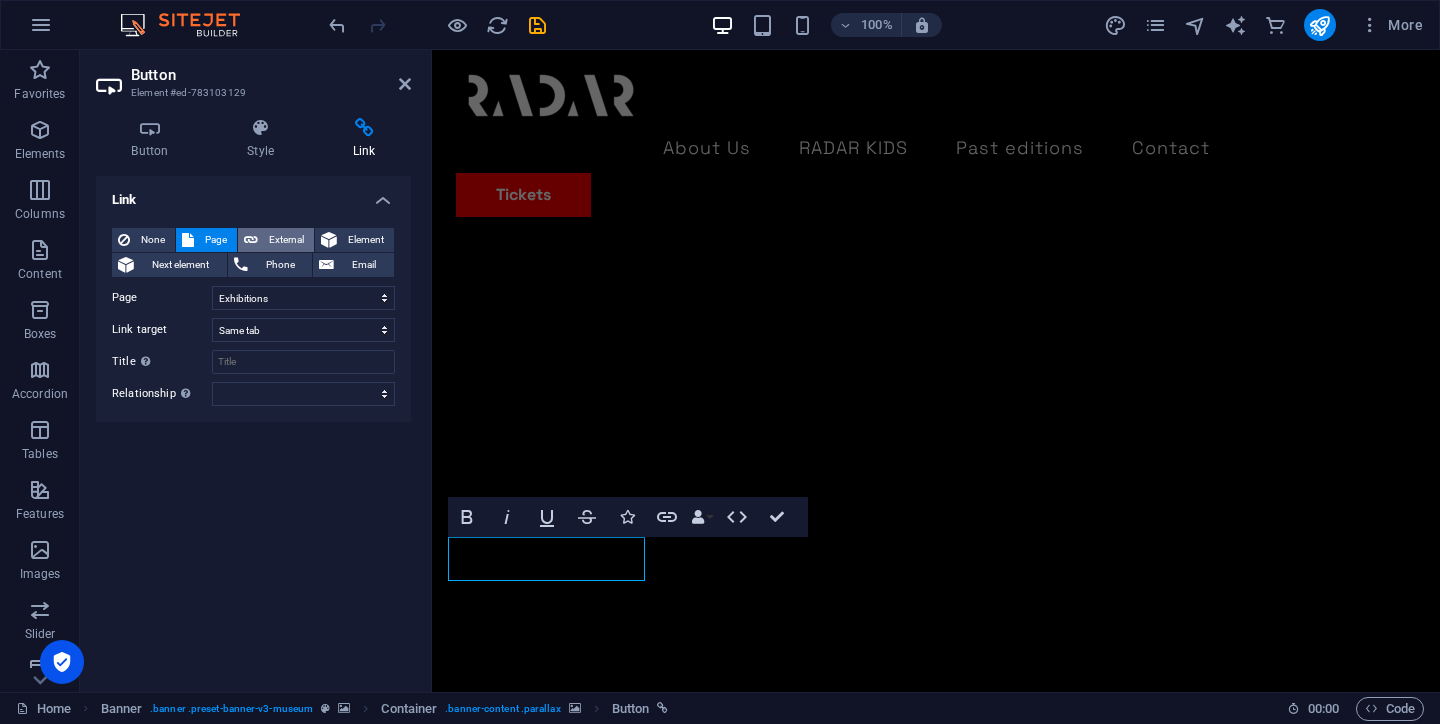 click on "External" at bounding box center (286, 240) 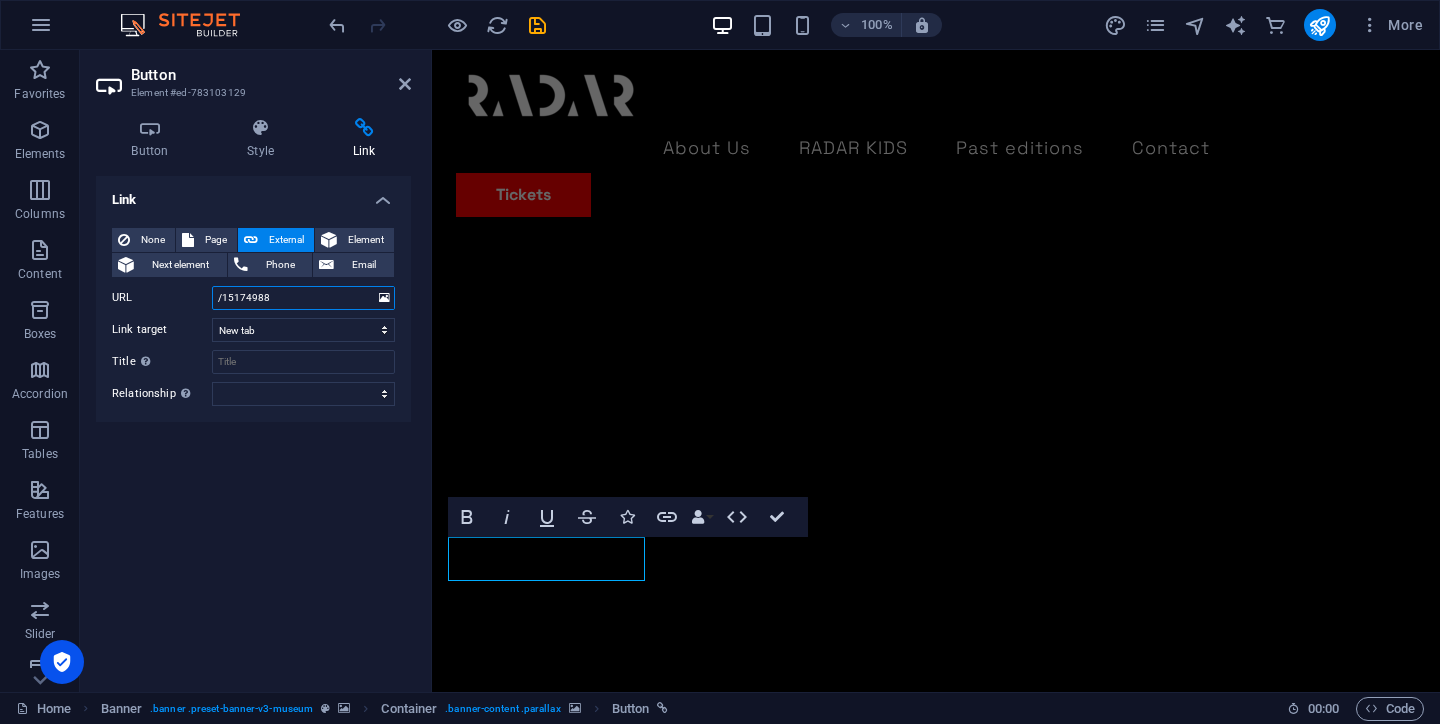 drag, startPoint x: 294, startPoint y: 297, endPoint x: 104, endPoint y: 297, distance: 190 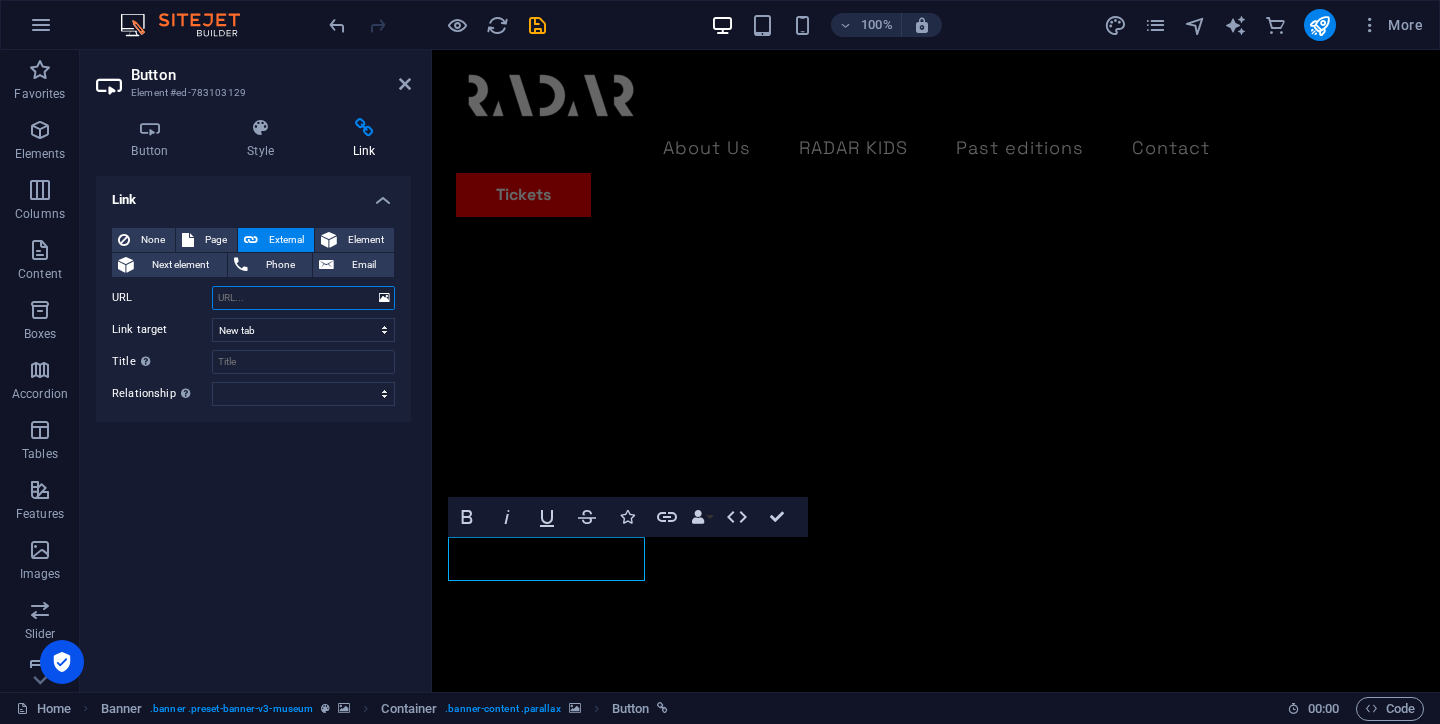 paste on "https://tickets.radarnewmedia.art/" 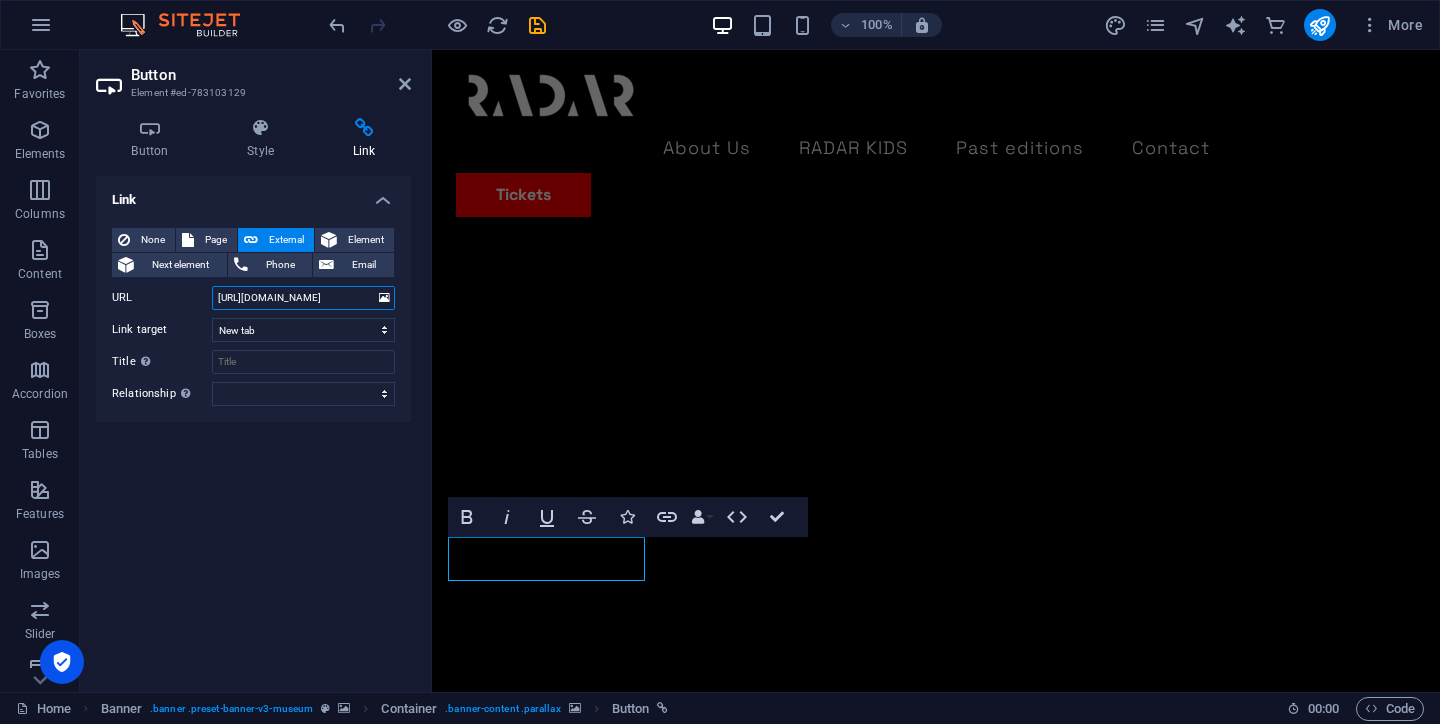scroll, scrollTop: 0, scrollLeft: 1, axis: horizontal 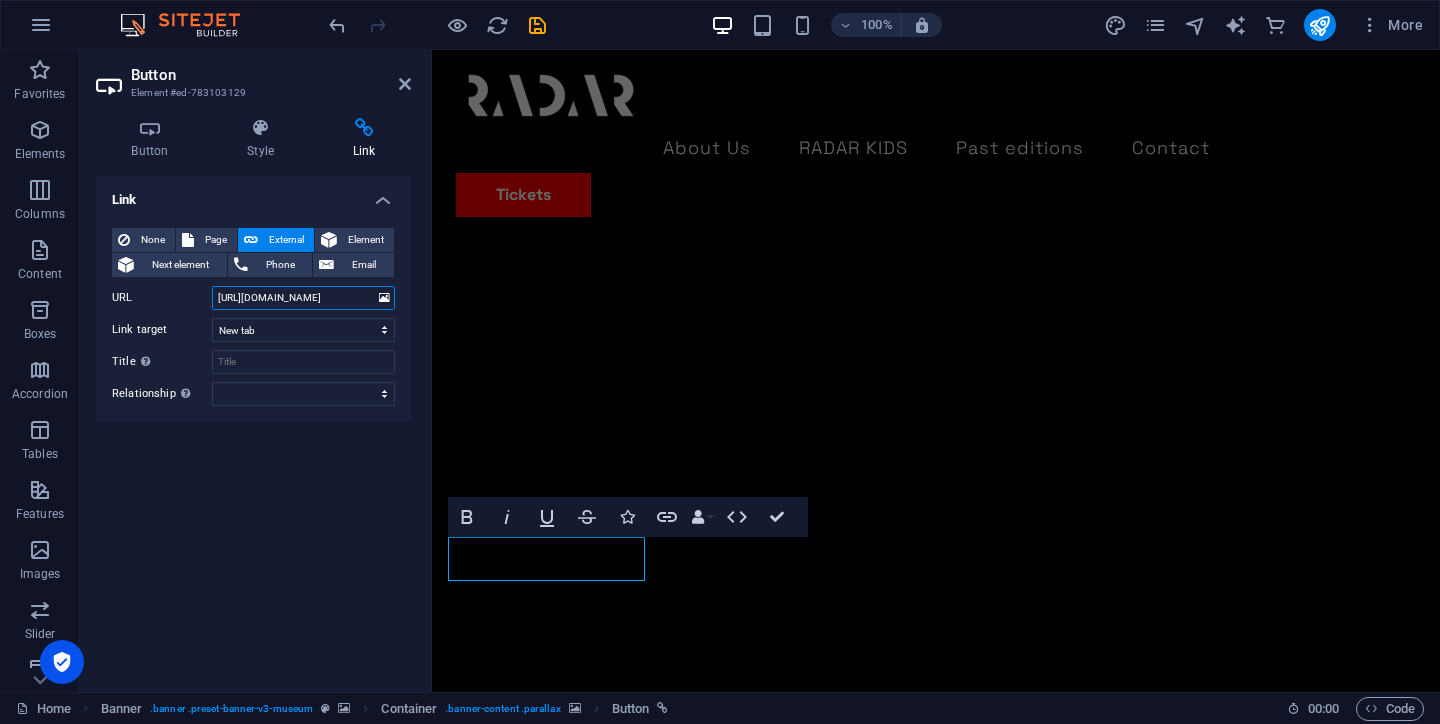 type on "https://tickets.radarnewmedia.art/" 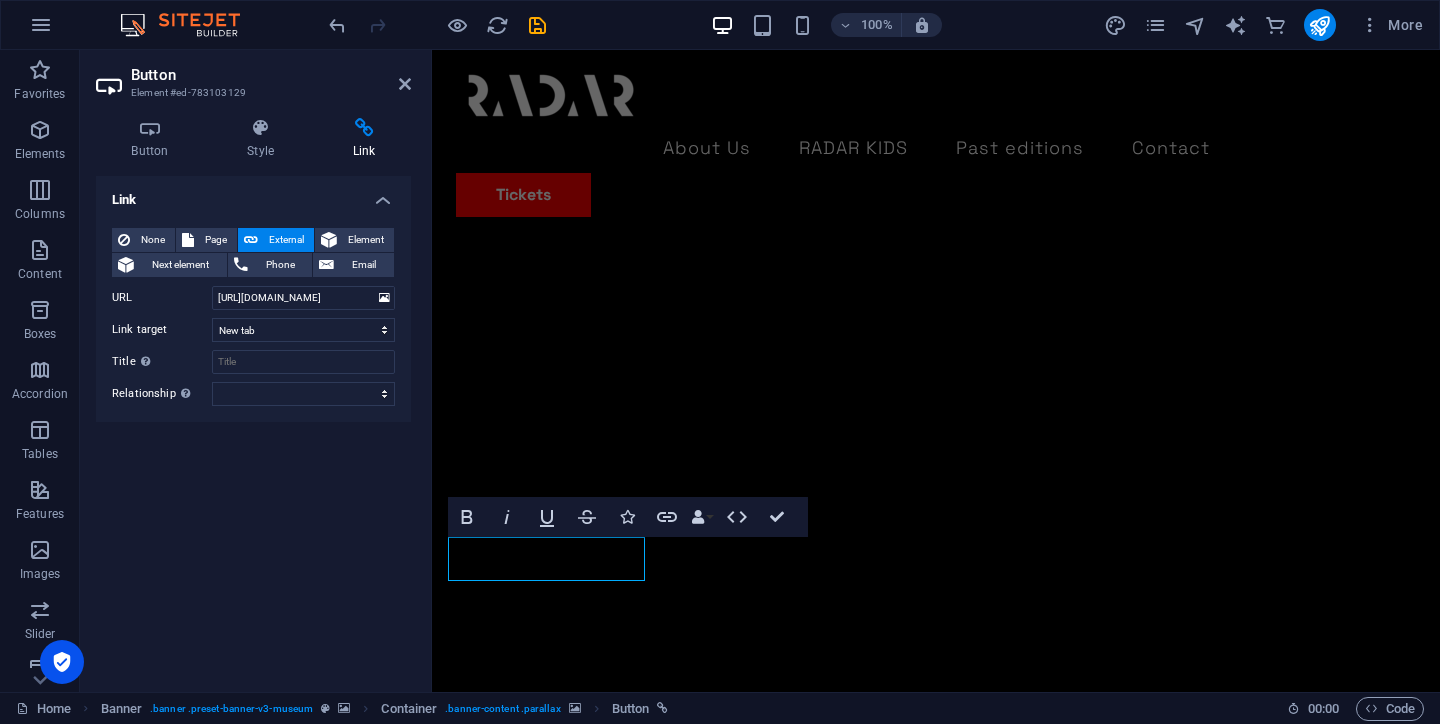 click on "Link None Page External Element Next element Phone Email Page Home About Us Exhibitions Events Contact Privacy Legal Notice Element
URL https://tickets.radarnewmedia.art/ Phone Email Link target New tab Same tab Overlay Title Additional link description, should not be the same as the link text. The title is most often shown as a tooltip text when the mouse moves over the element. Leave empty if uncertain. Relationship Sets the  relationship of this link to the link target . For example, the value "nofollow" instructs search engines not to follow the link. Can be left empty. alternate author bookmark external help license next nofollow noreferrer noopener prev search tag" at bounding box center [253, 426] 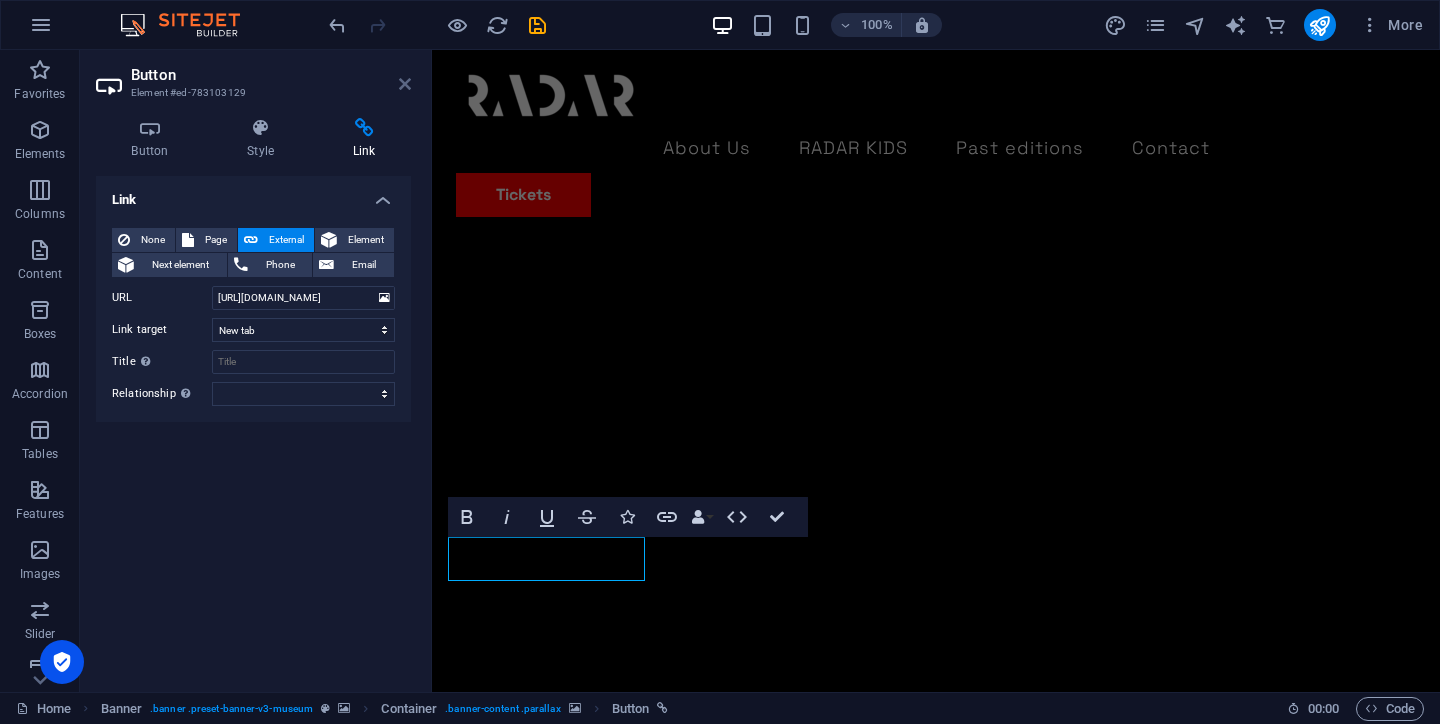 click at bounding box center [405, 84] 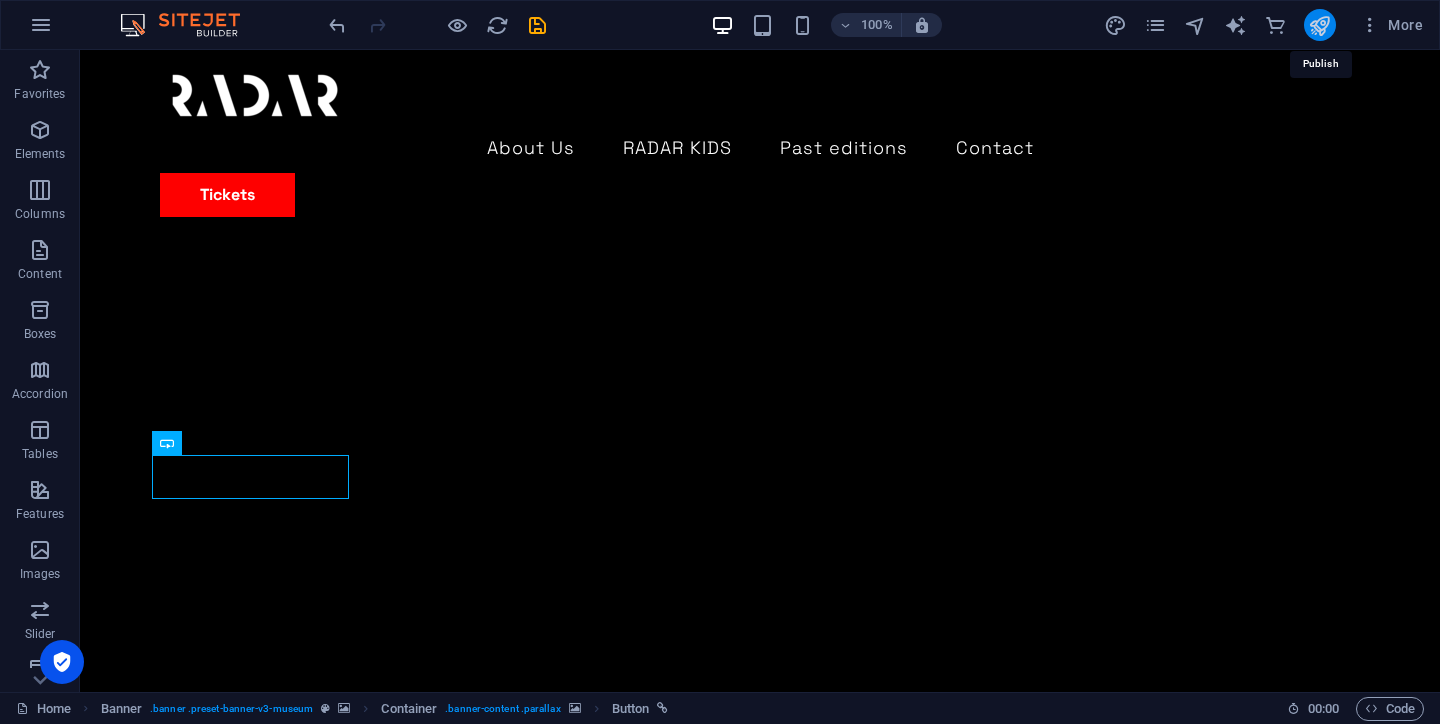 click at bounding box center [1319, 25] 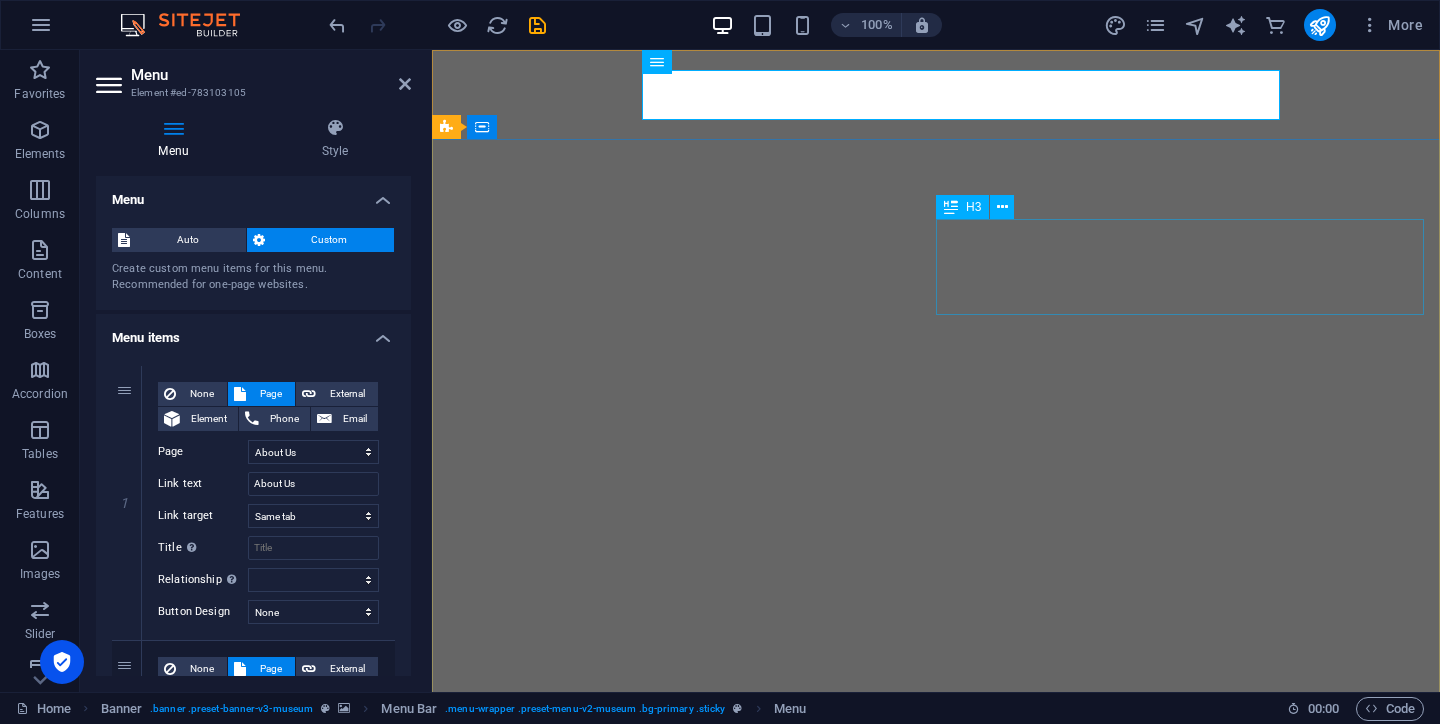 select on "1" 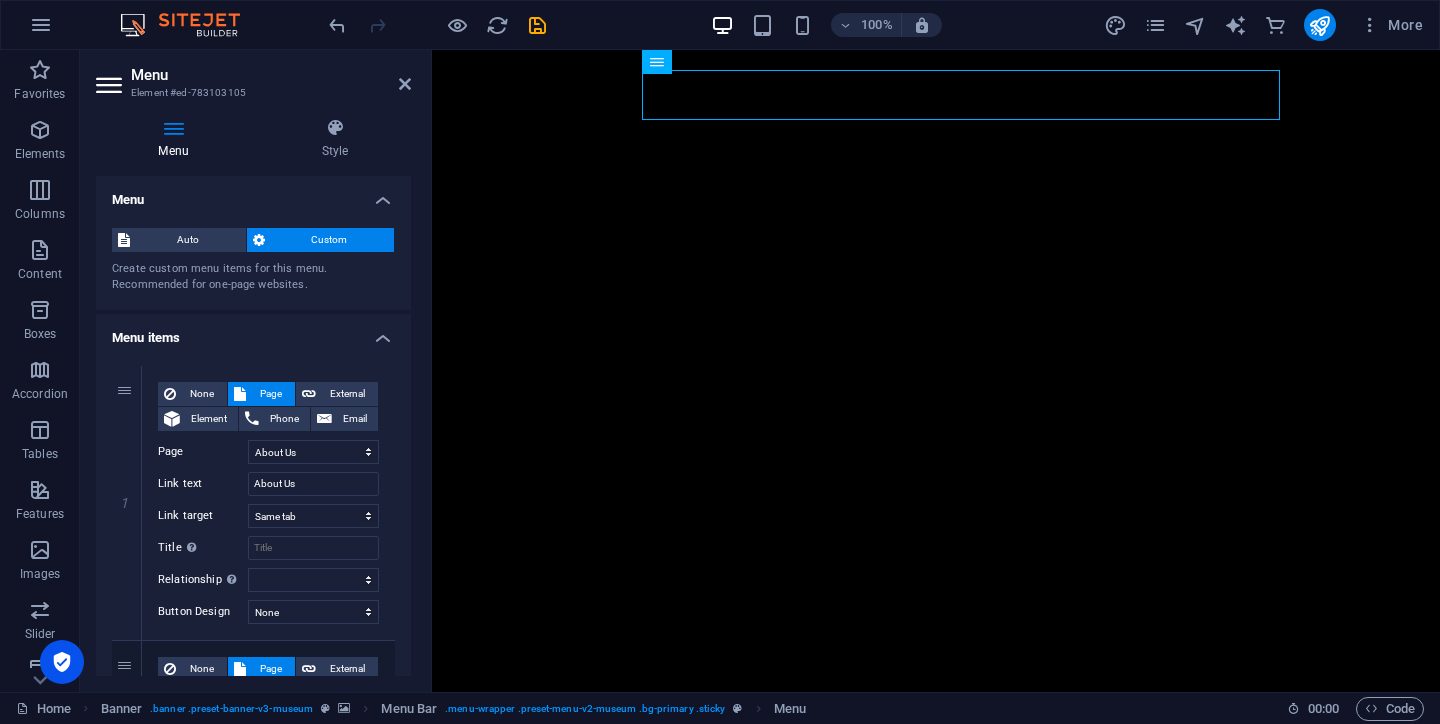 scroll, scrollTop: 0, scrollLeft: 0, axis: both 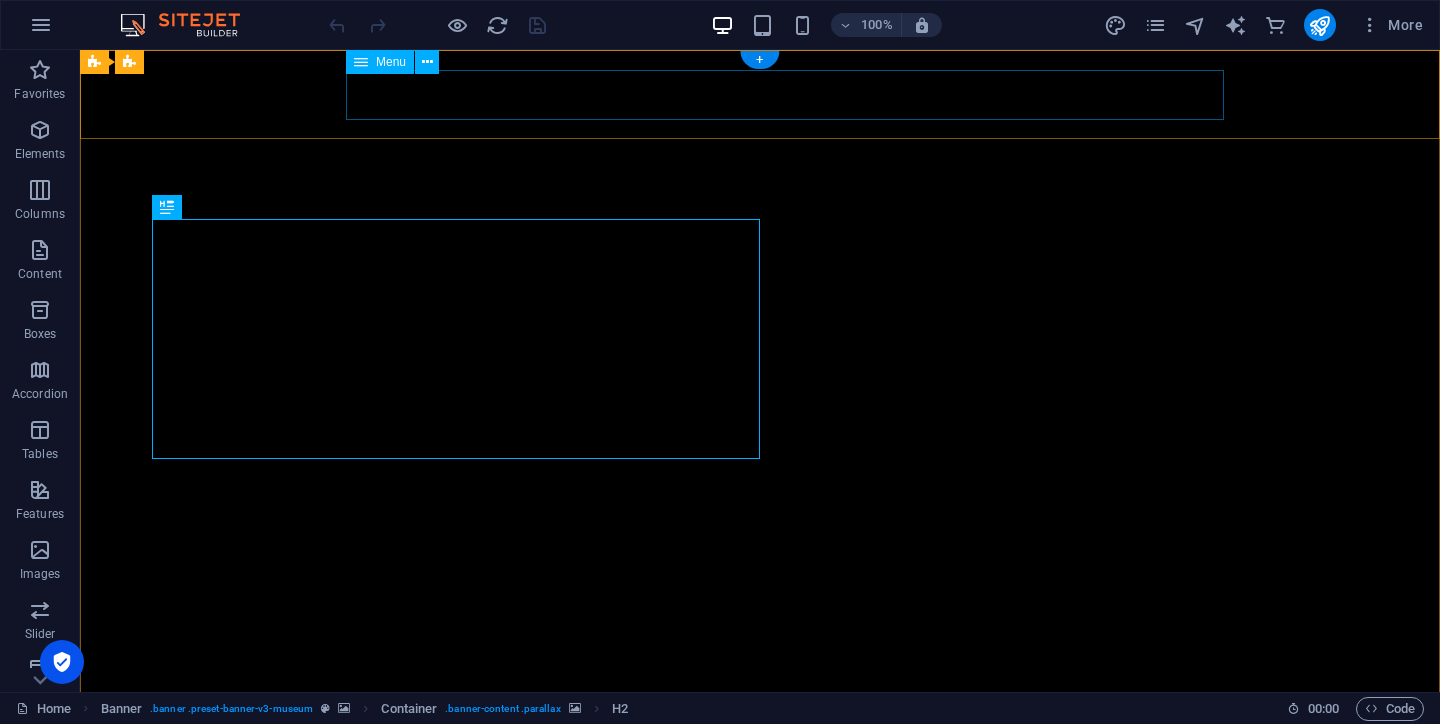 click on "About Us RADAR KIDS Past editions Contact" at bounding box center [760, 1049] 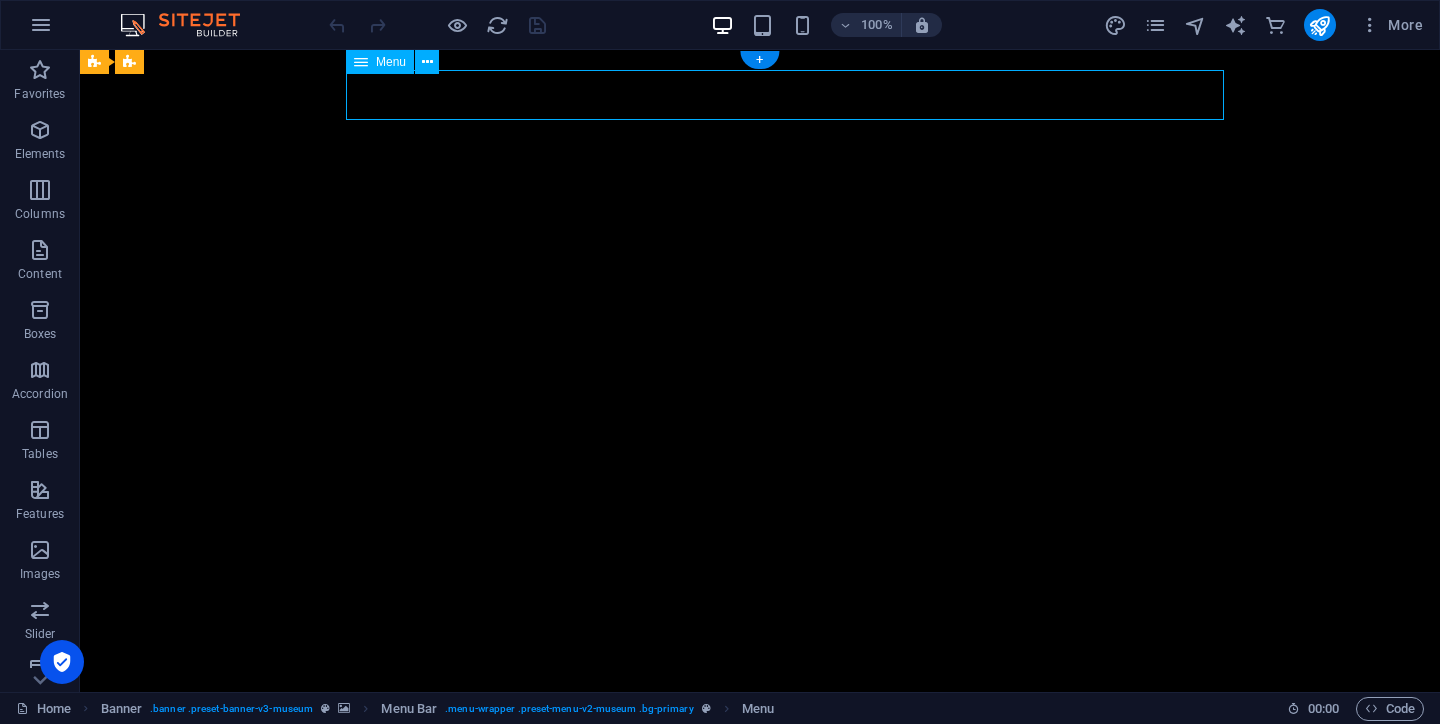 click on "About Us RADAR KIDS Past editions Contact" at bounding box center [760, 1049] 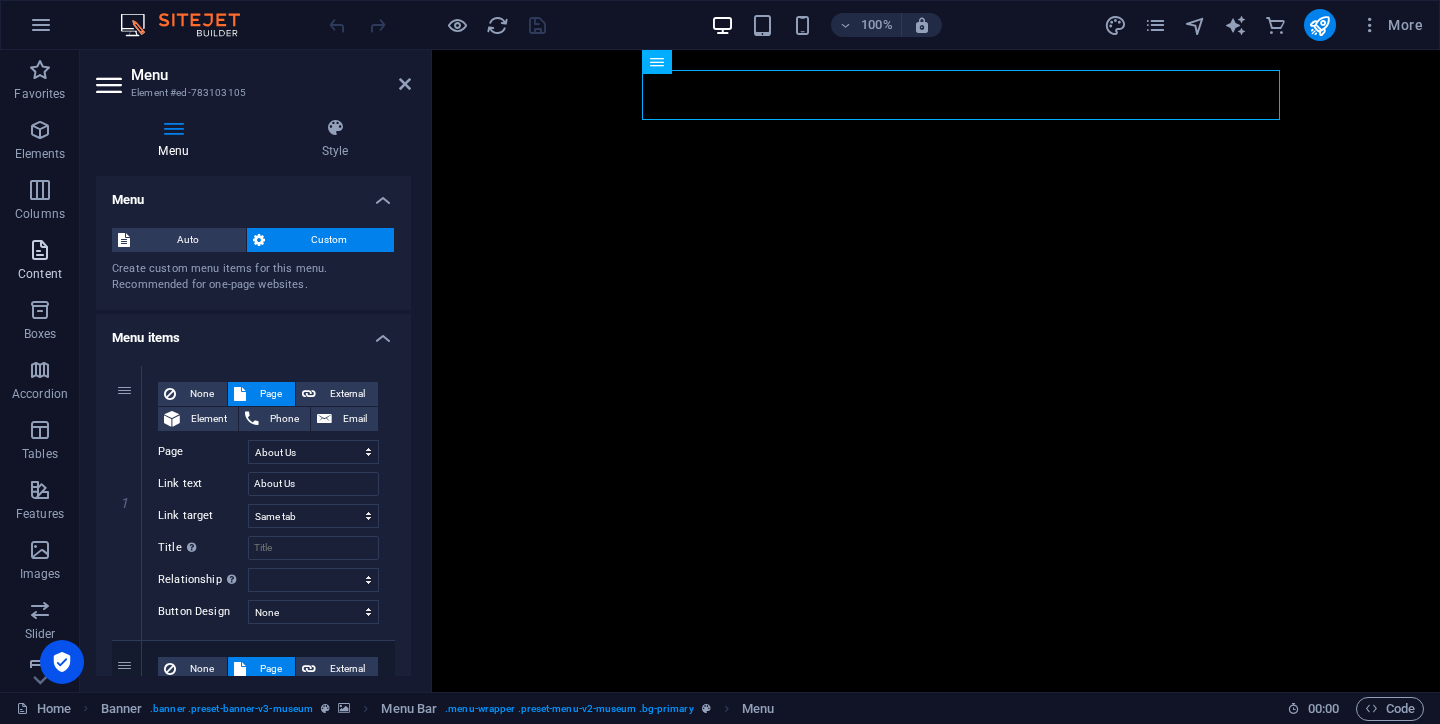 click at bounding box center (40, 250) 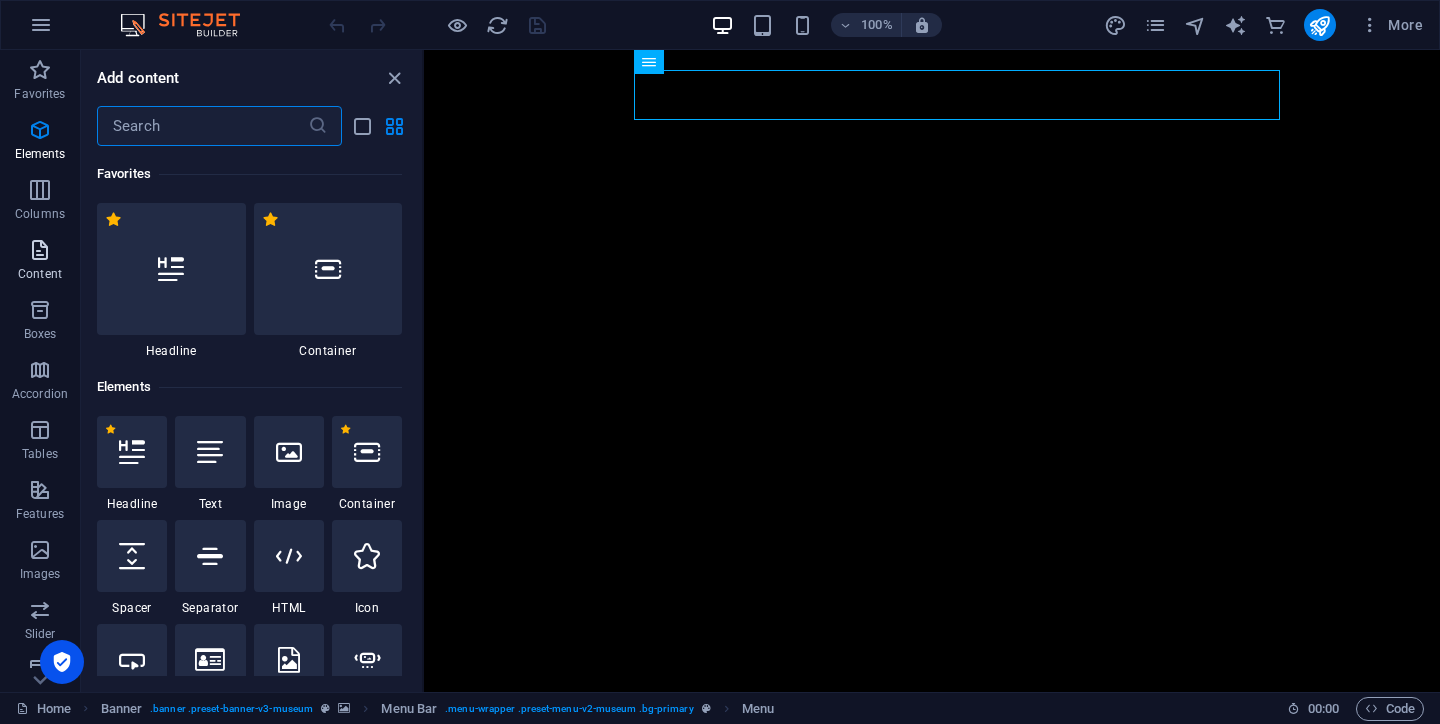scroll, scrollTop: 3499, scrollLeft: 0, axis: vertical 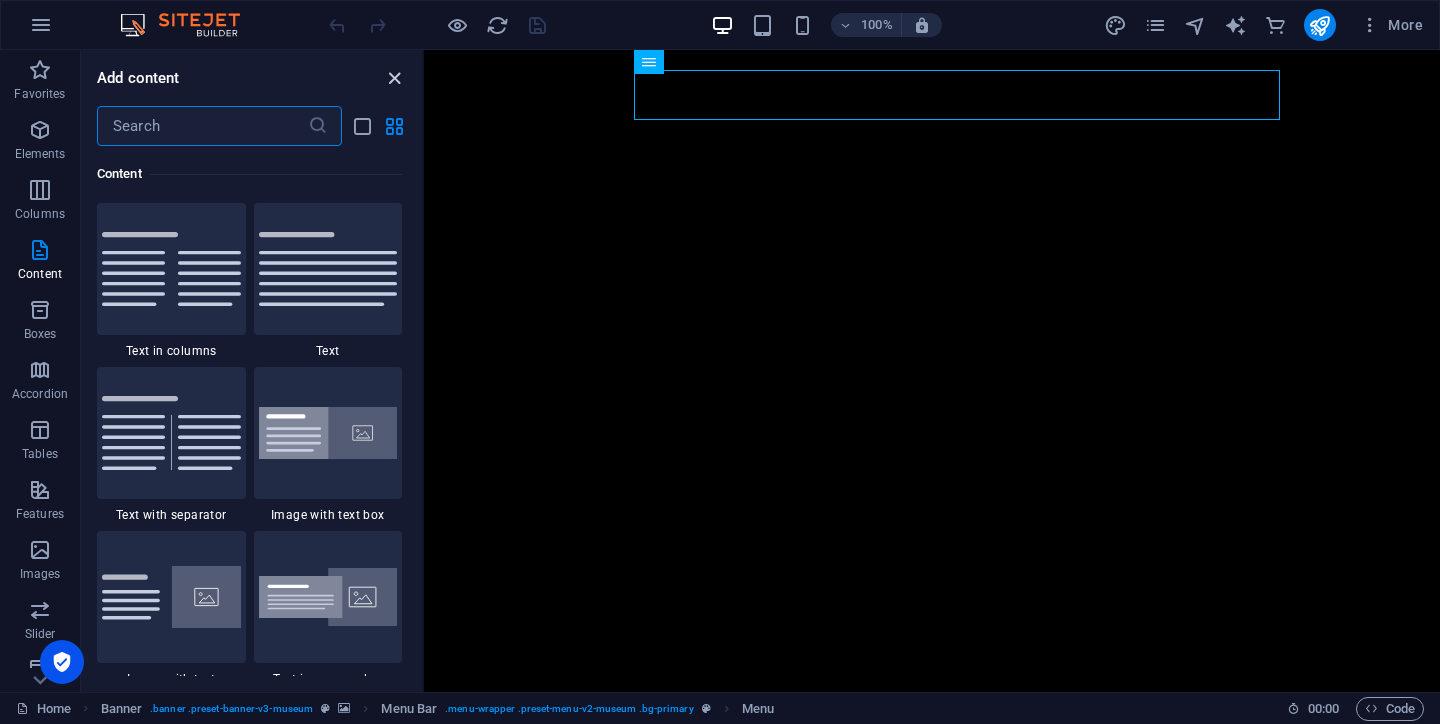 click at bounding box center (394, 78) 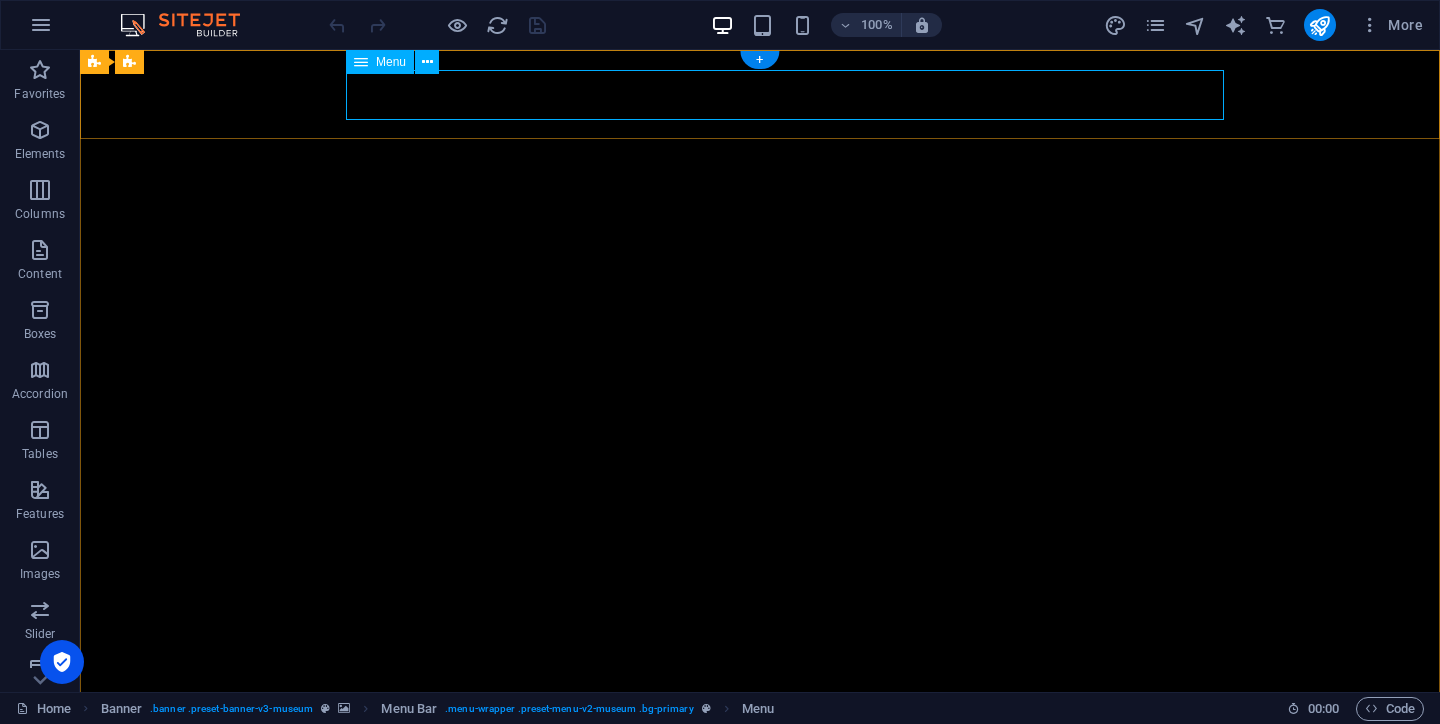 click on "About Us RADAR KIDS Past editions Contact" at bounding box center [760, 1049] 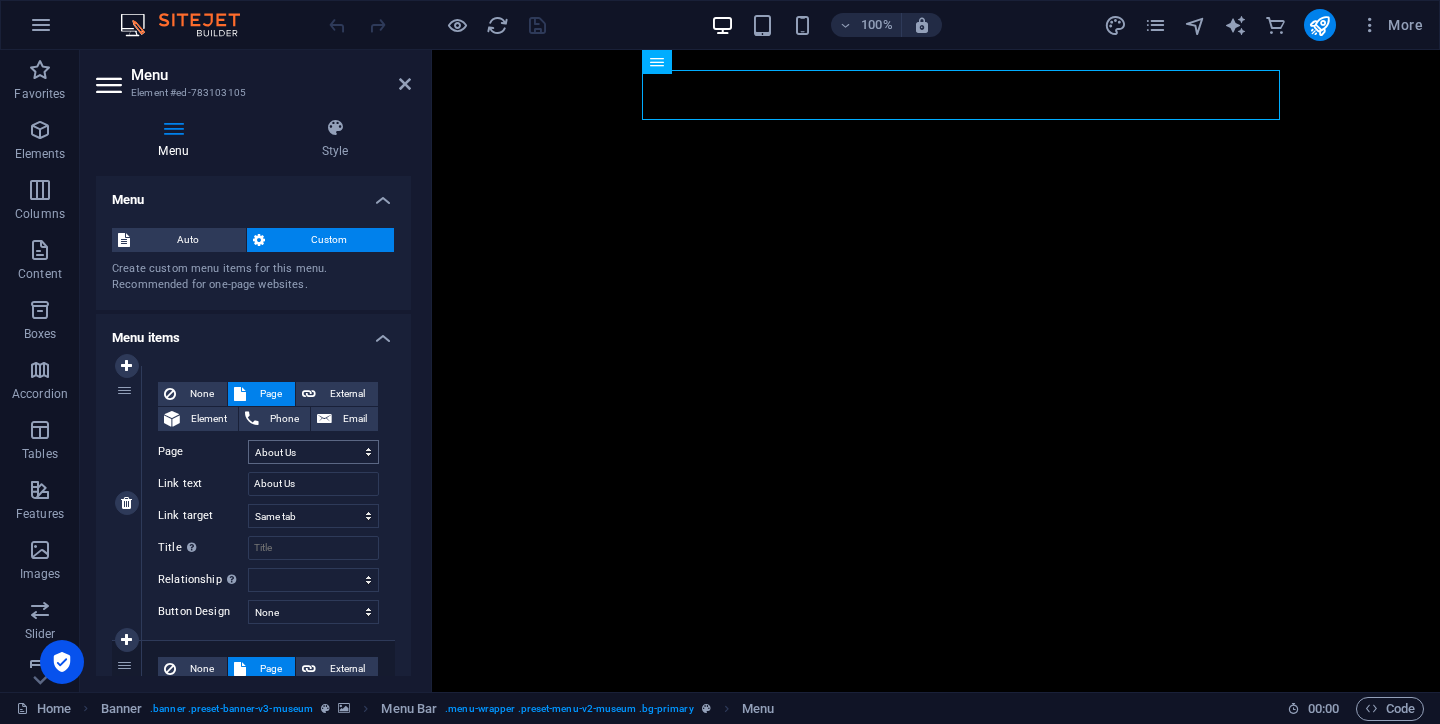scroll, scrollTop: 76, scrollLeft: 0, axis: vertical 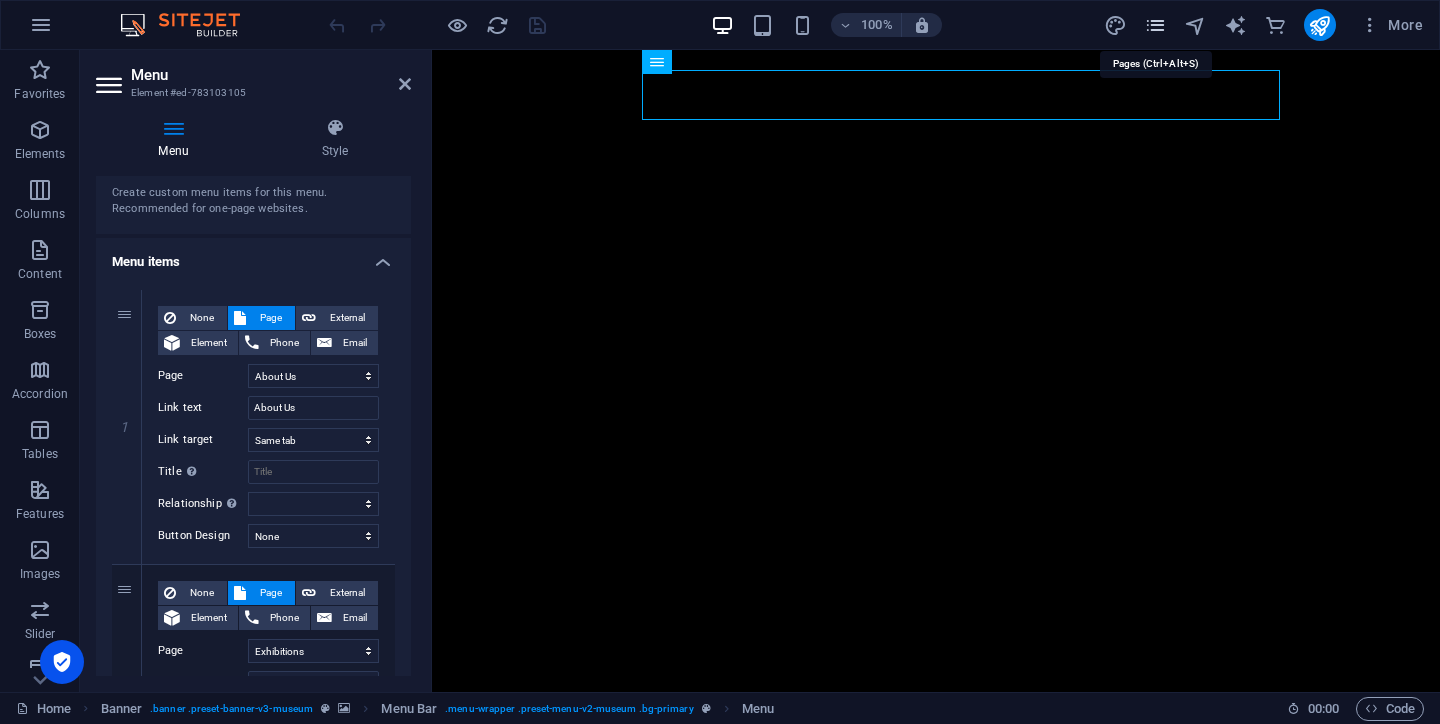 click at bounding box center (1155, 25) 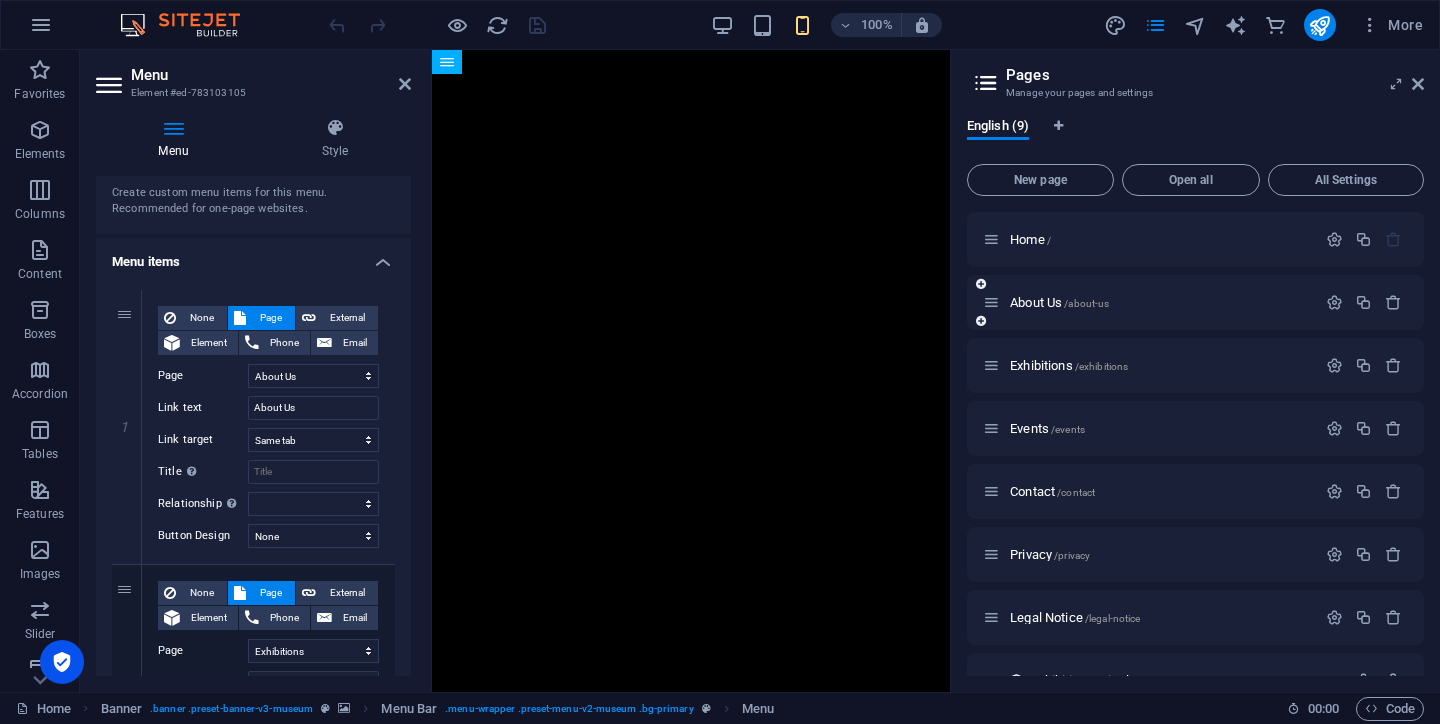 click on "About Us /about-us" at bounding box center (1149, 302) 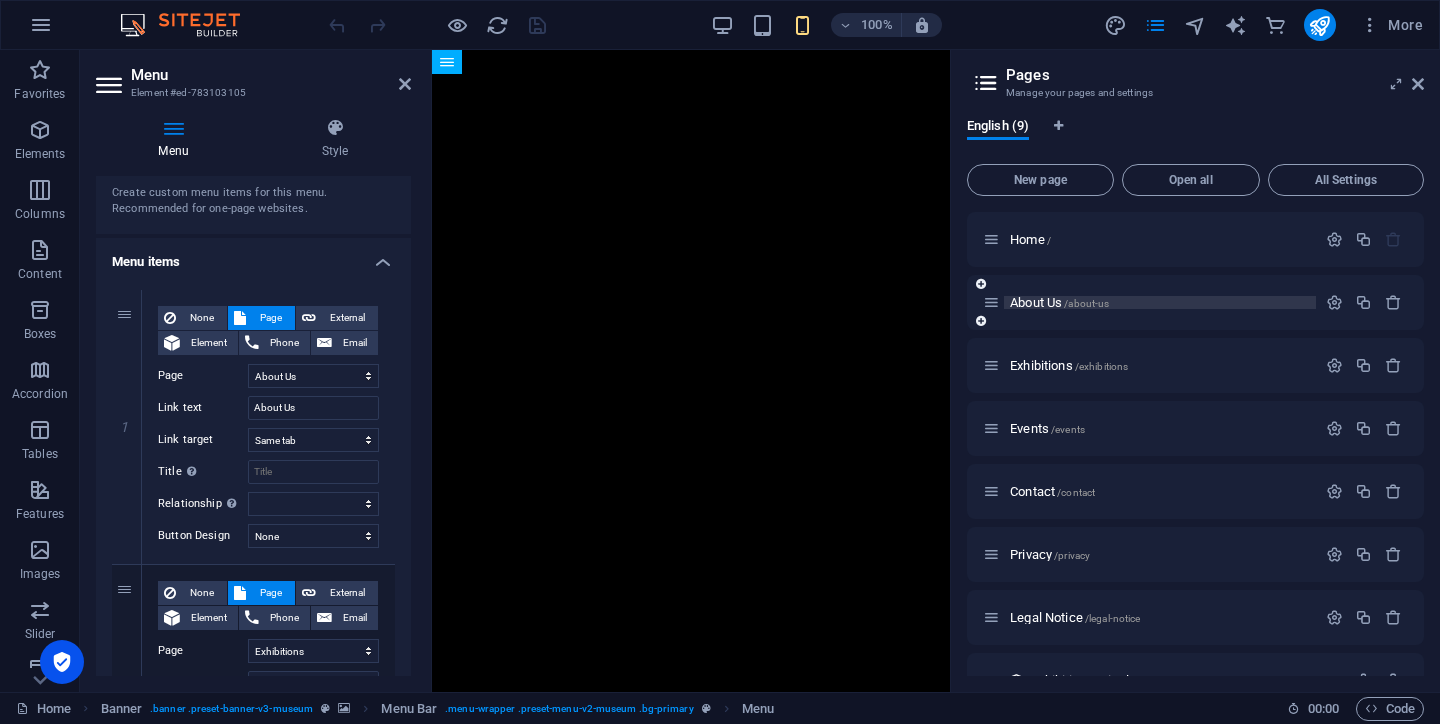 click on "About Us /about-us" at bounding box center (1160, 302) 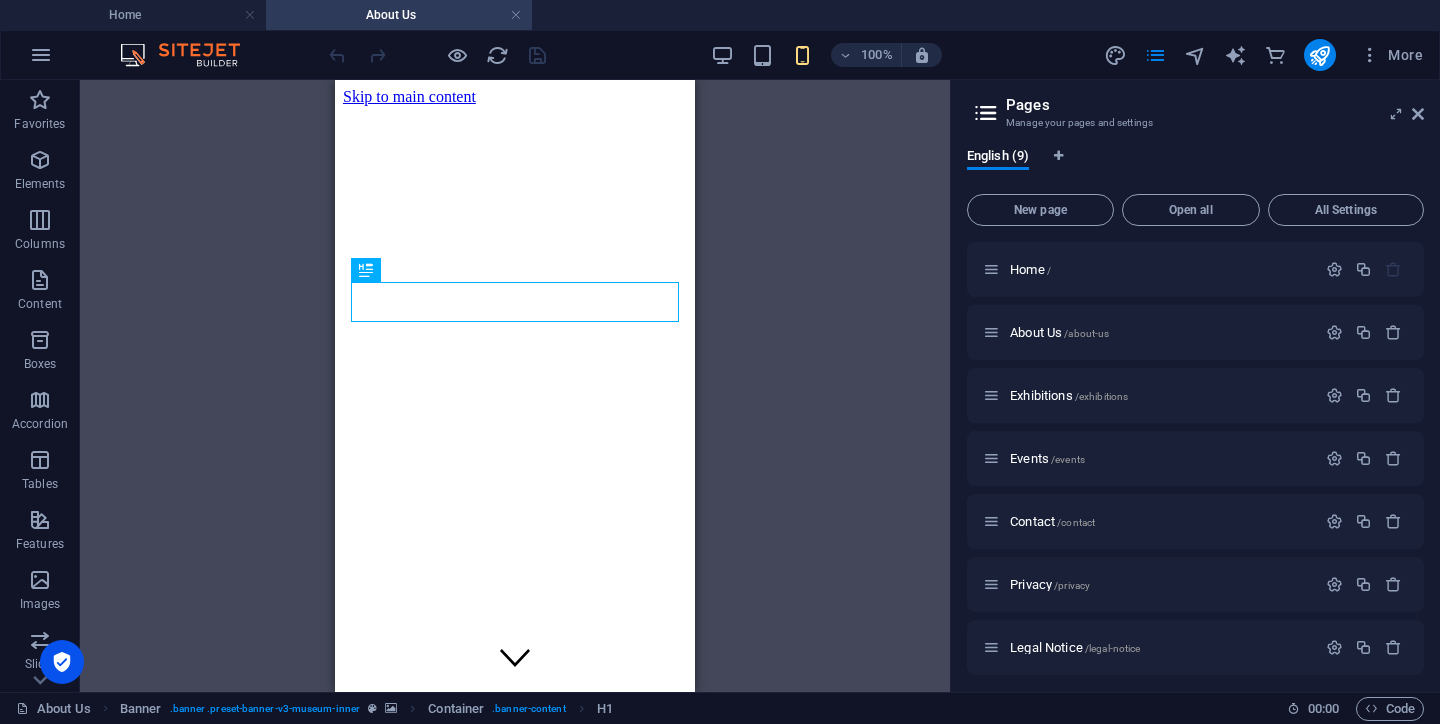 scroll, scrollTop: 0, scrollLeft: 0, axis: both 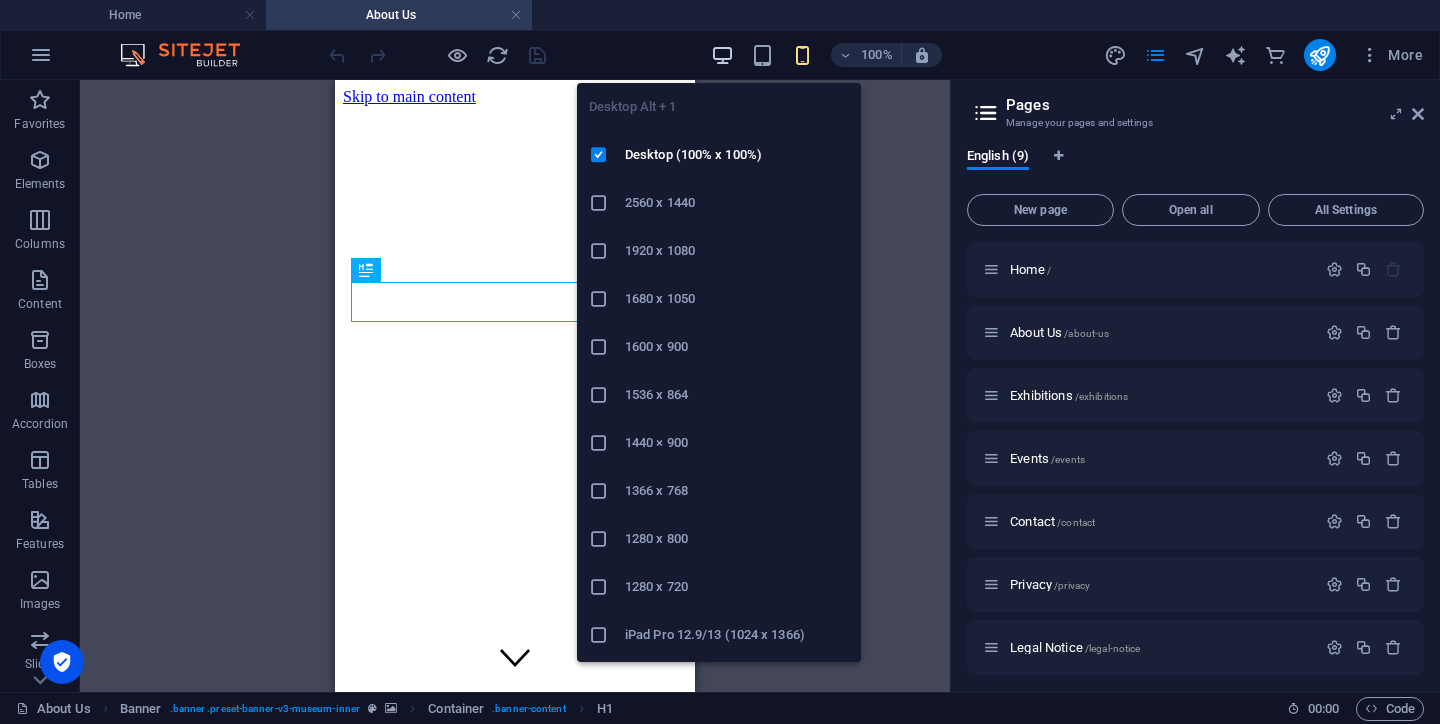 click at bounding box center [722, 55] 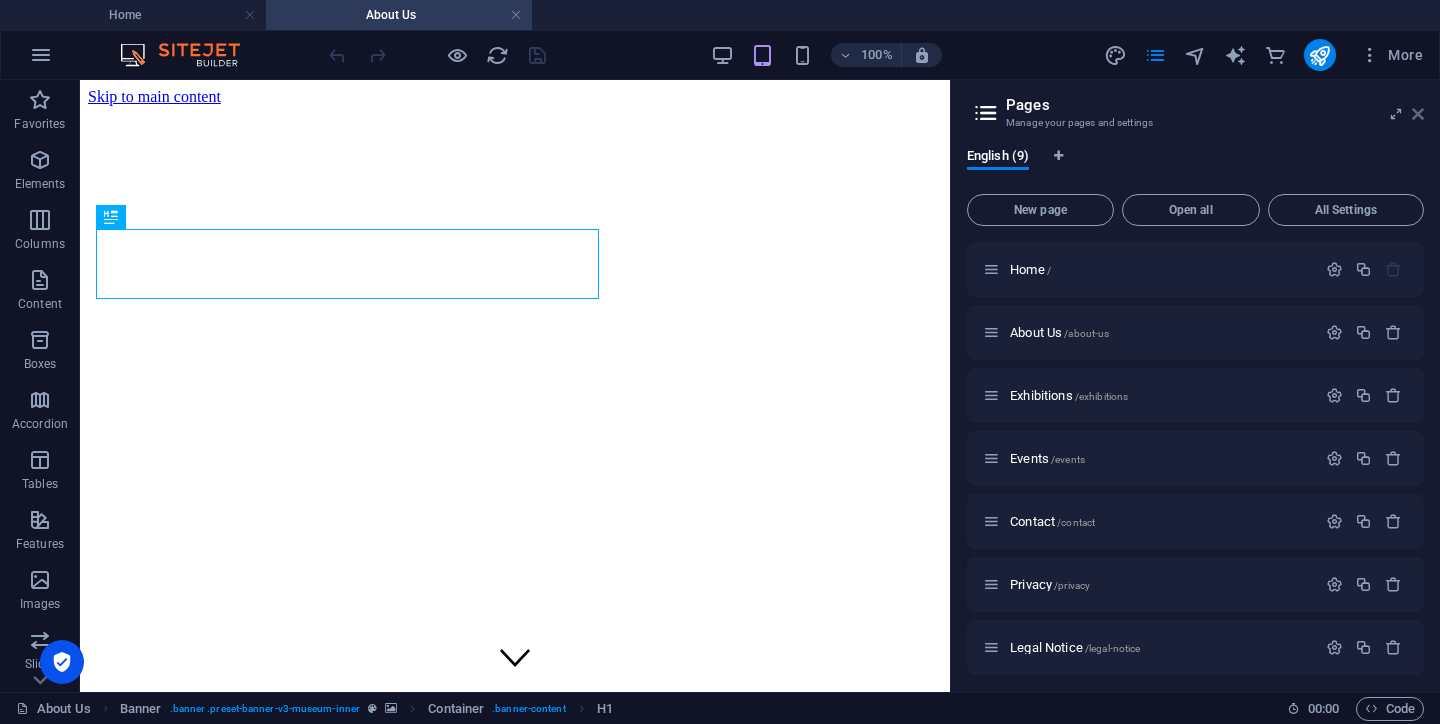 click at bounding box center (1418, 114) 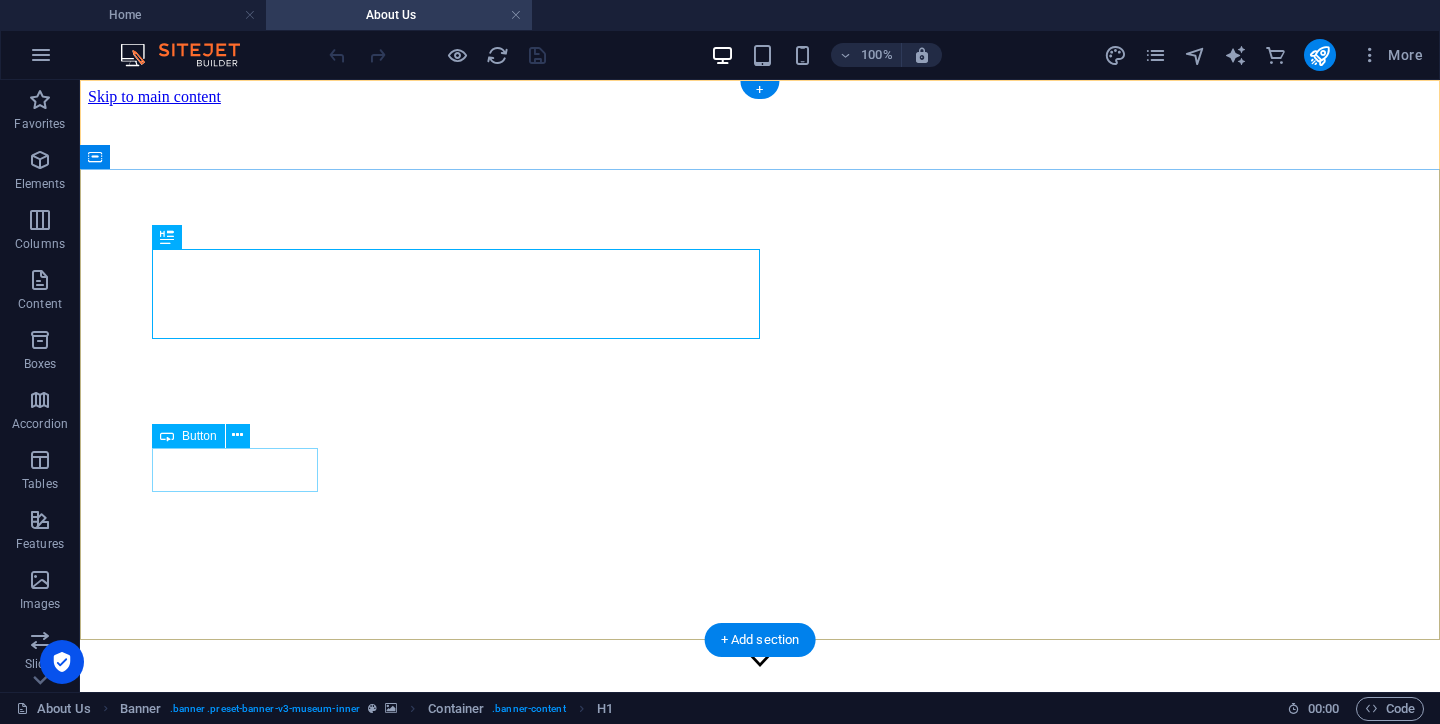 click on "Learn more" at bounding box center (760, 1104) 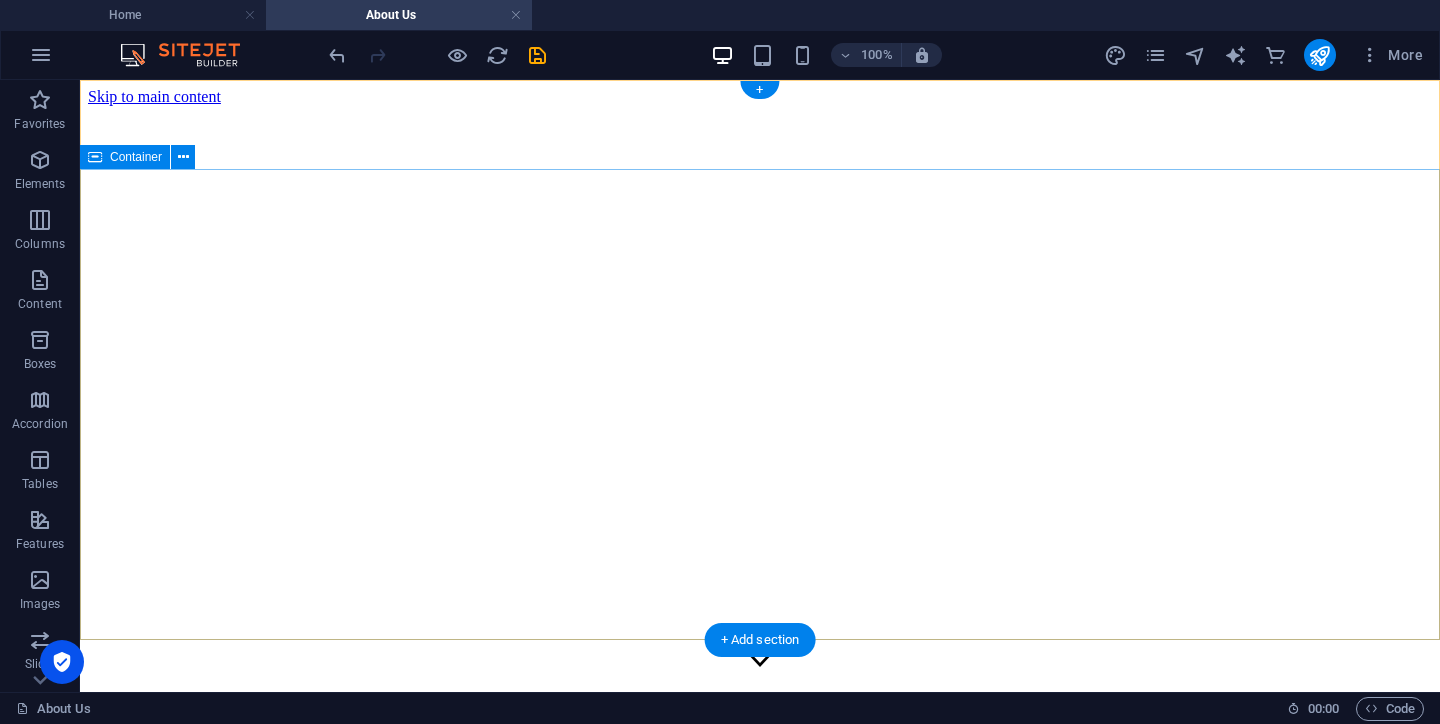 click on "About Us Lorem ipsum dolor sit amet, consectetur adipiscing elit, sed do eiusmod tempor incididunt ut labore Lorem ipsum dolor sit amet, consectetur adipiscing elit, sed do eiusmod tempor incididunt ut labore" at bounding box center (760, 981) 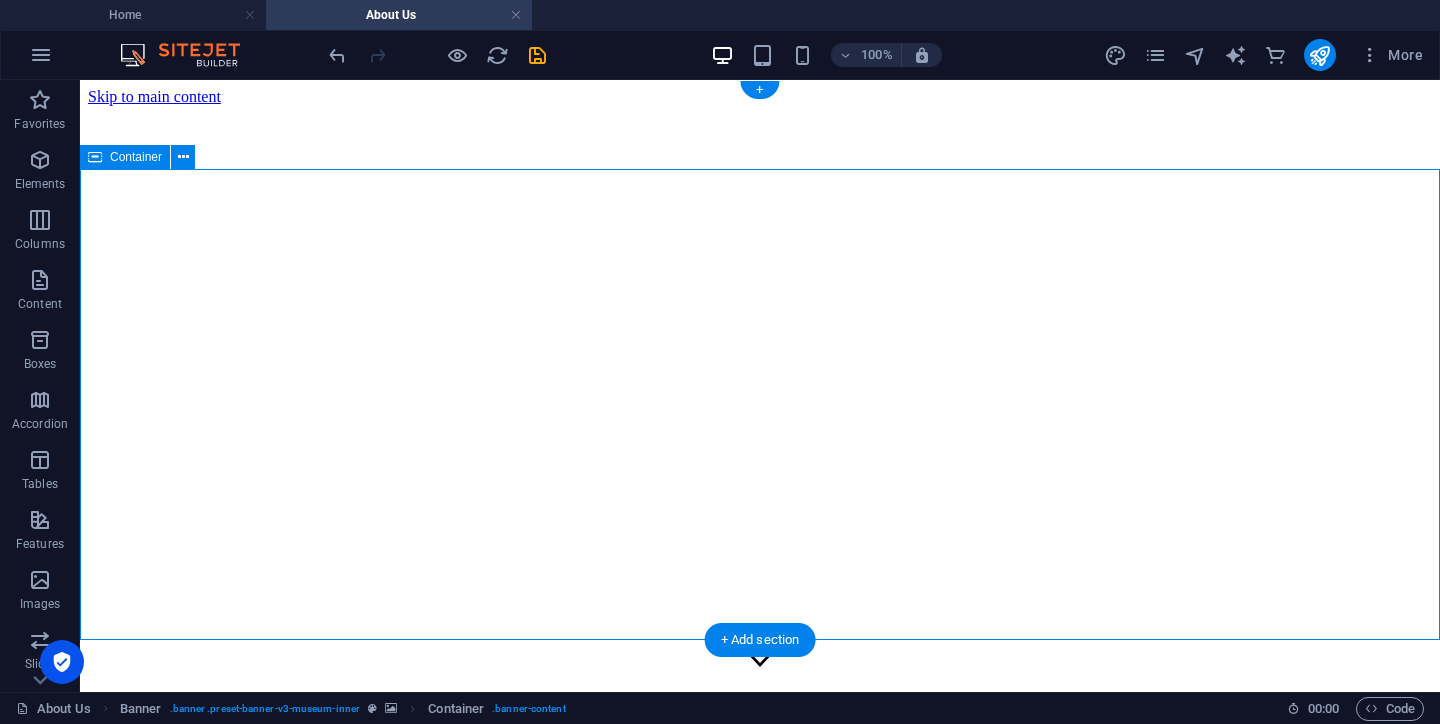 click on "About Us Lorem ipsum dolor sit amet, consectetur adipiscing elit, sed do eiusmod tempor incididunt ut labore Lorem ipsum dolor sit amet, consectetur adipiscing elit, sed do eiusmod tempor incididunt ut labore" at bounding box center [760, 981] 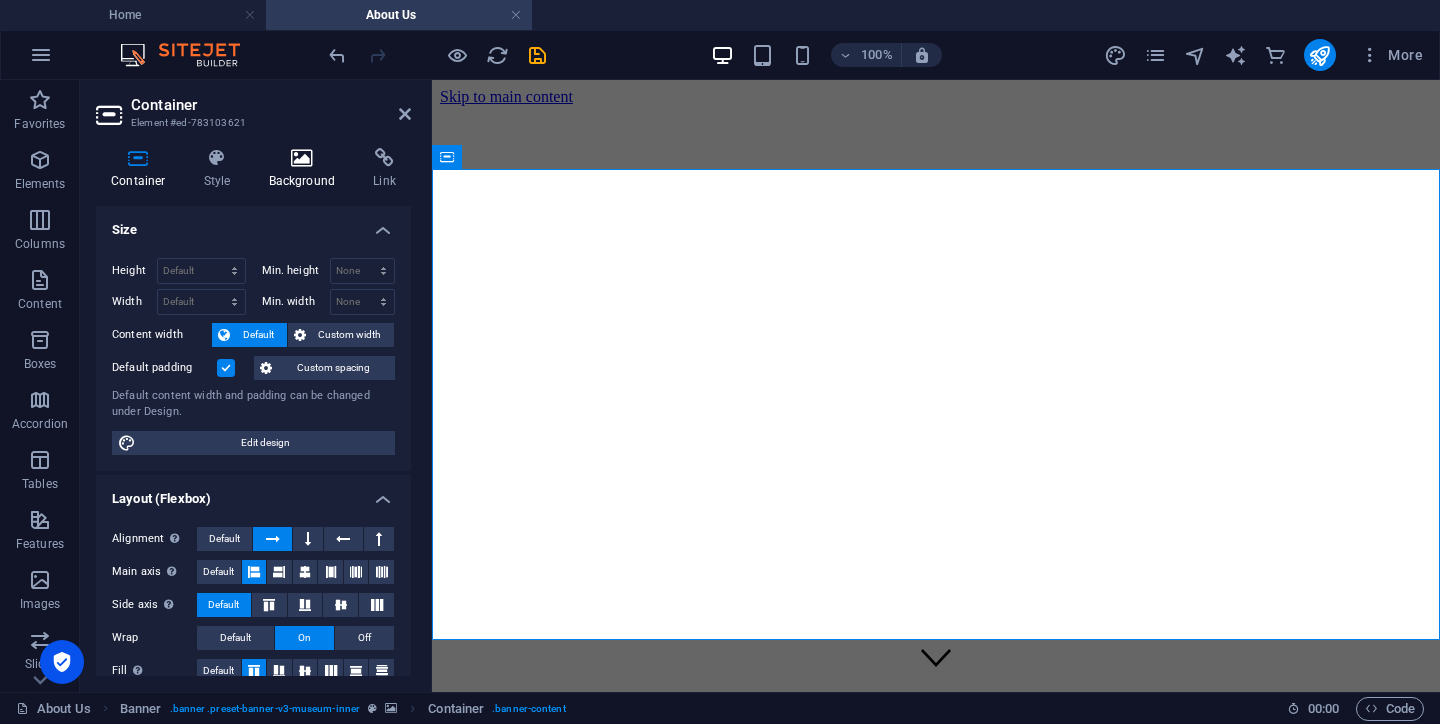 click at bounding box center (302, 158) 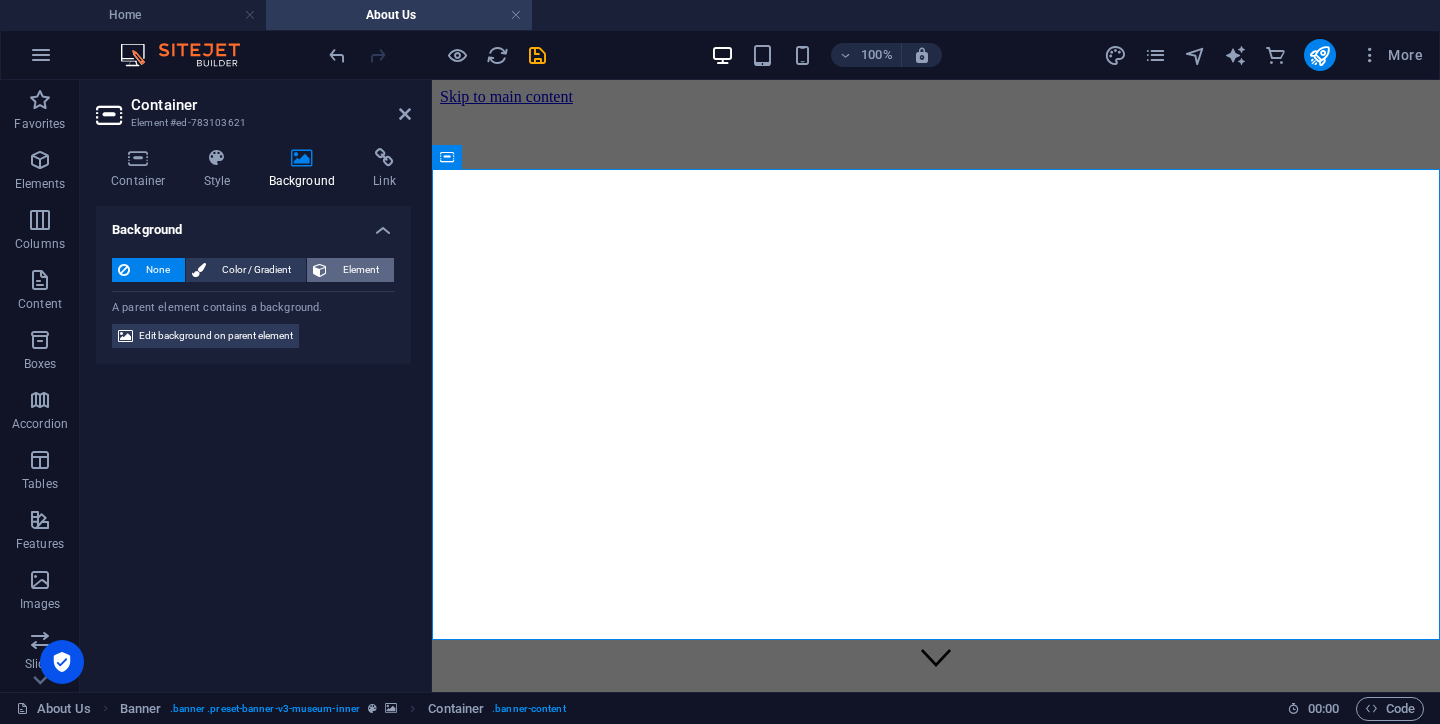 click on "Element" at bounding box center (360, 270) 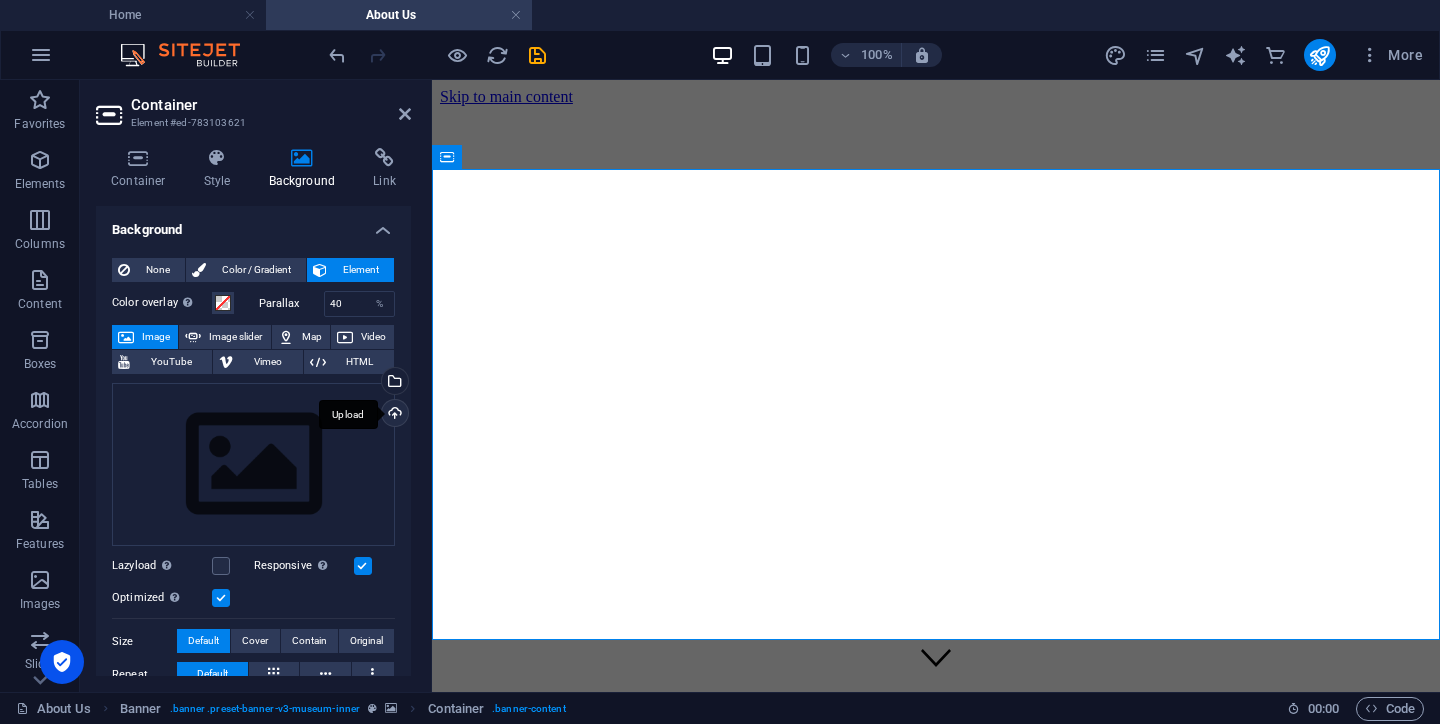 click on "Upload" at bounding box center (393, 415) 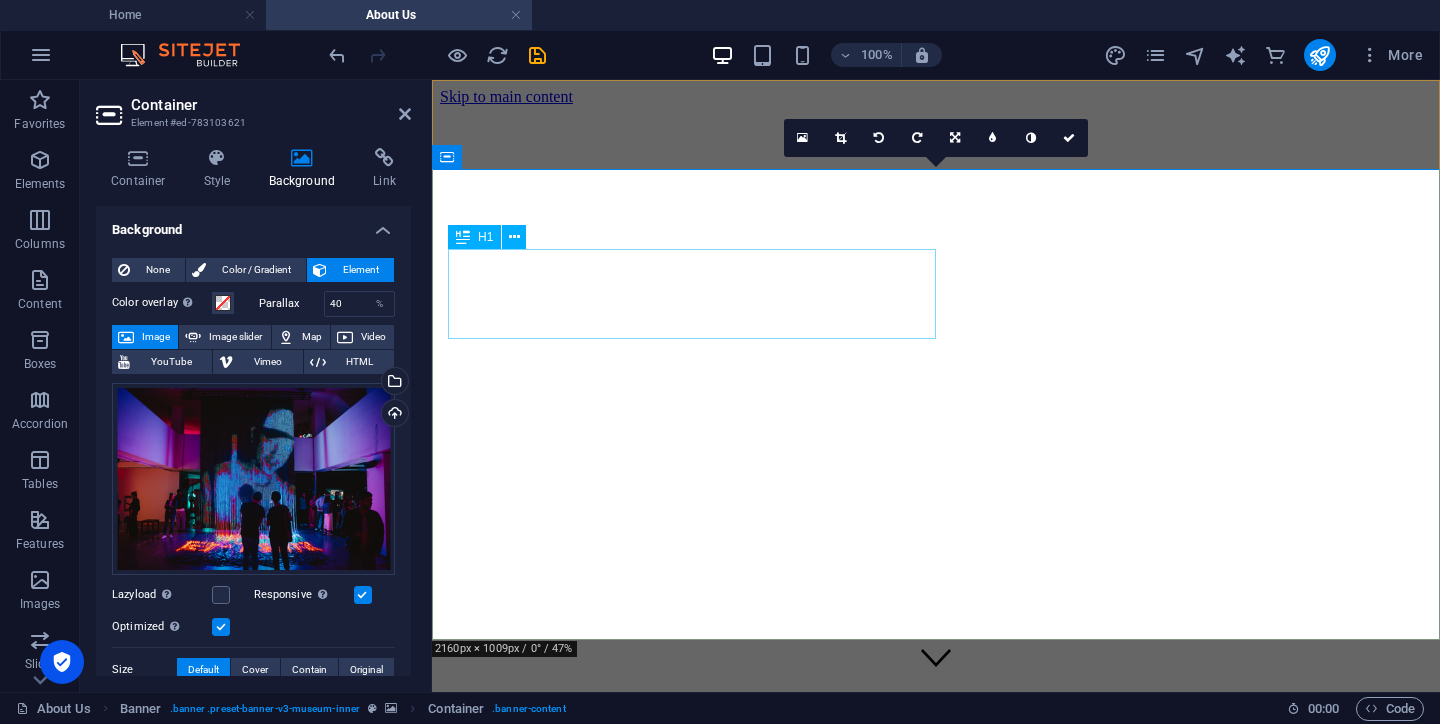 click on "About Us" at bounding box center (936, 1434) 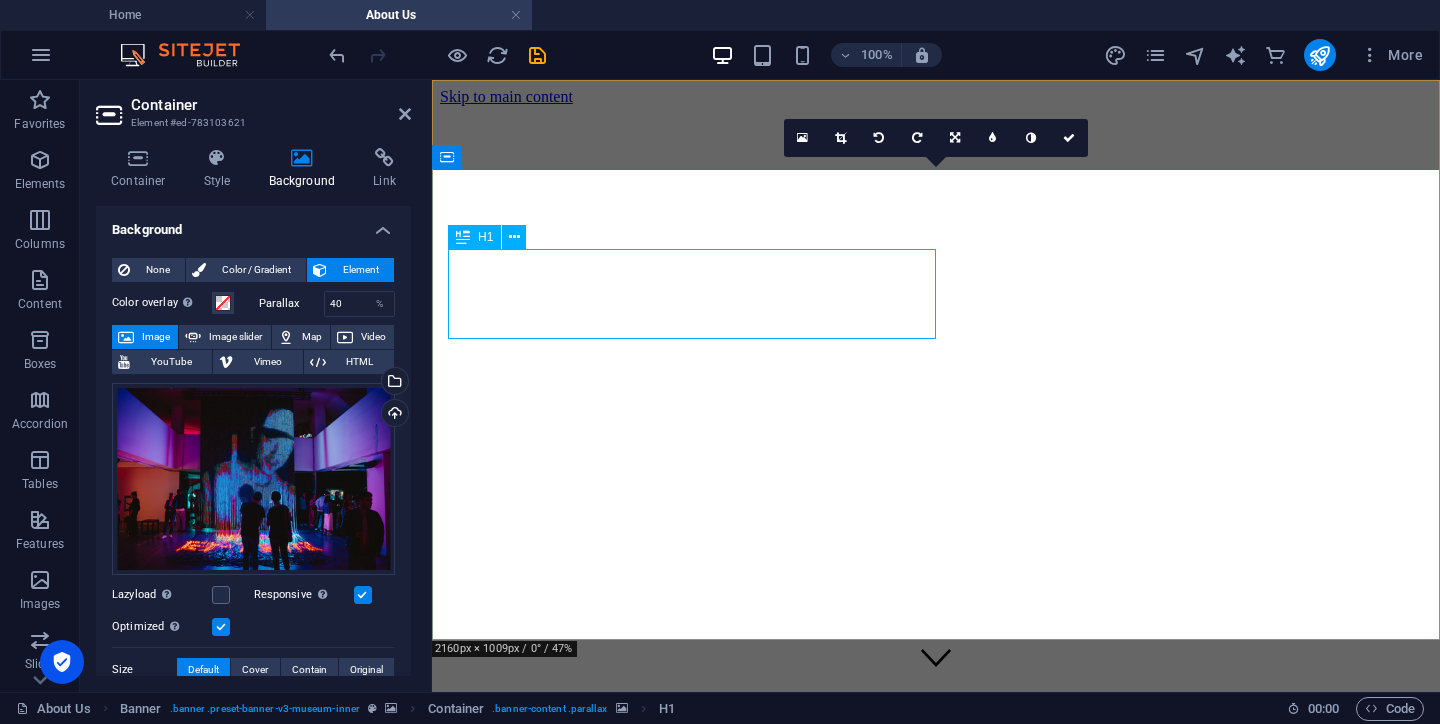 click on "About Us" at bounding box center (936, 1434) 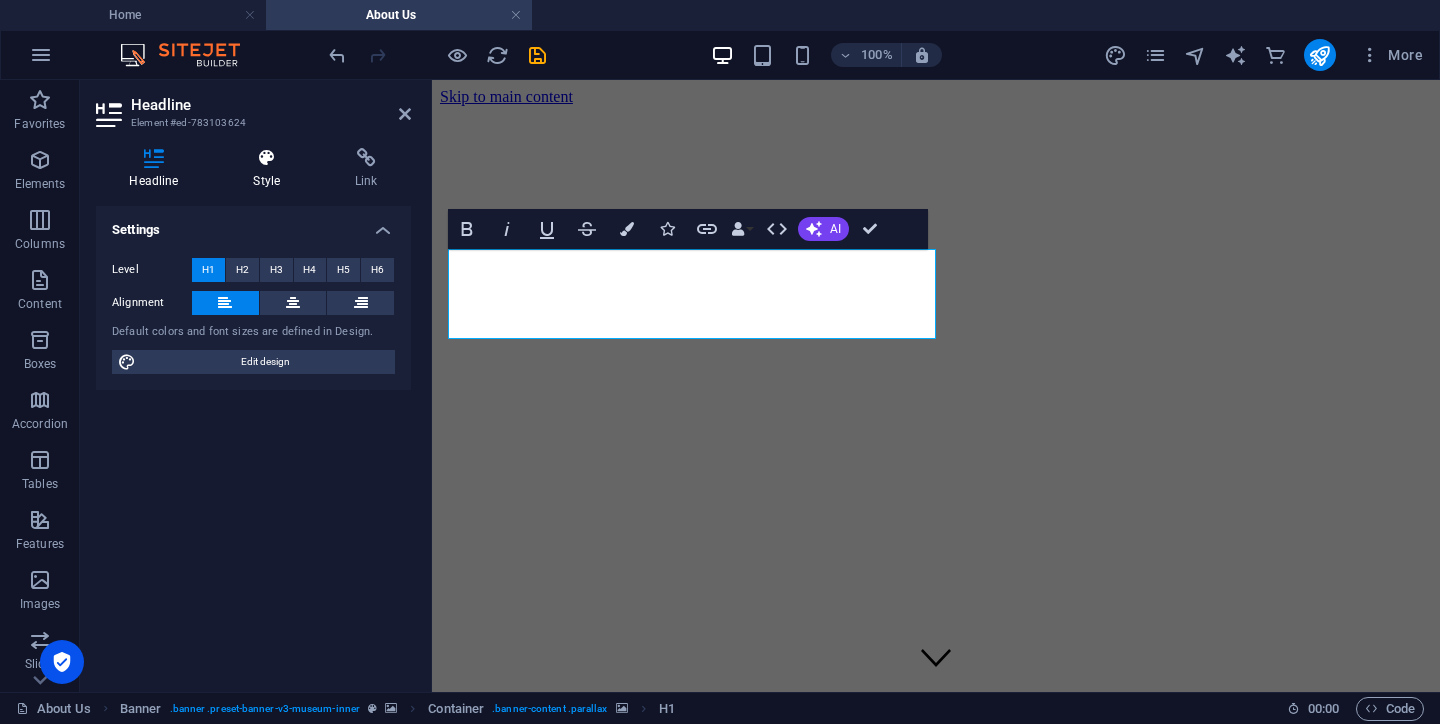 click on "Style" at bounding box center (271, 169) 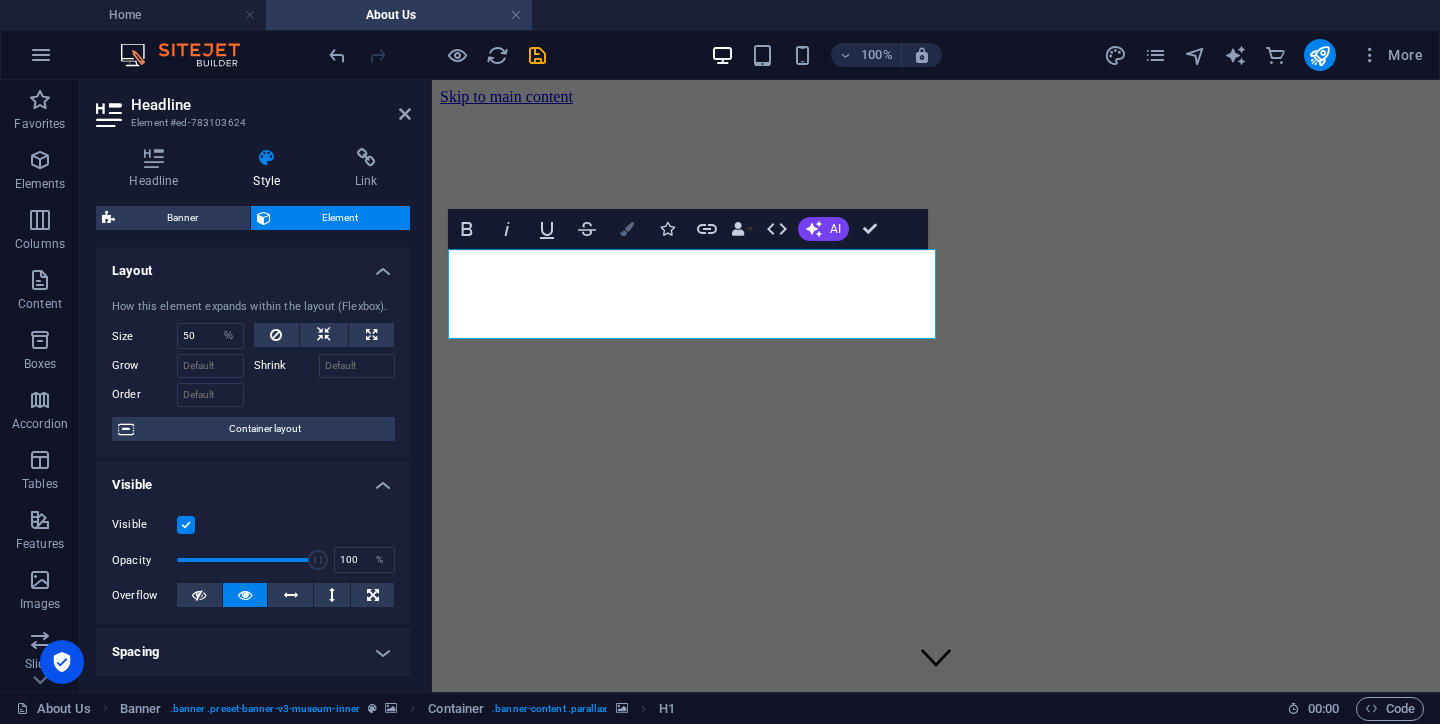 click at bounding box center (627, 229) 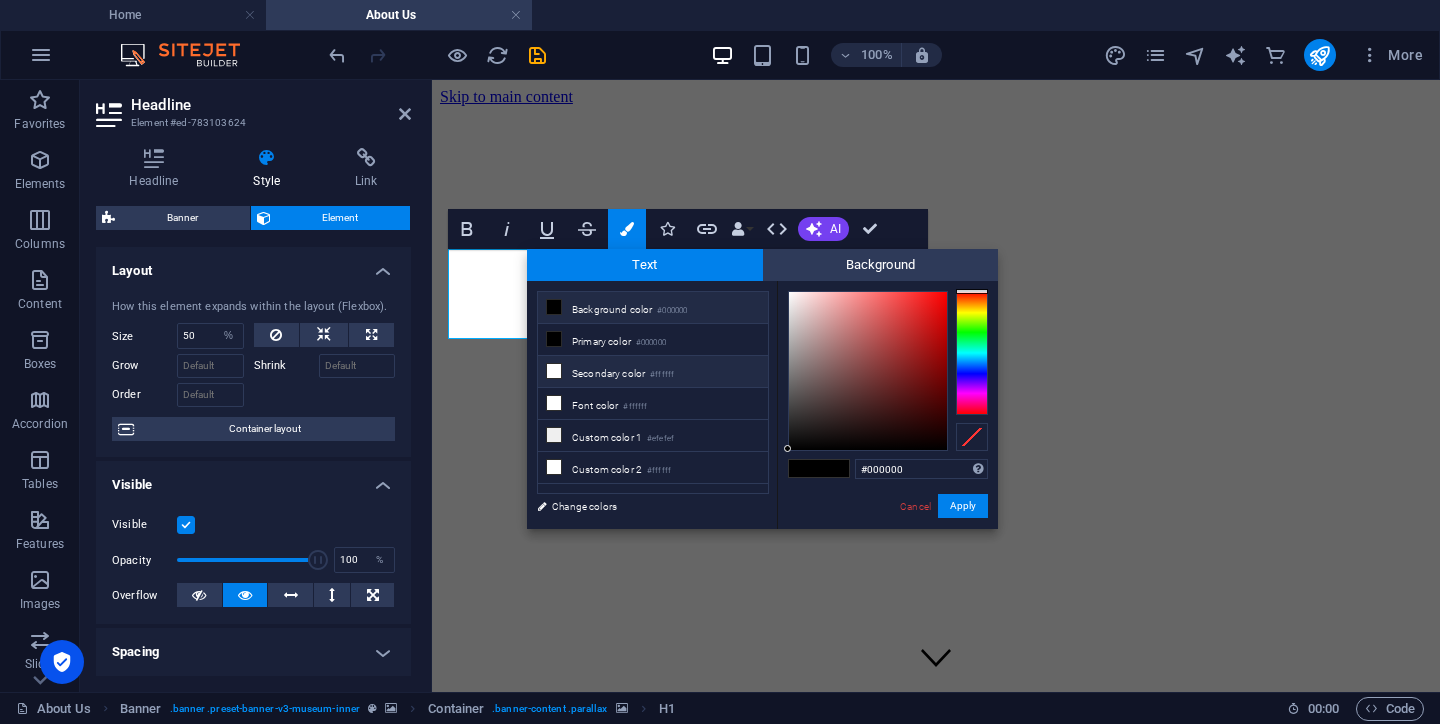 click on "Secondary color
#ffffff" at bounding box center (653, 372) 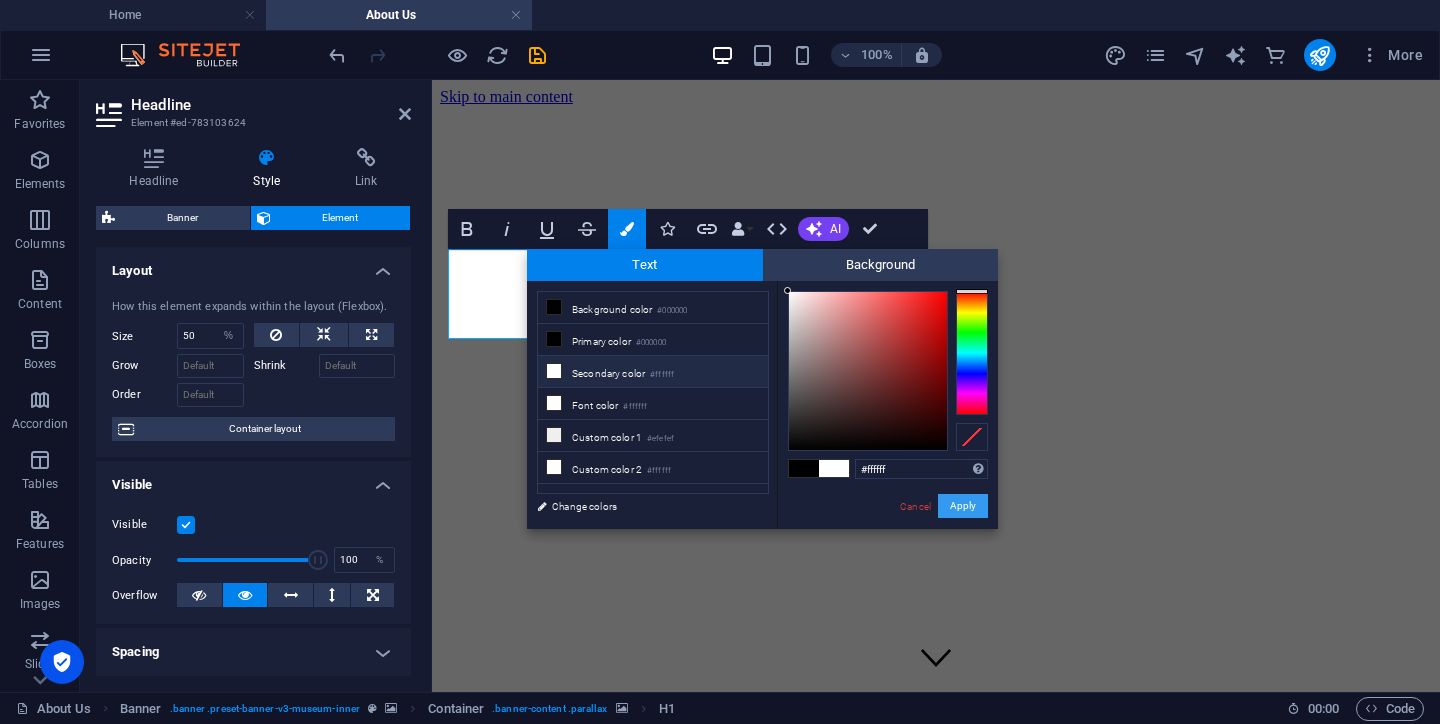click on "Apply" at bounding box center (963, 506) 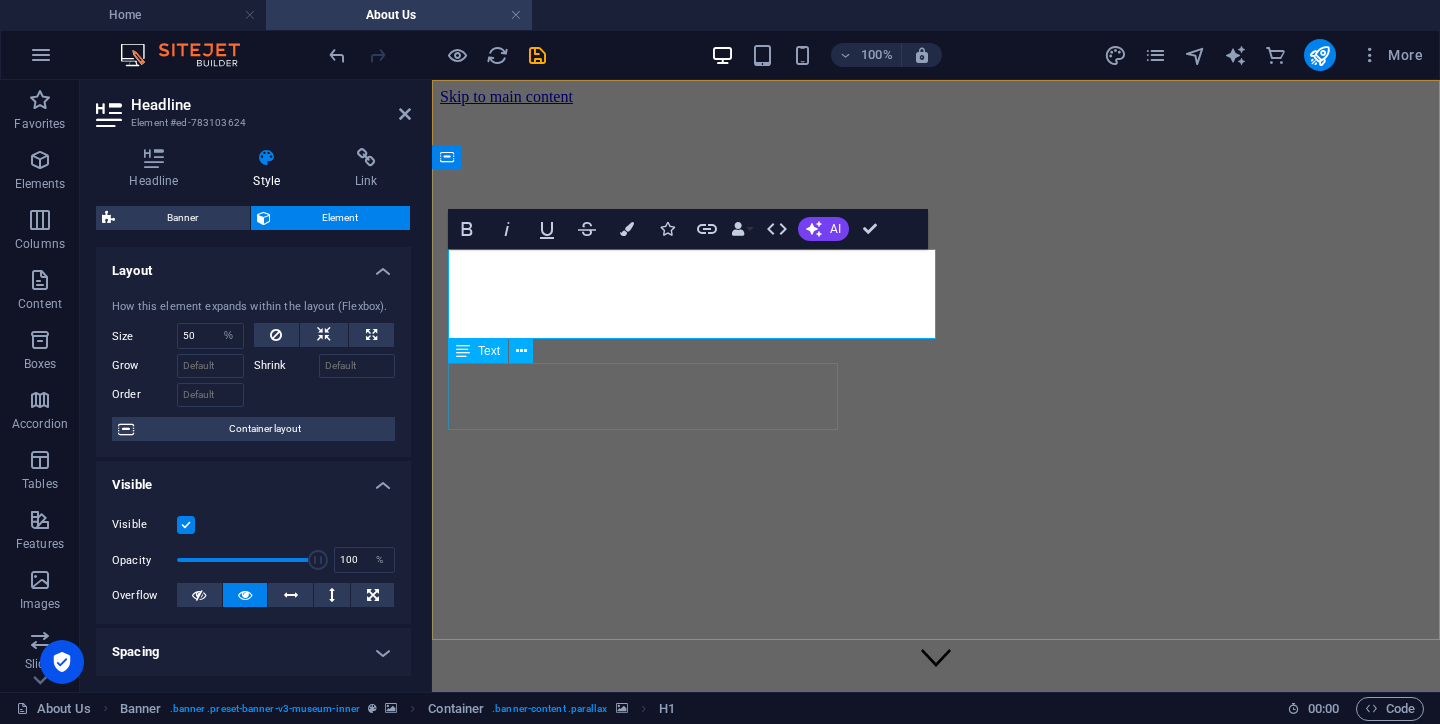 click on "Lorem ipsum dolor sit amet, consectetur adipiscing elit, sed do eiusmod tempor incididunt ut labore" at bounding box center (936, 1524) 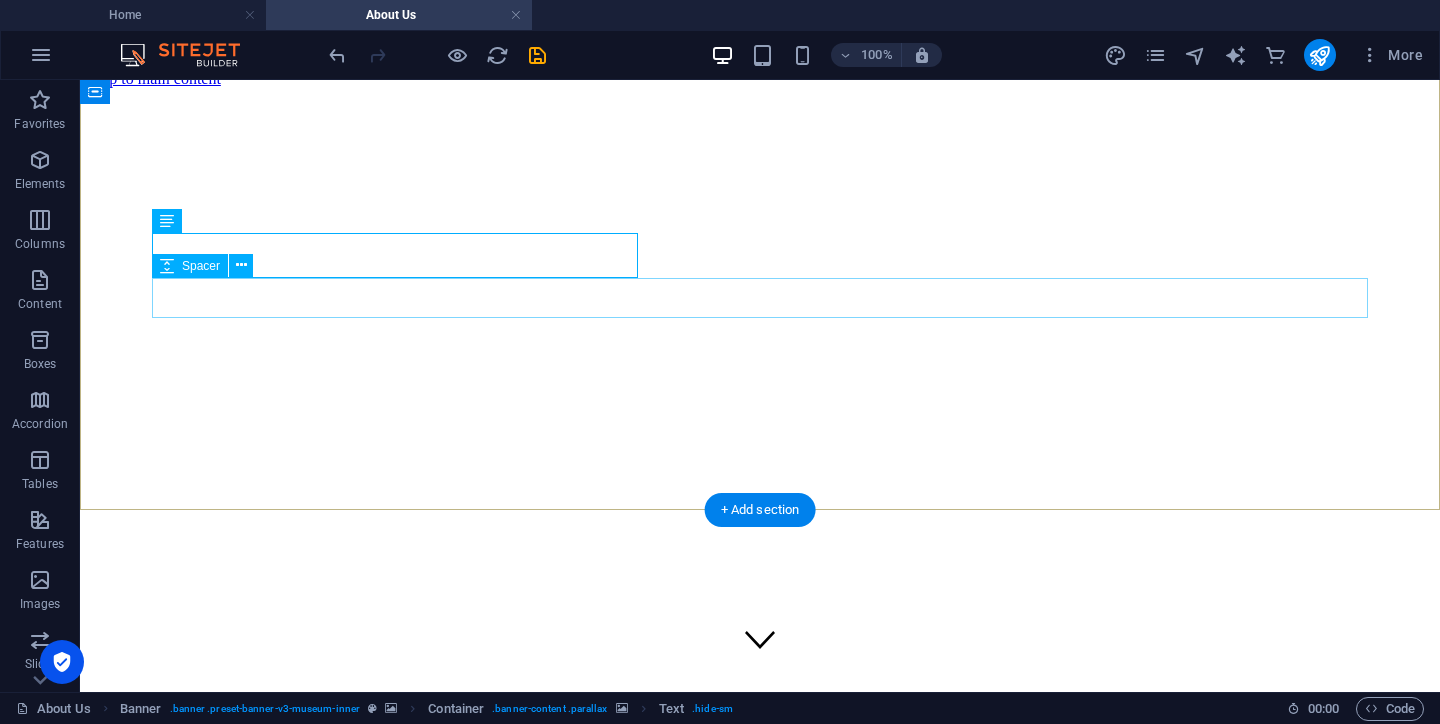 scroll, scrollTop: 0, scrollLeft: 0, axis: both 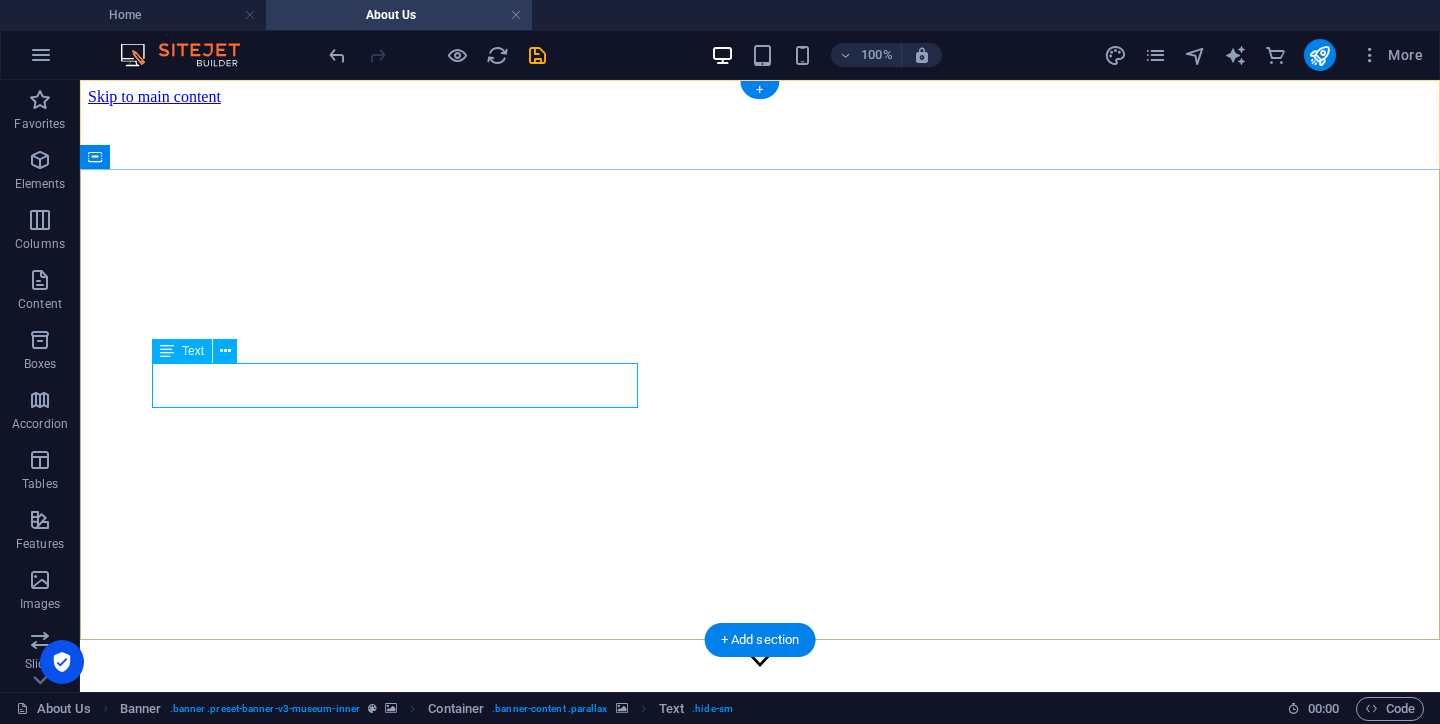 click on "Lorem ipsum dolor sit amet, consectetur adipiscing elit, sed do eiusmod tempor incididunt ut labore" at bounding box center (760, 1524) 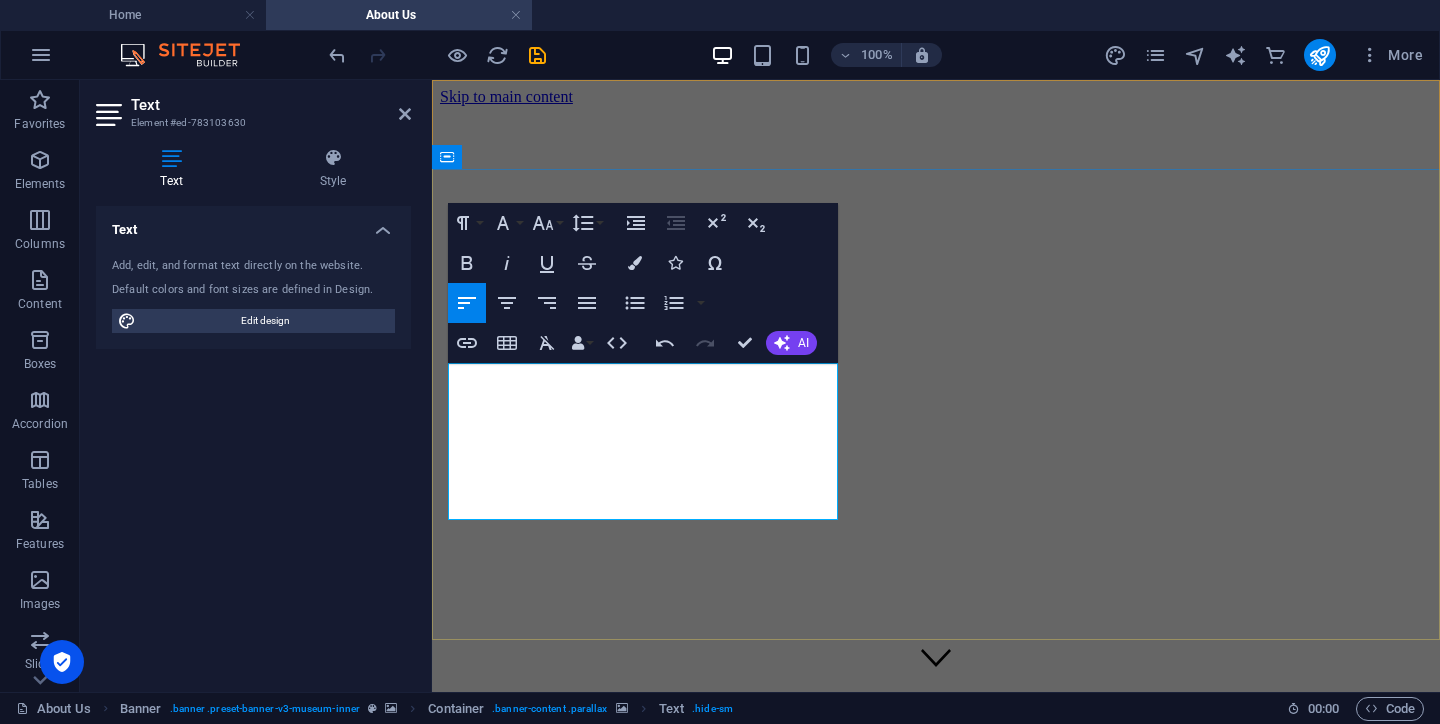 drag, startPoint x: 708, startPoint y: 512, endPoint x: 509, endPoint y: 470, distance: 203.38388 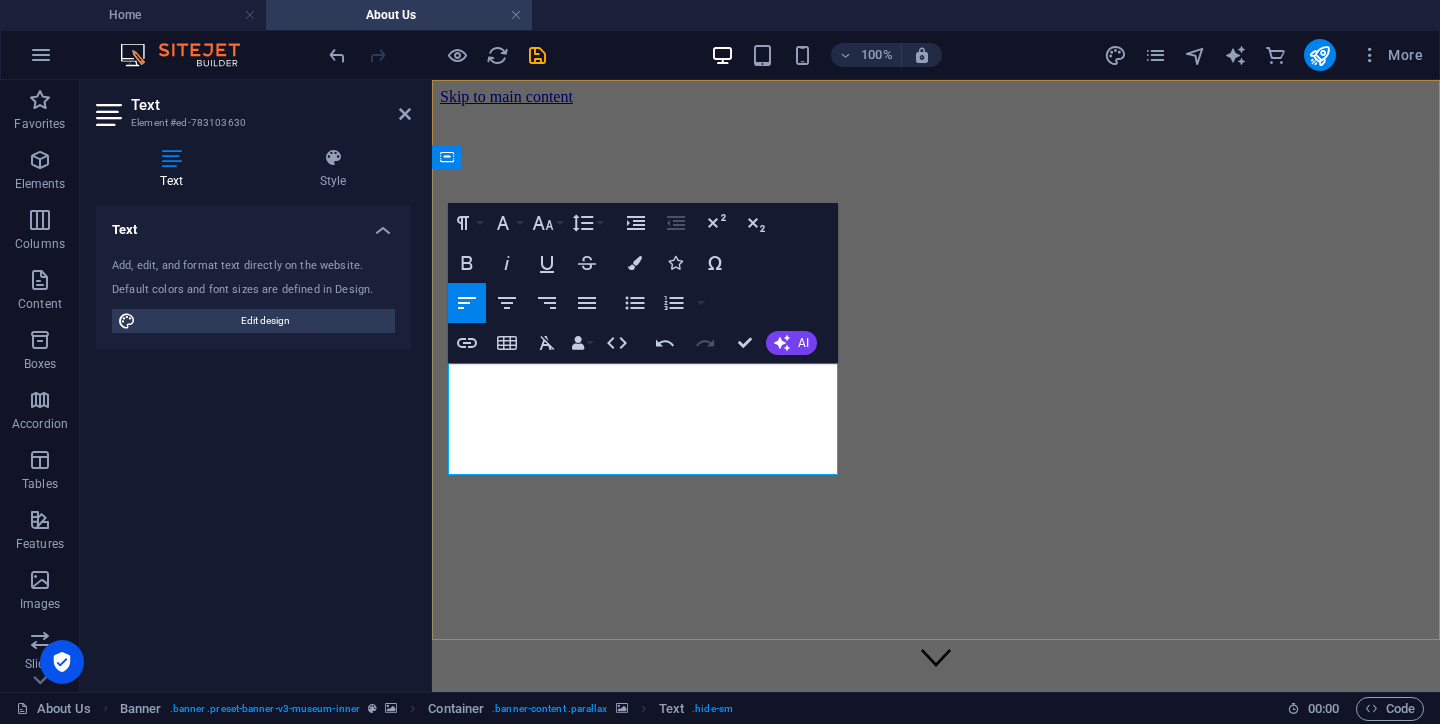 drag, startPoint x: 527, startPoint y: 465, endPoint x: 448, endPoint y: 376, distance: 119.0042 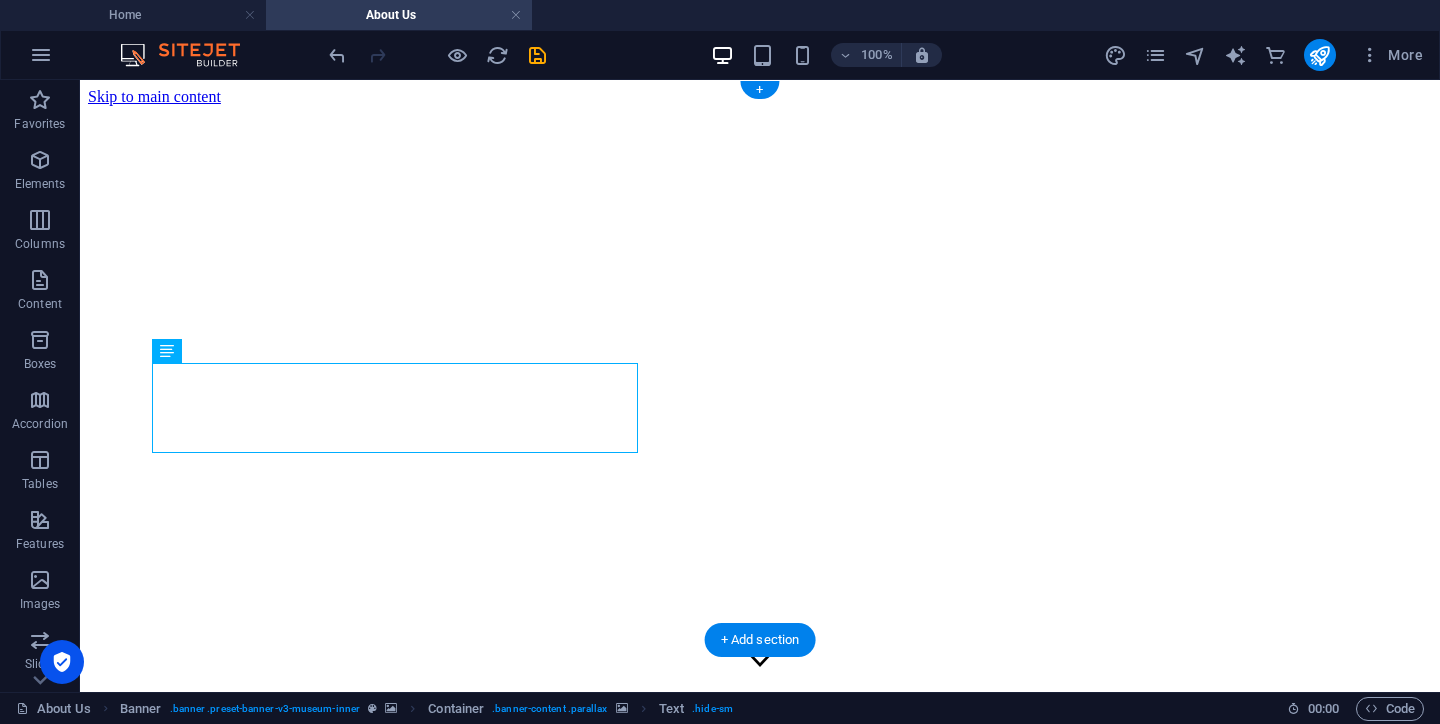 click at bounding box center [760, 831] 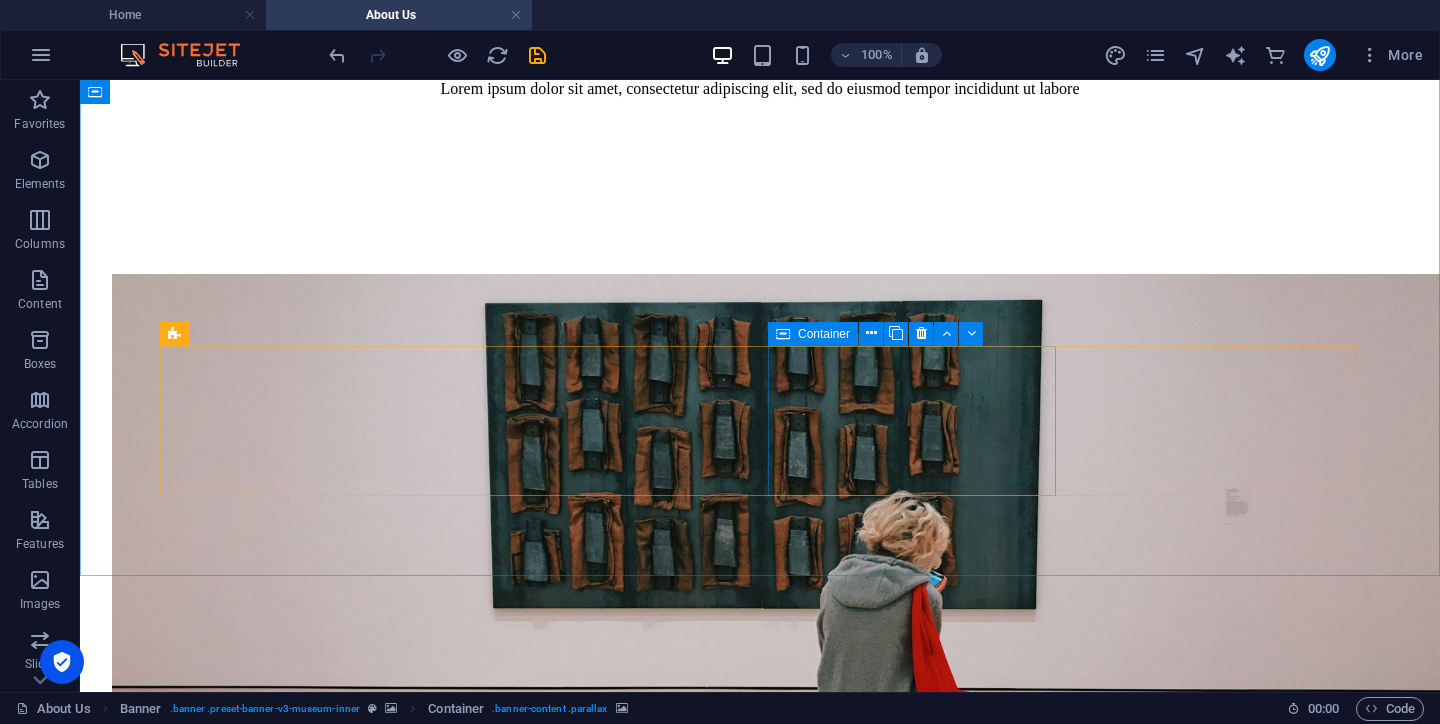 scroll, scrollTop: 1498, scrollLeft: 0, axis: vertical 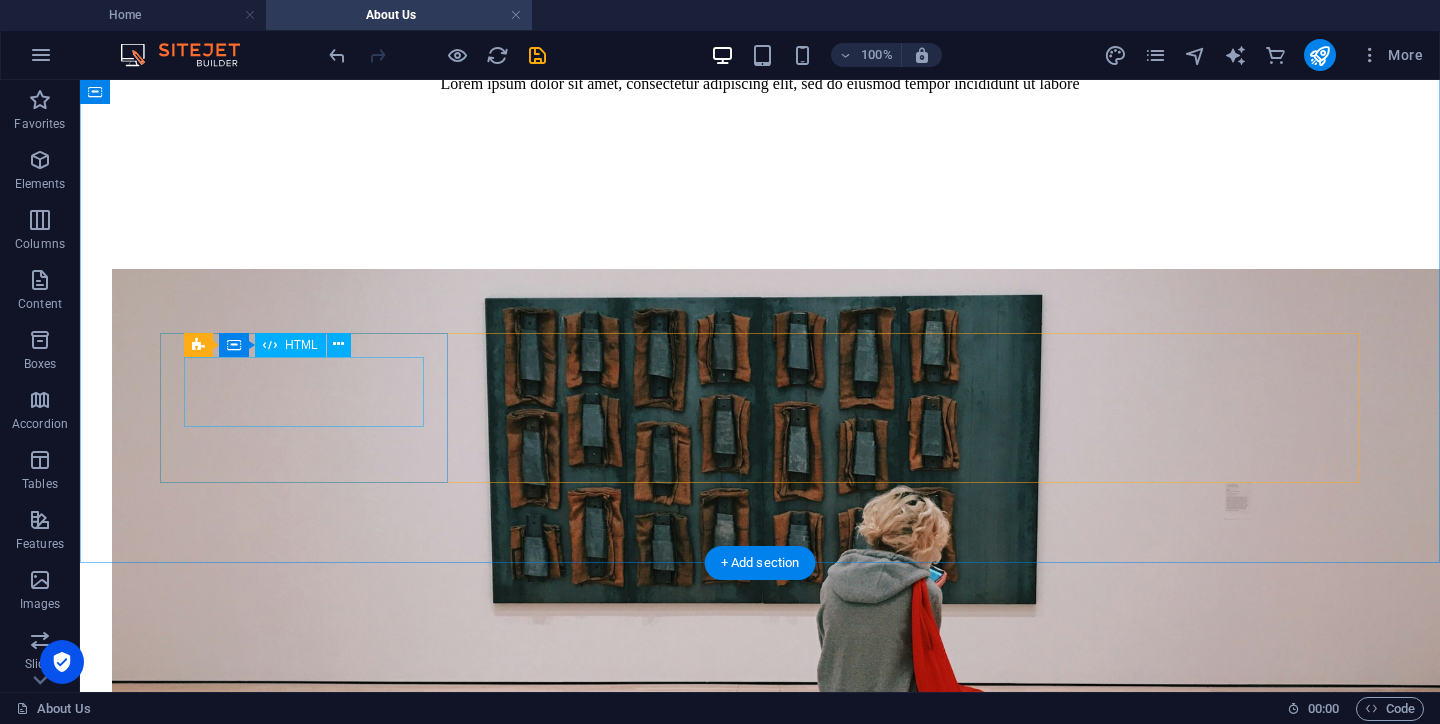 click on "200" at bounding box center [760, 1425] 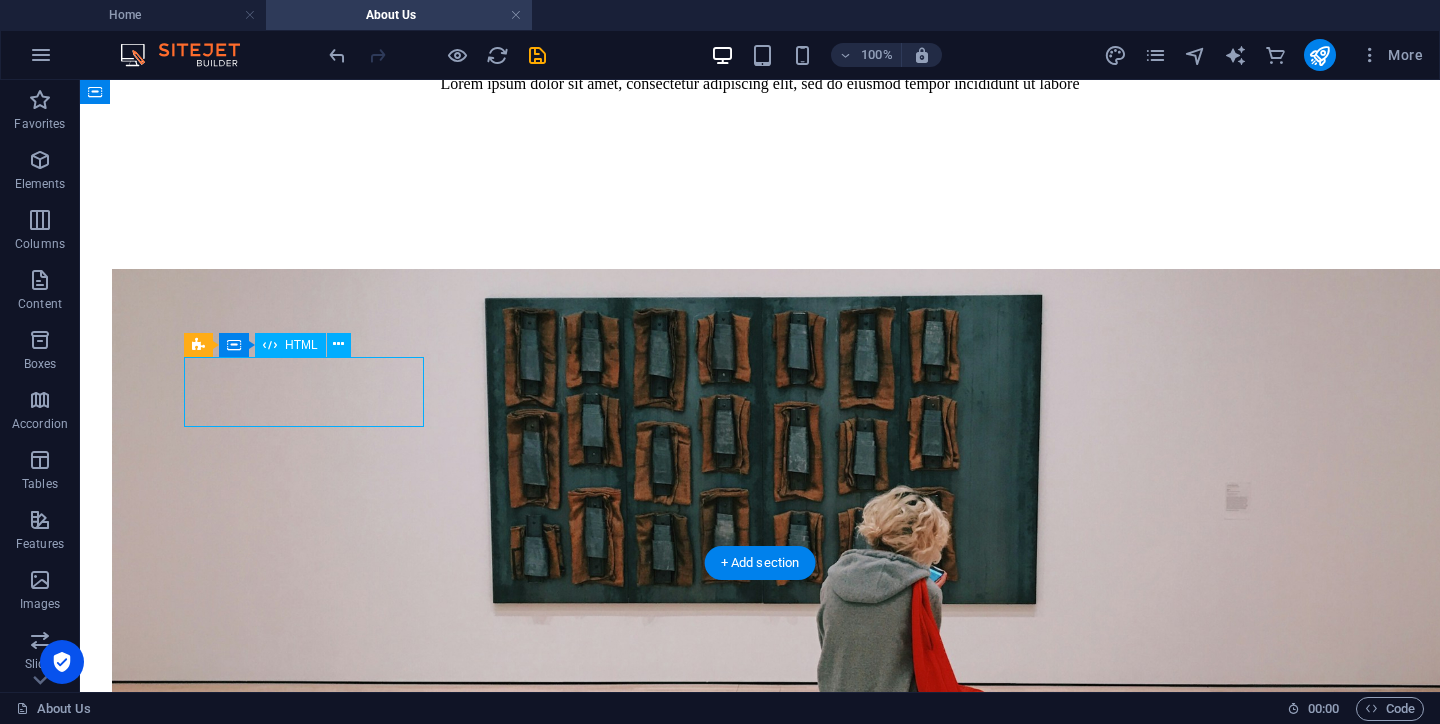 click on "200" at bounding box center (760, 1425) 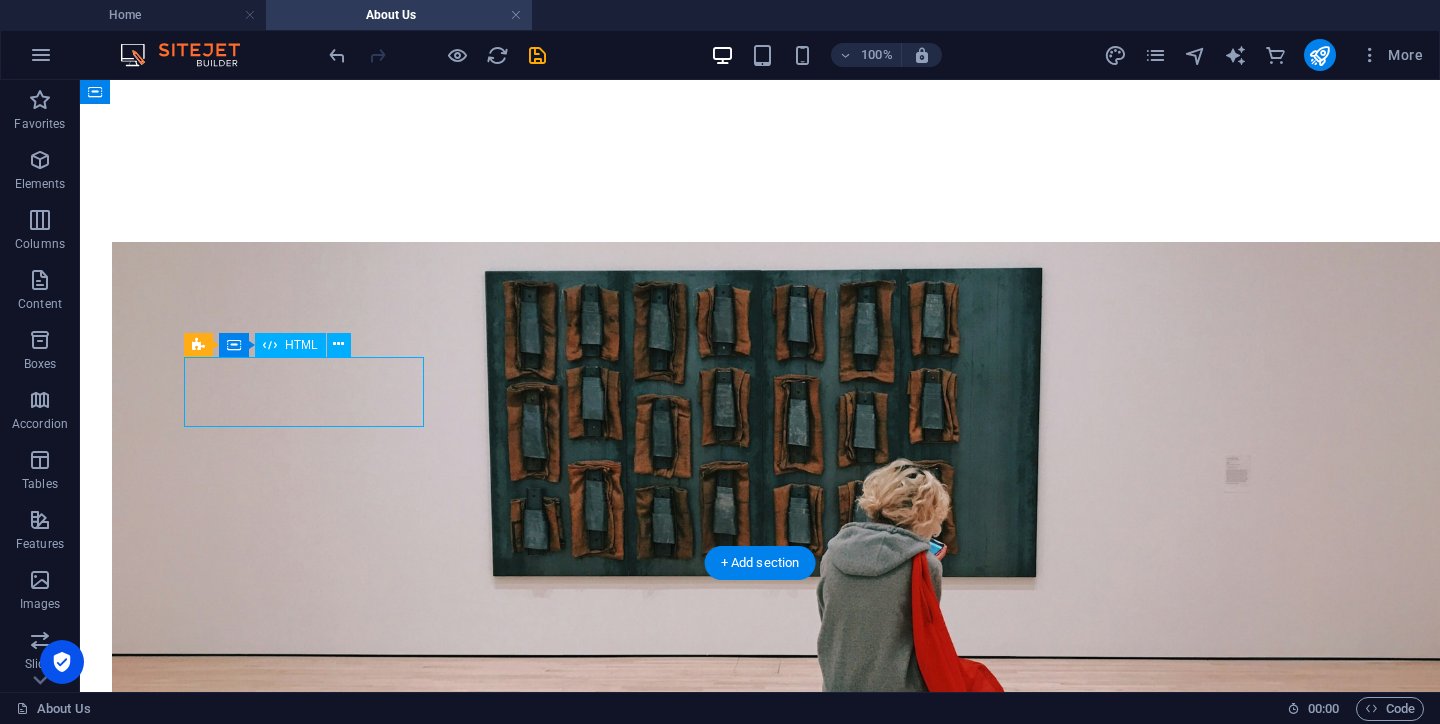 scroll, scrollTop: 1406, scrollLeft: 0, axis: vertical 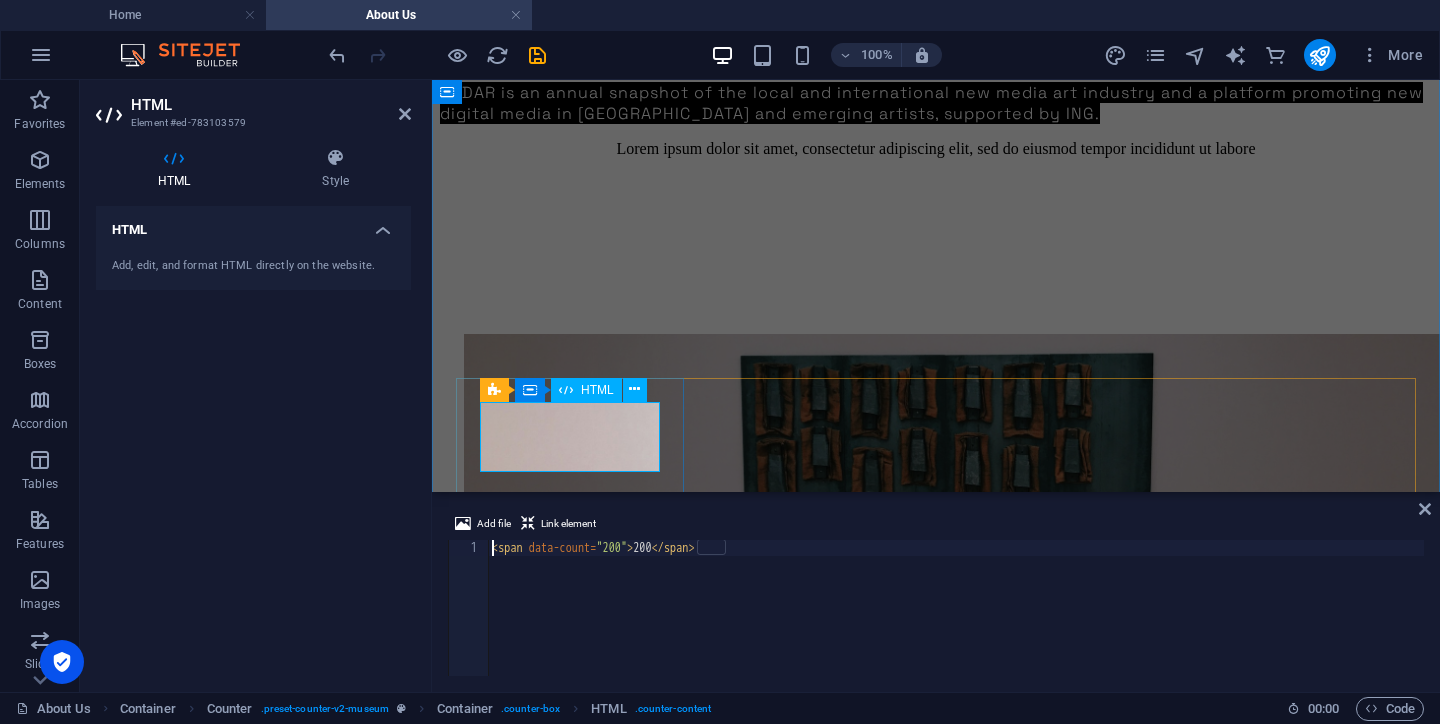 click on "200" at bounding box center (936, 1377) 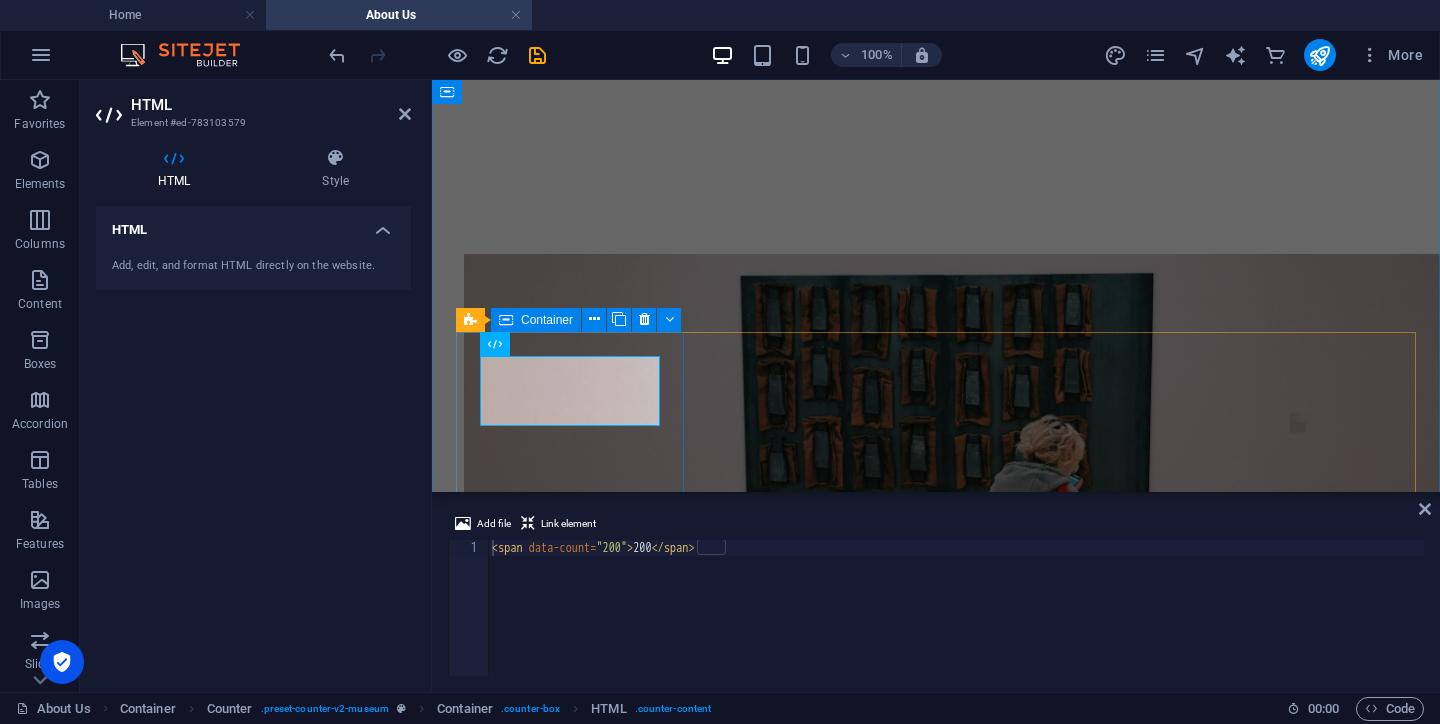 scroll, scrollTop: 1494, scrollLeft: 0, axis: vertical 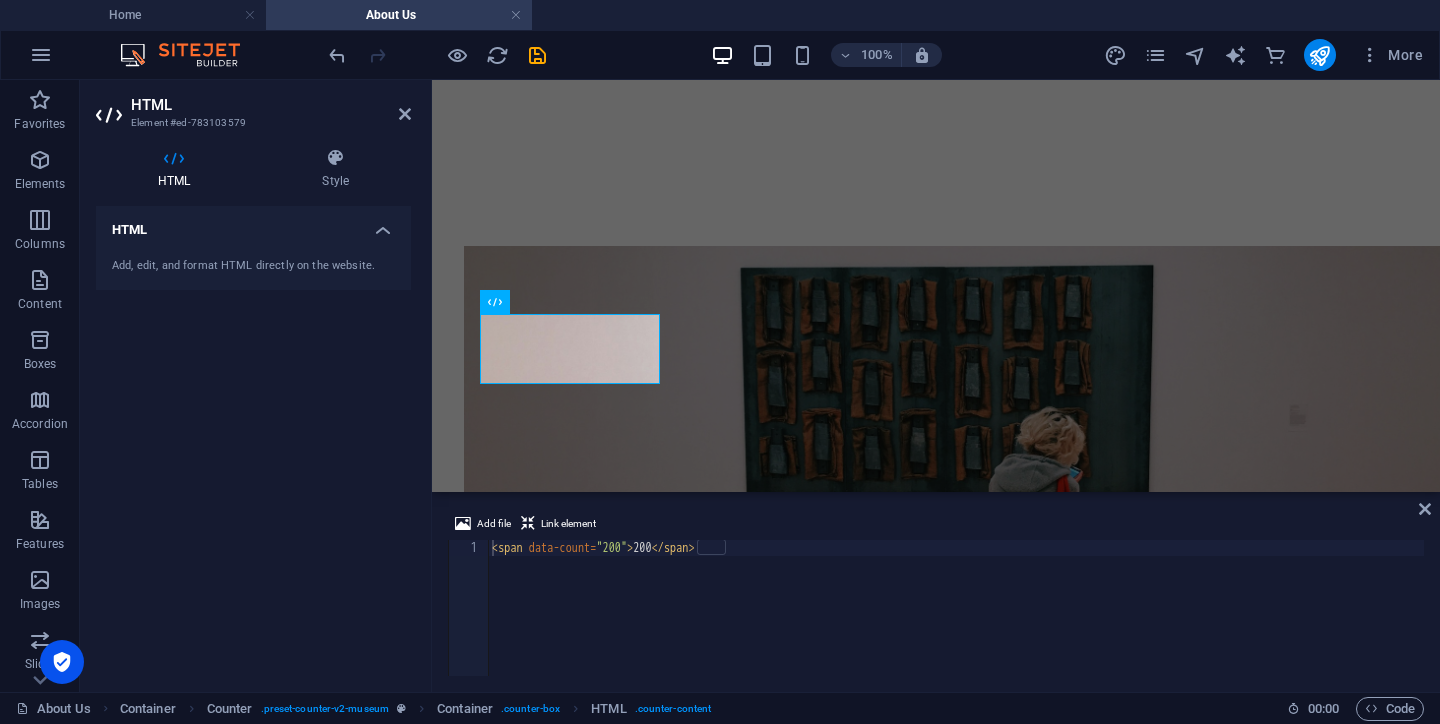 click on "< span   data-count = "200" > 200 </ span >" at bounding box center [956, 624] 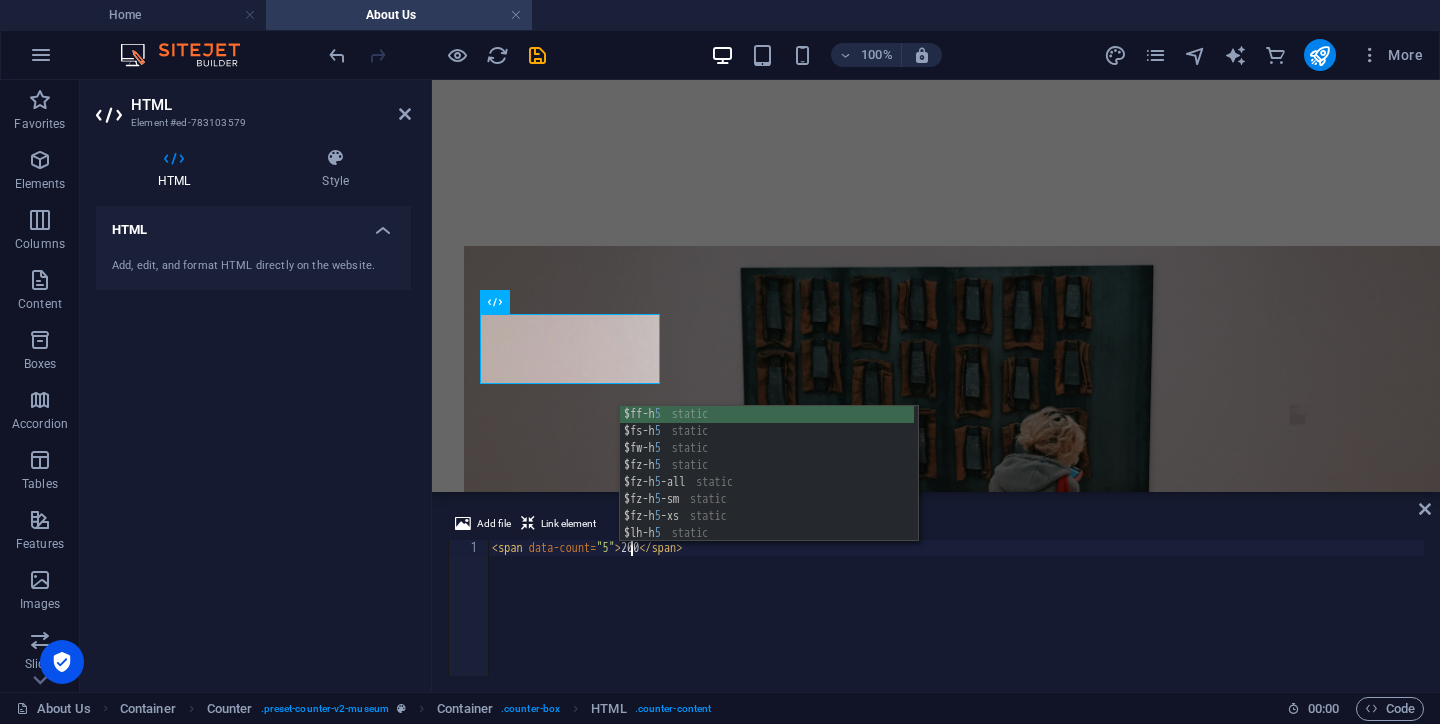 scroll, scrollTop: 0, scrollLeft: 11, axis: horizontal 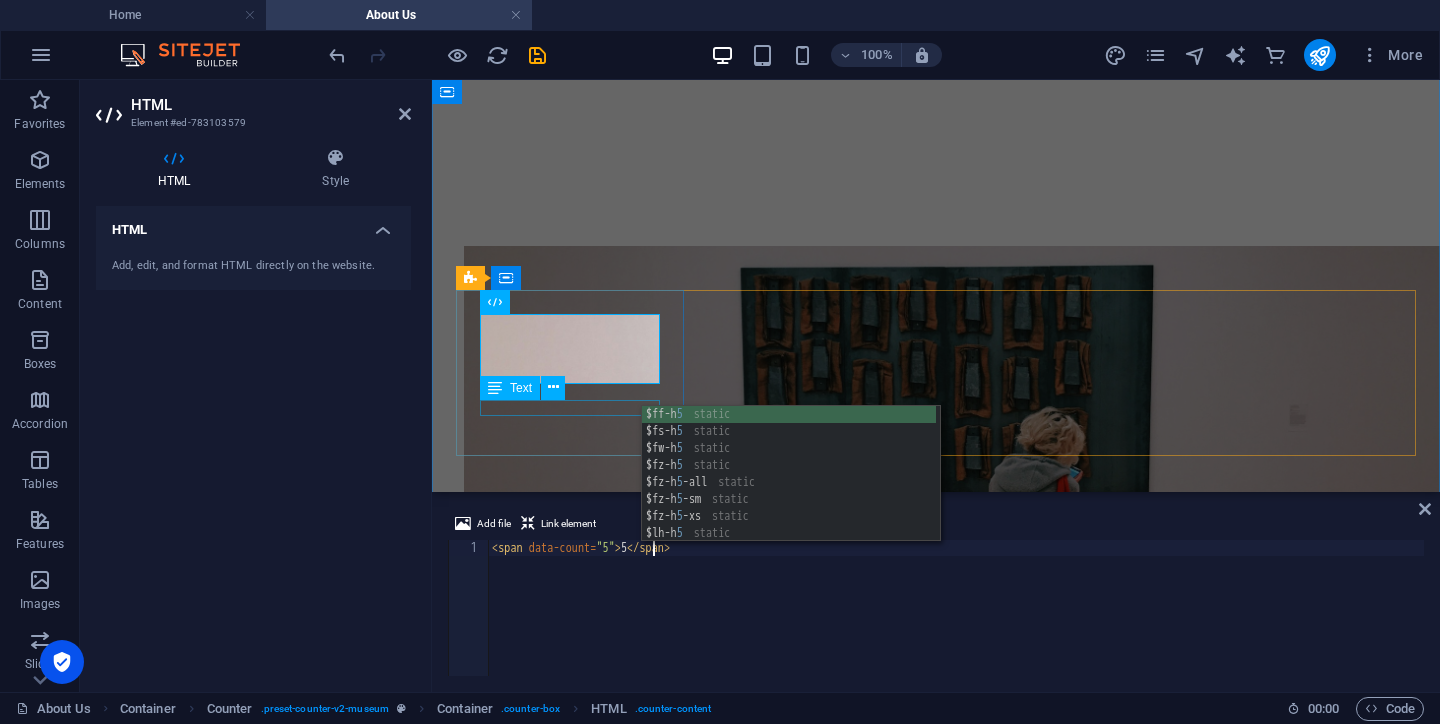 type on "<span data-count="5">5</span>" 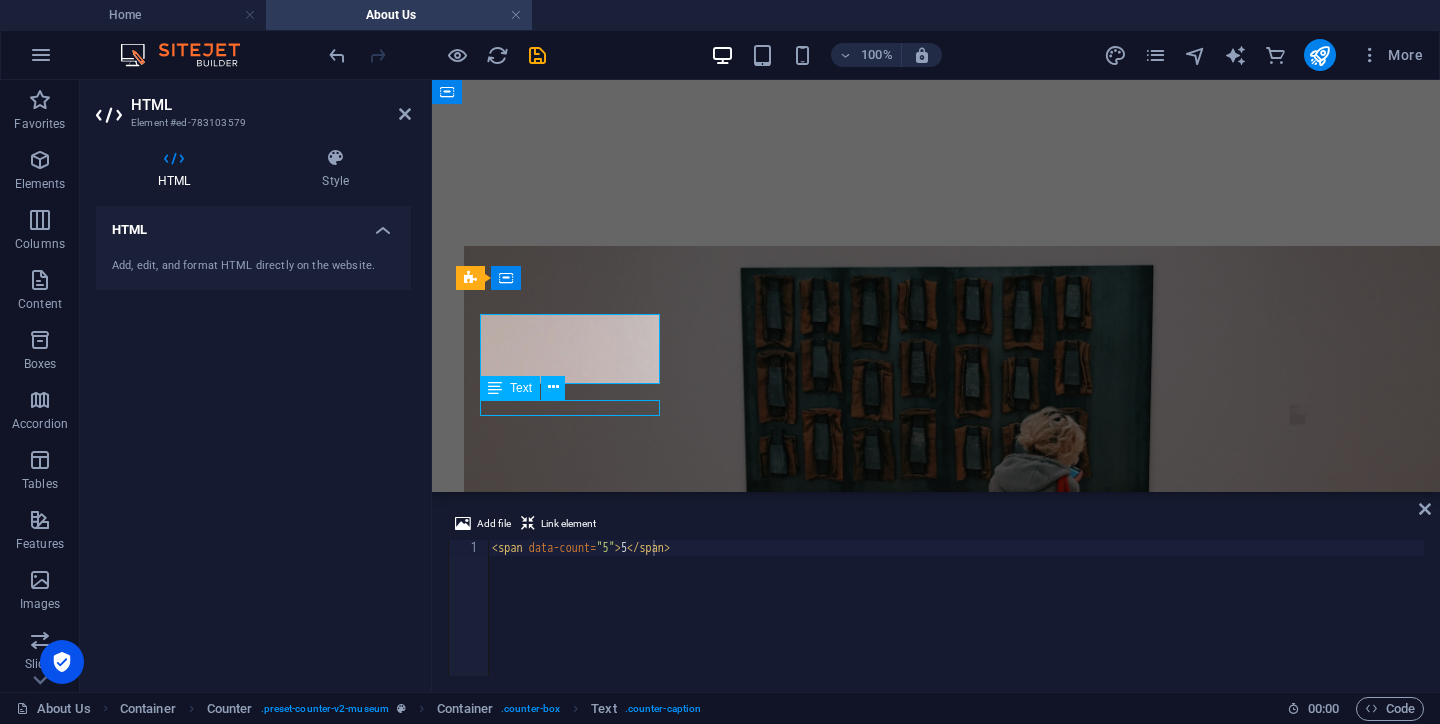 click on "Employees" at bounding box center (936, 1323) 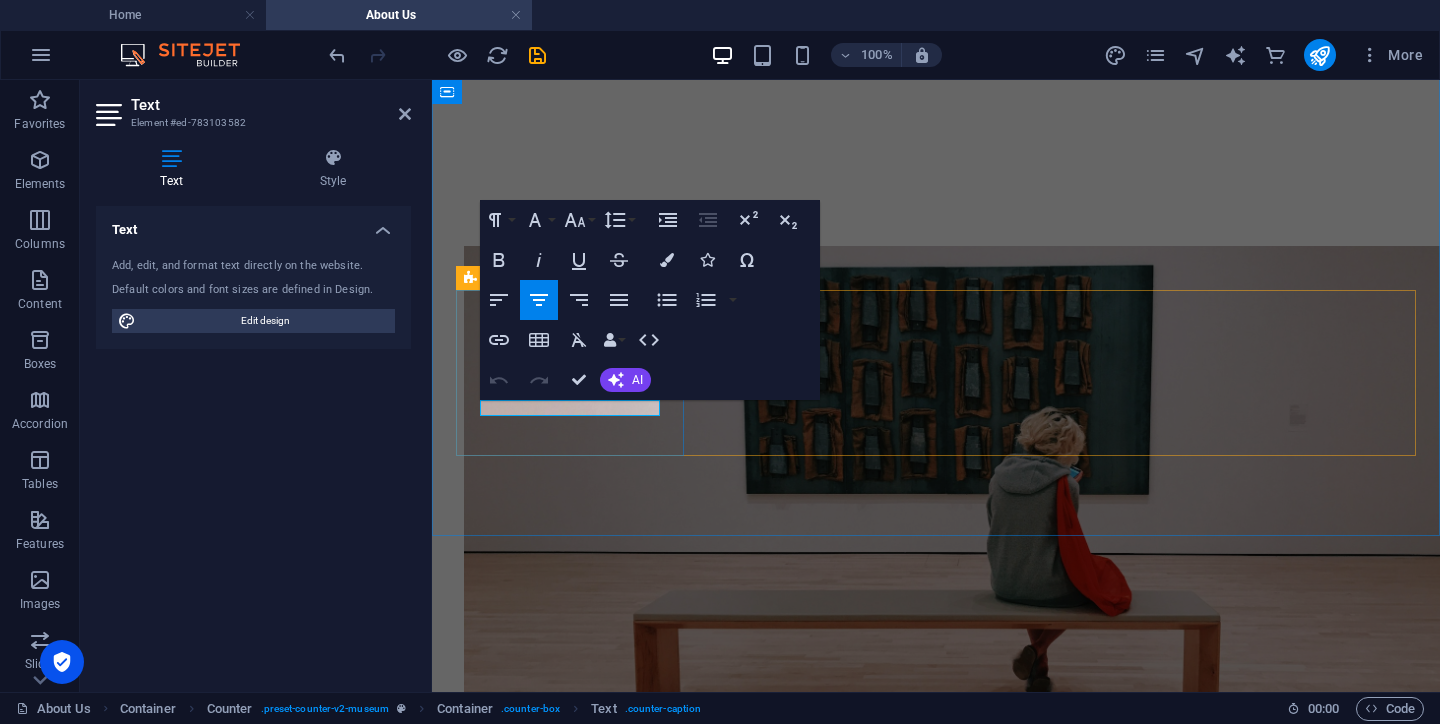 drag, startPoint x: 649, startPoint y: 408, endPoint x: 520, endPoint y: 408, distance: 129 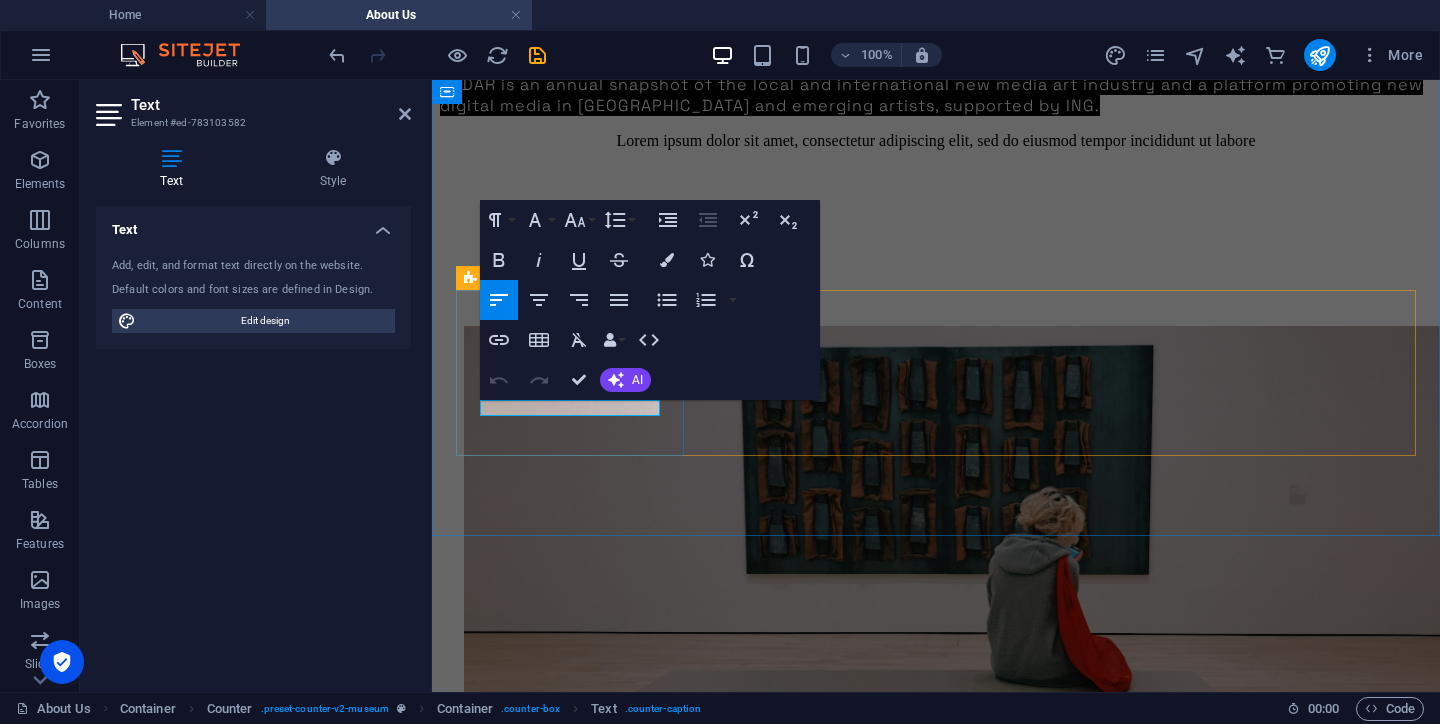 type 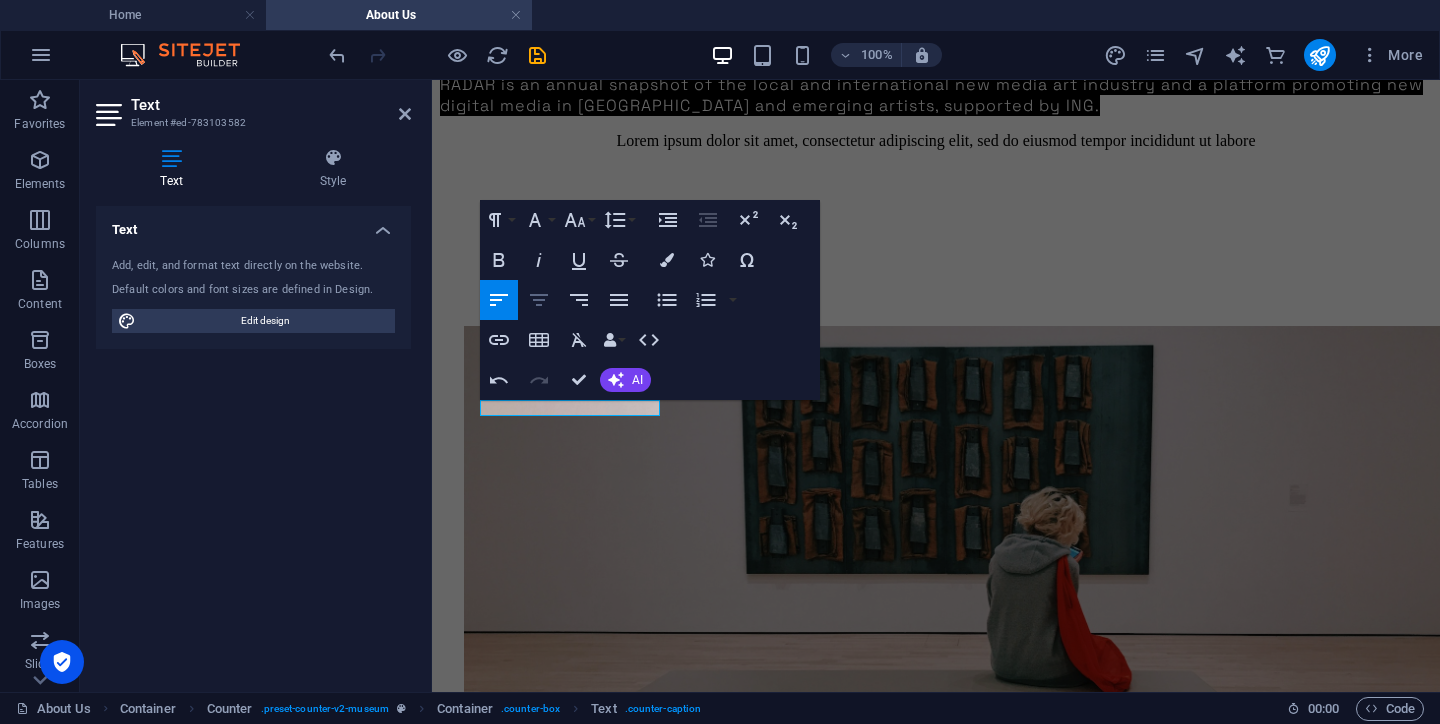click 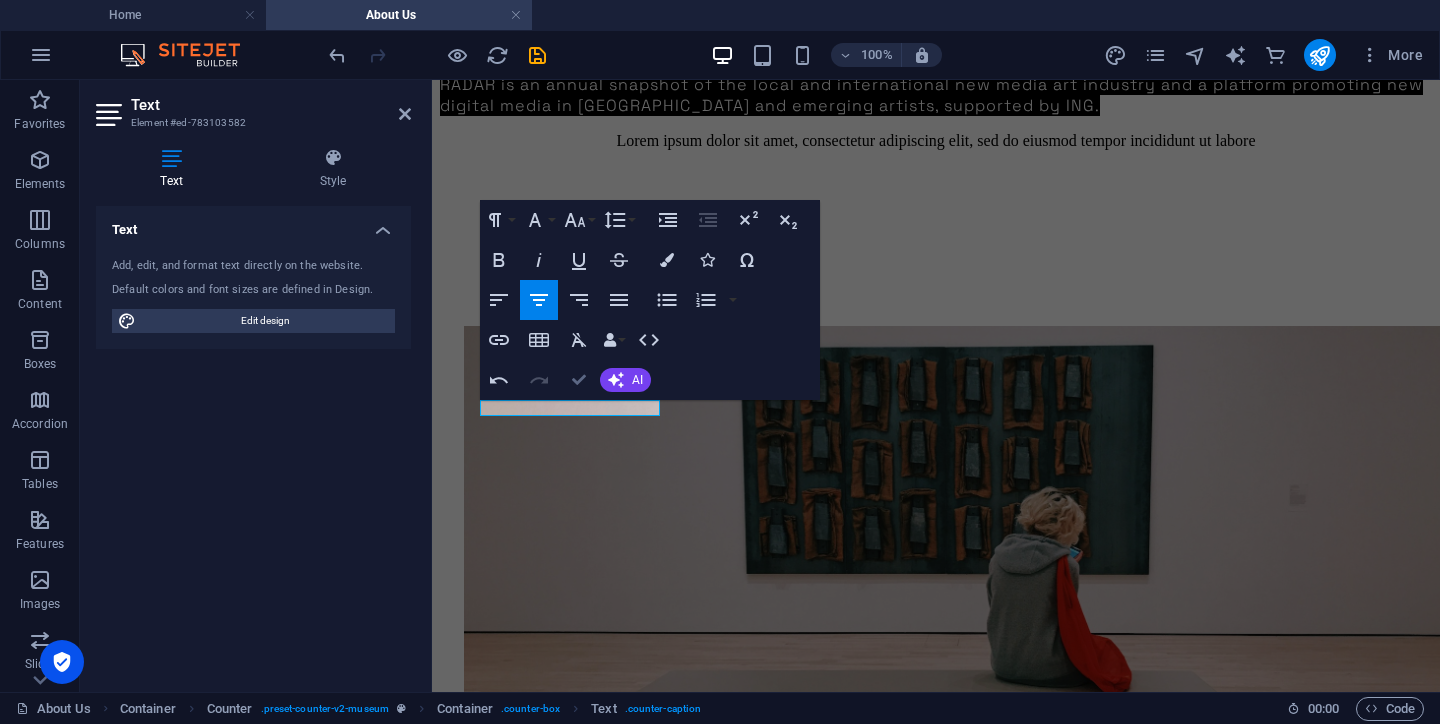 scroll, scrollTop: 1541, scrollLeft: 0, axis: vertical 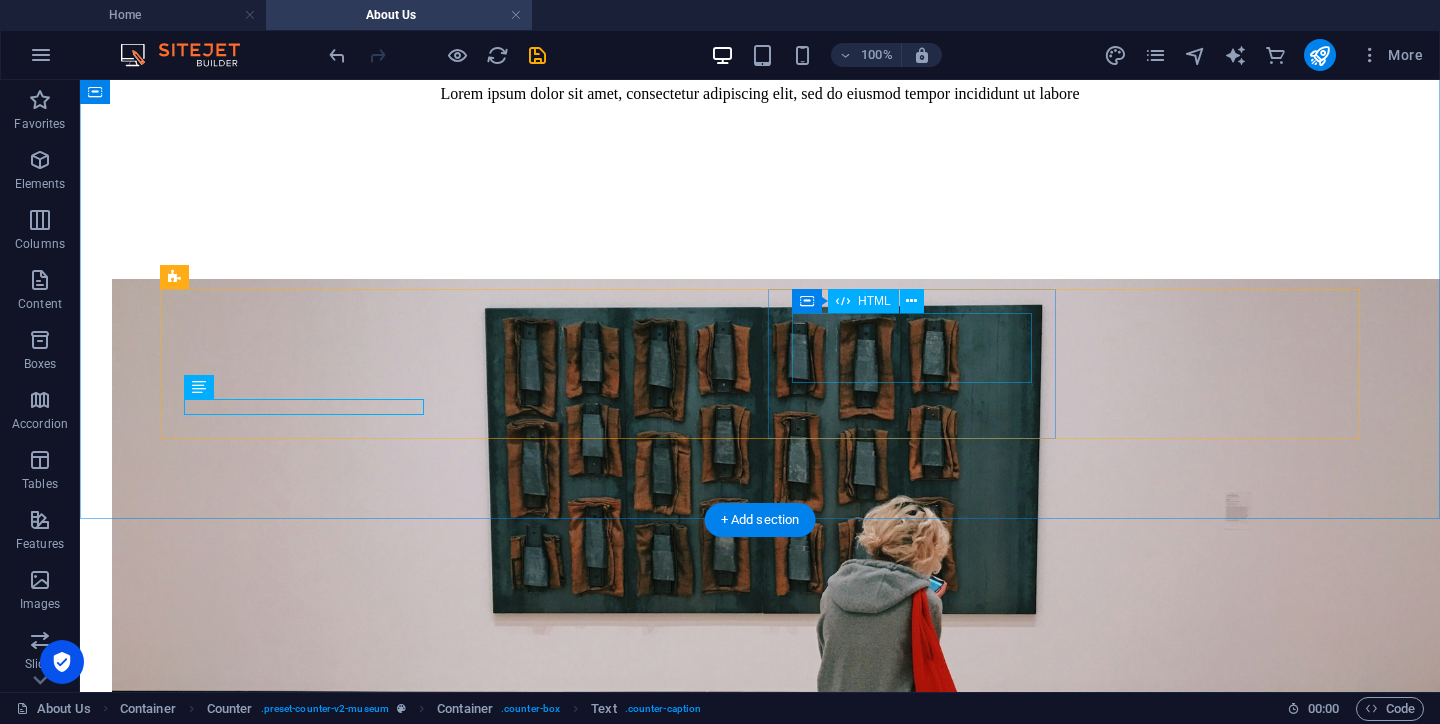 click on "100" at bounding box center [760, 1571] 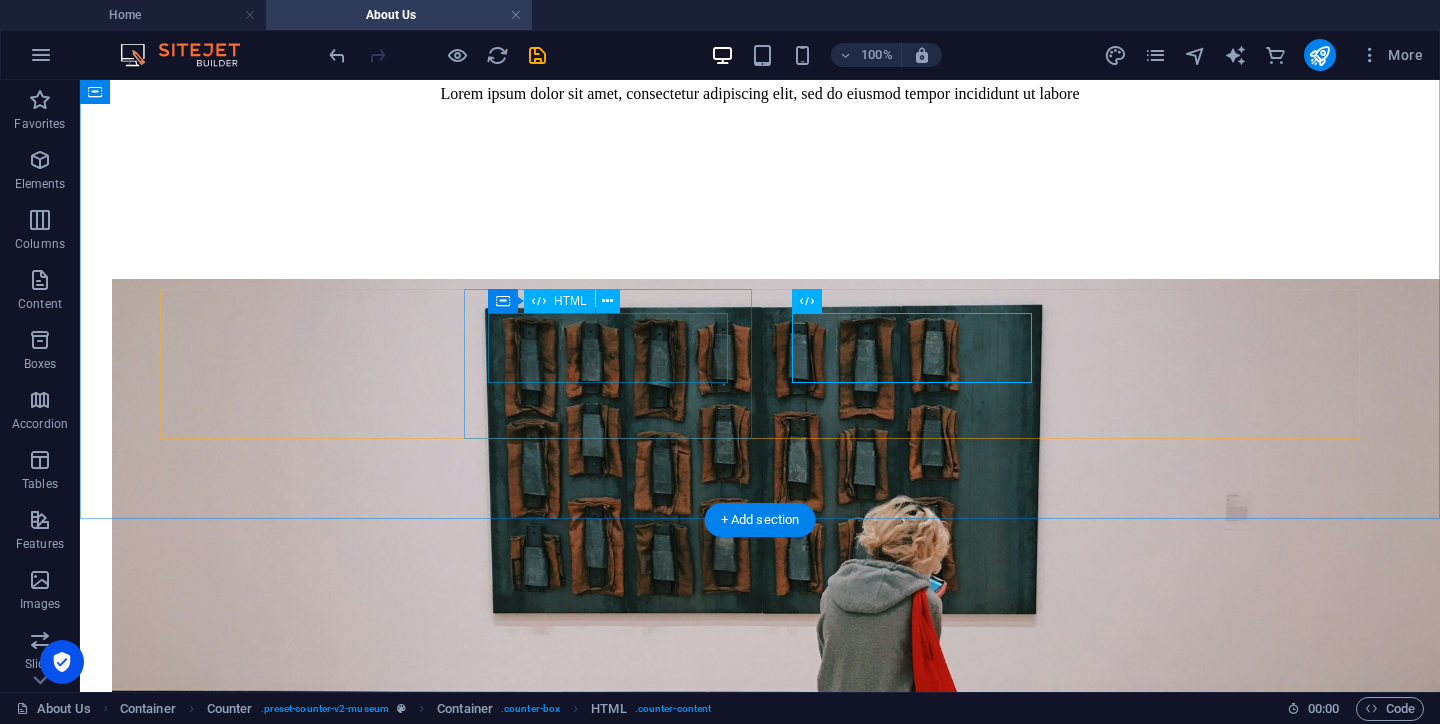 click on "300" at bounding box center [760, 1503] 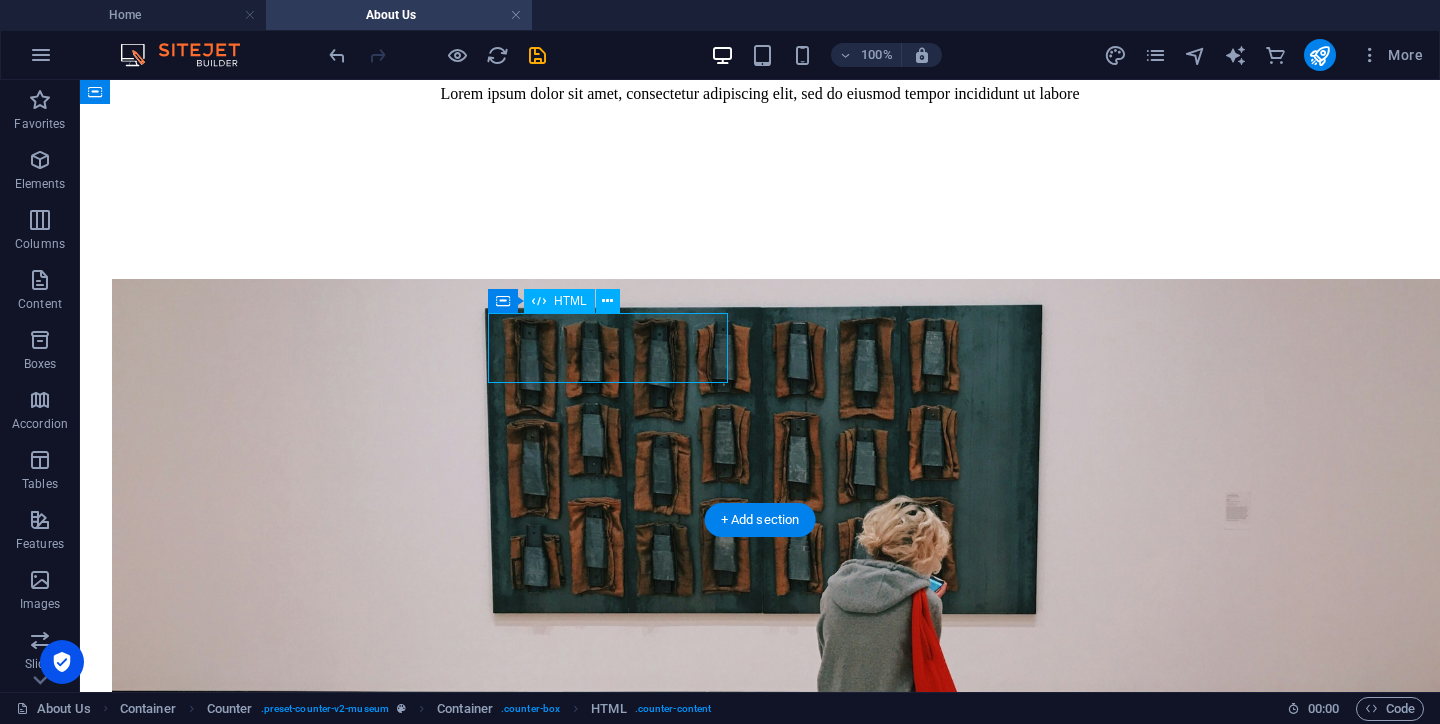 click on "300" at bounding box center [760, 1503] 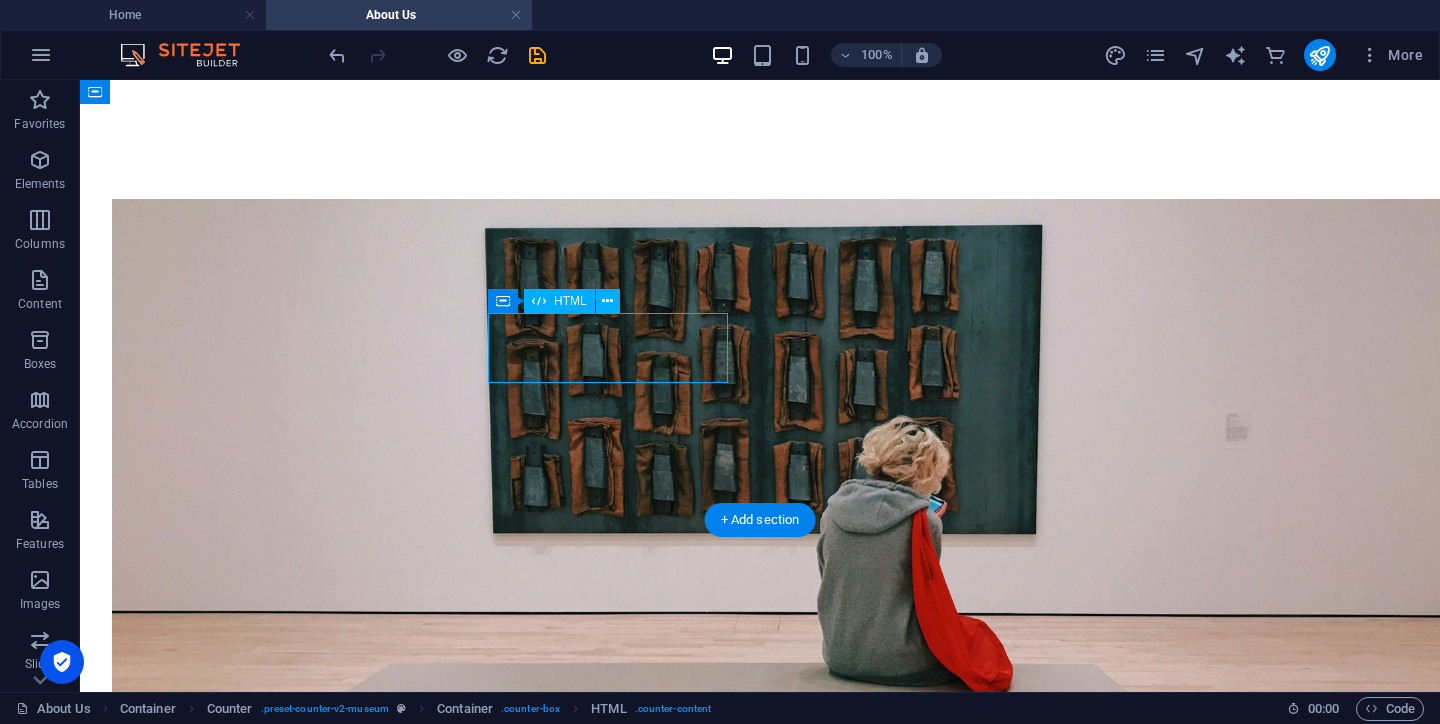 scroll, scrollTop: 1450, scrollLeft: 0, axis: vertical 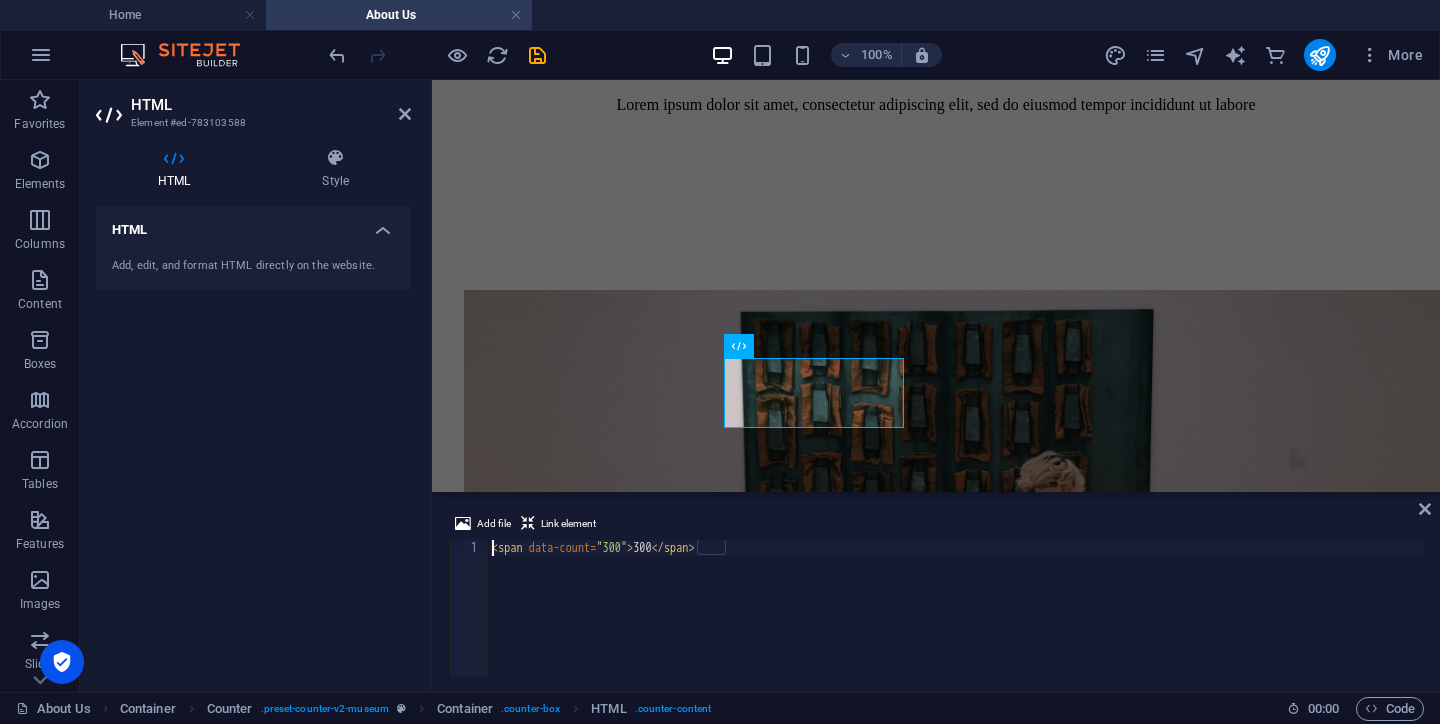 click on "< span   data-count = "300" > 300 </ span >" at bounding box center (956, 624) 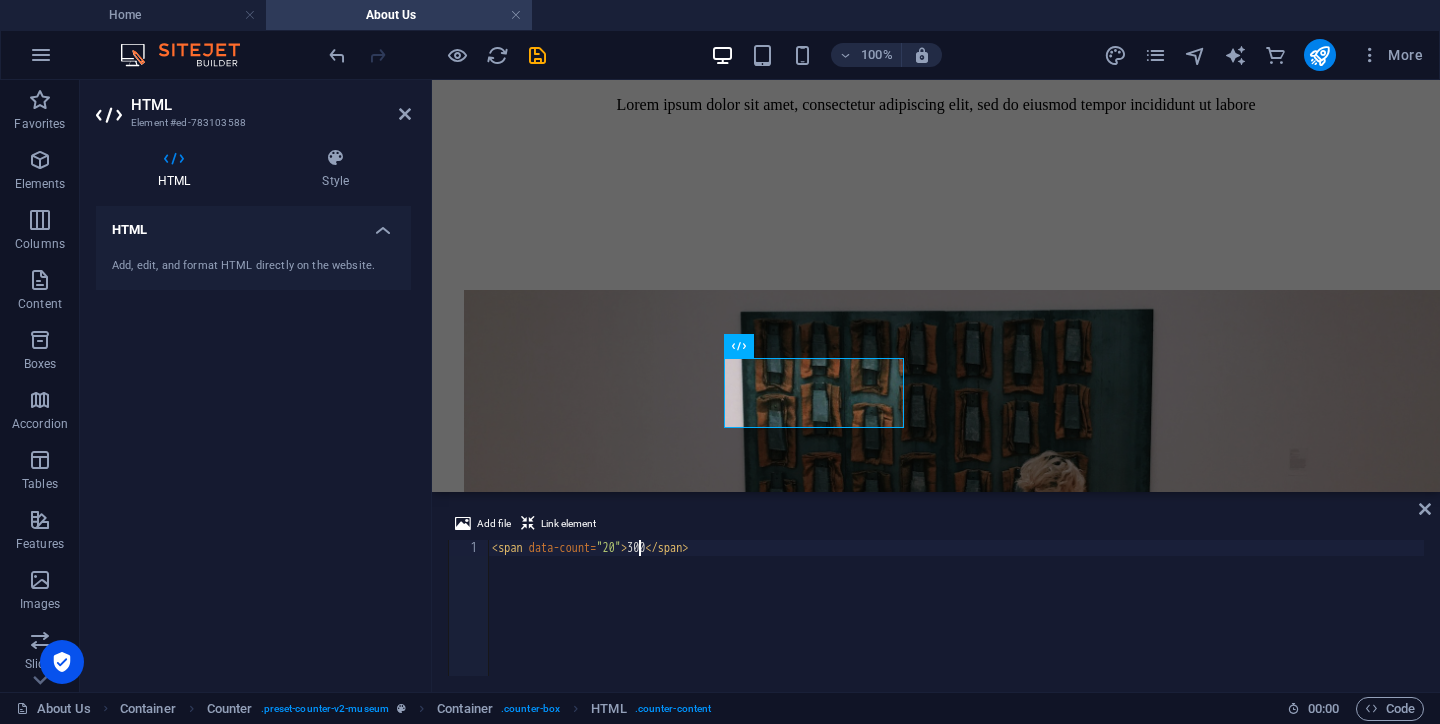 scroll, scrollTop: 0, scrollLeft: 12, axis: horizontal 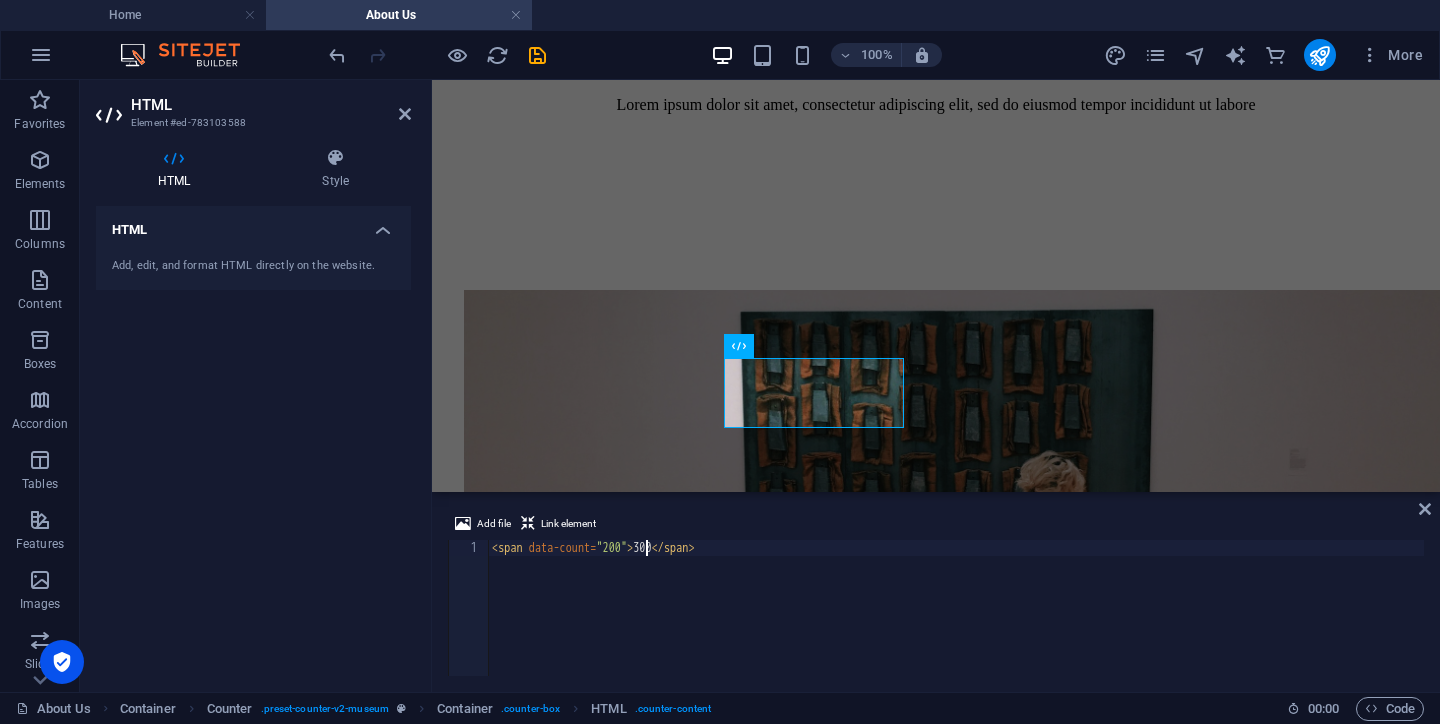 click on "< span   data-count = "200" > 300 </ span >" at bounding box center (956, 624) 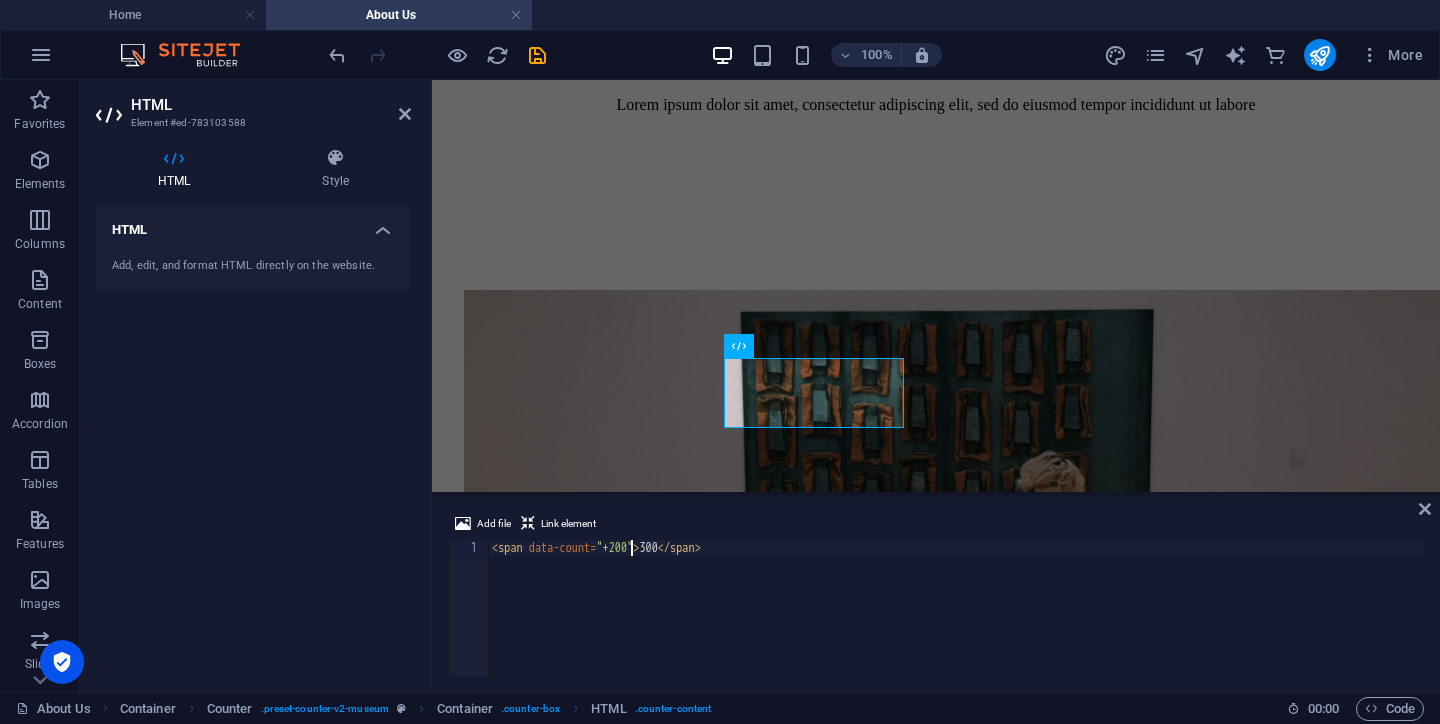 click on "< span   data-count = "+200" > 300 </ span >" at bounding box center [956, 624] 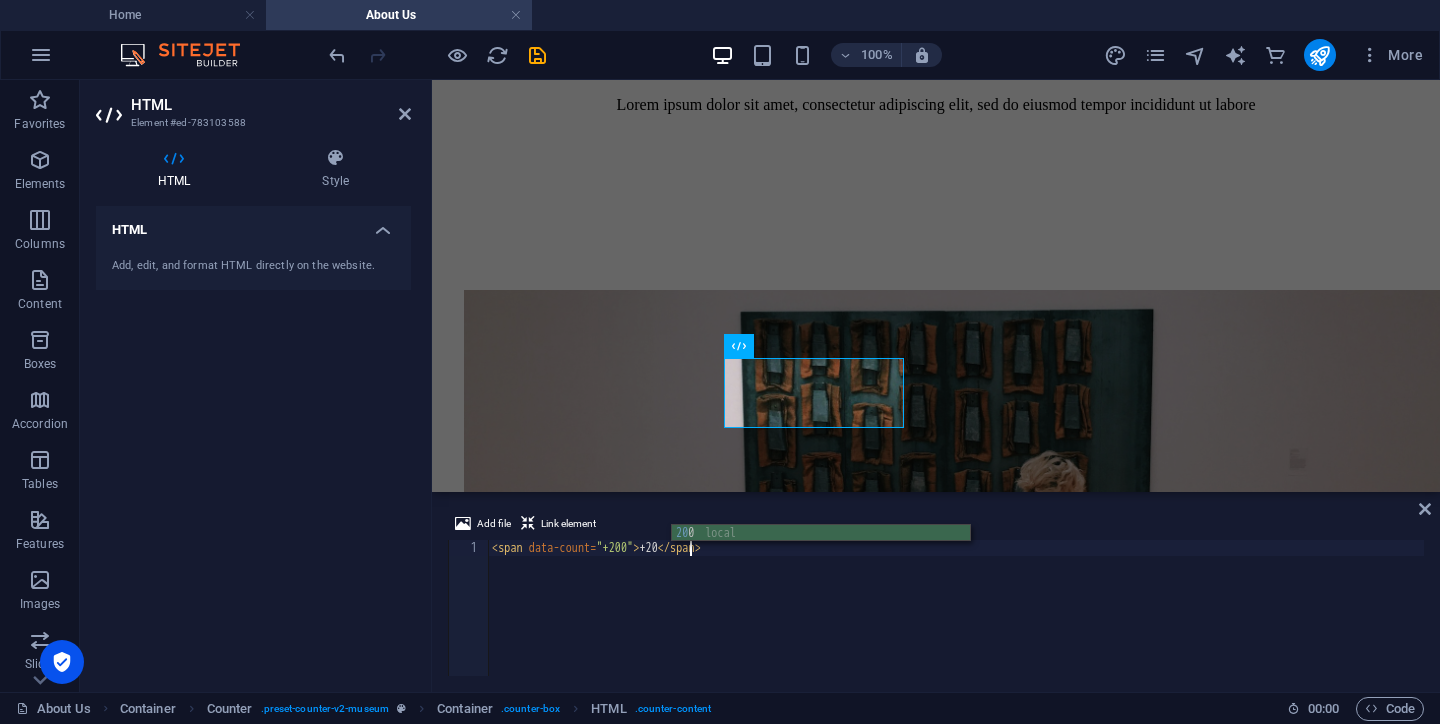 scroll, scrollTop: 0, scrollLeft: 16, axis: horizontal 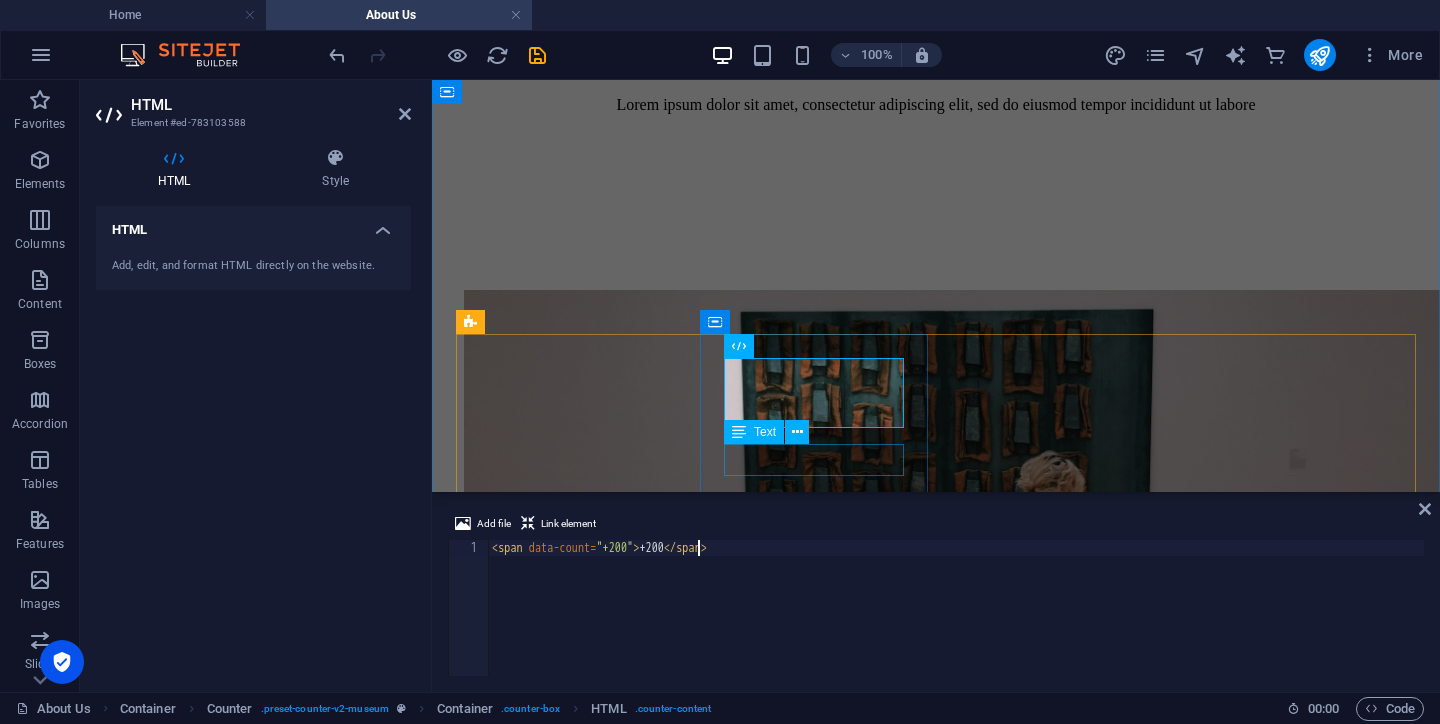 type on "<span data-count="+200">+200</span>" 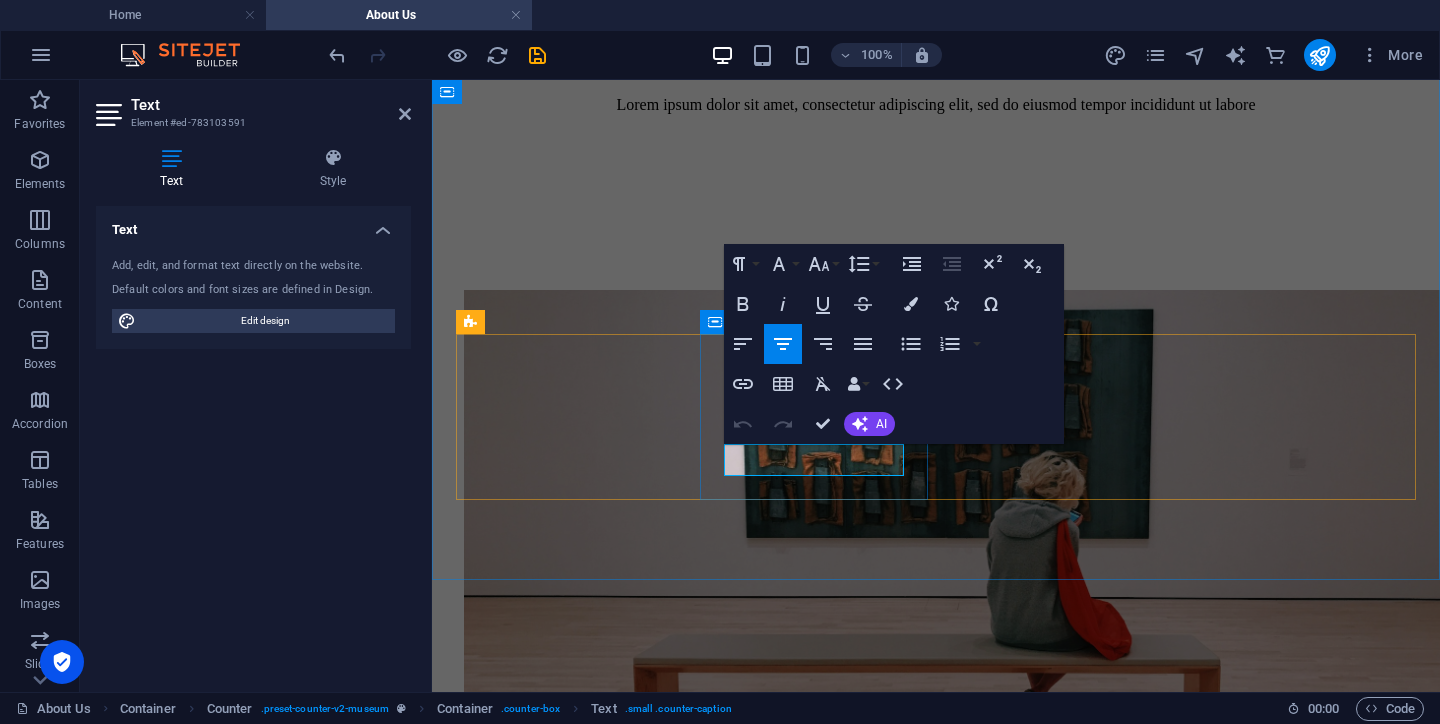 drag, startPoint x: 878, startPoint y: 469, endPoint x: 767, endPoint y: 460, distance: 111.364265 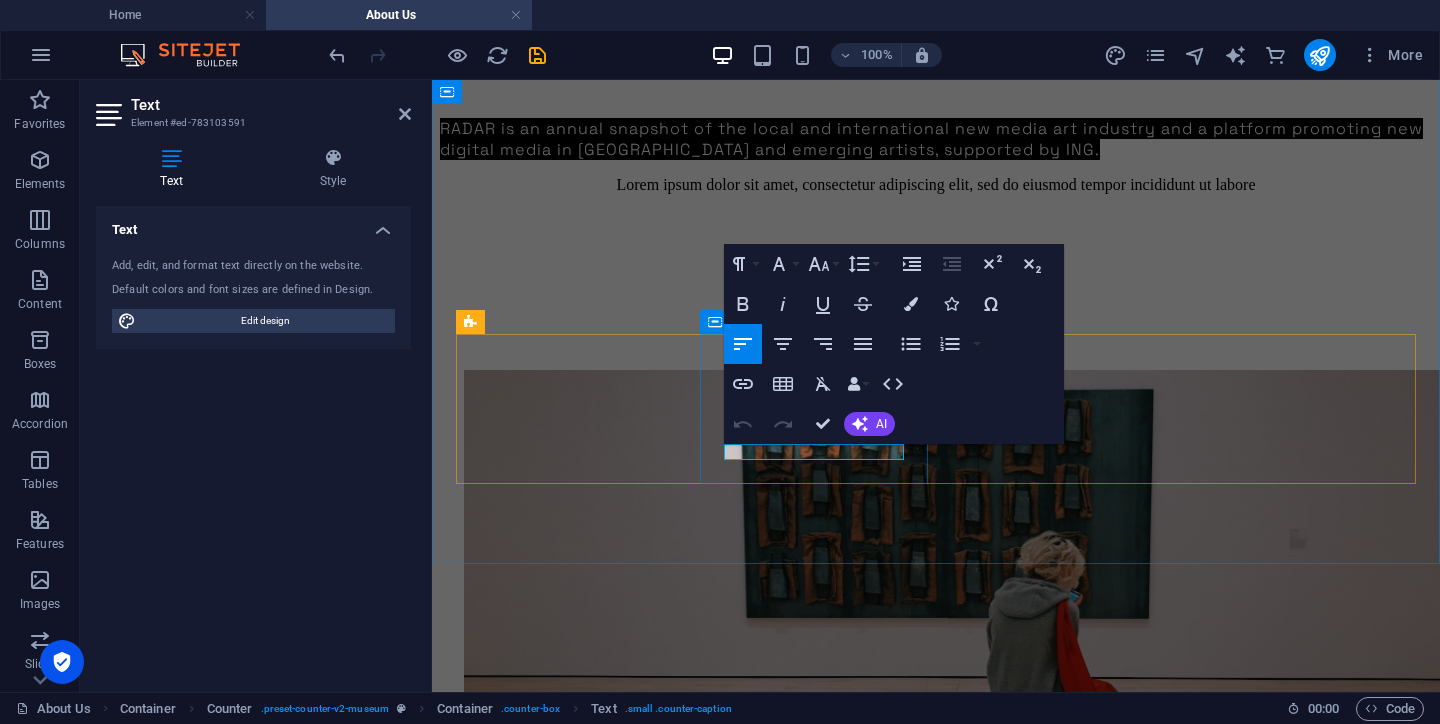 type 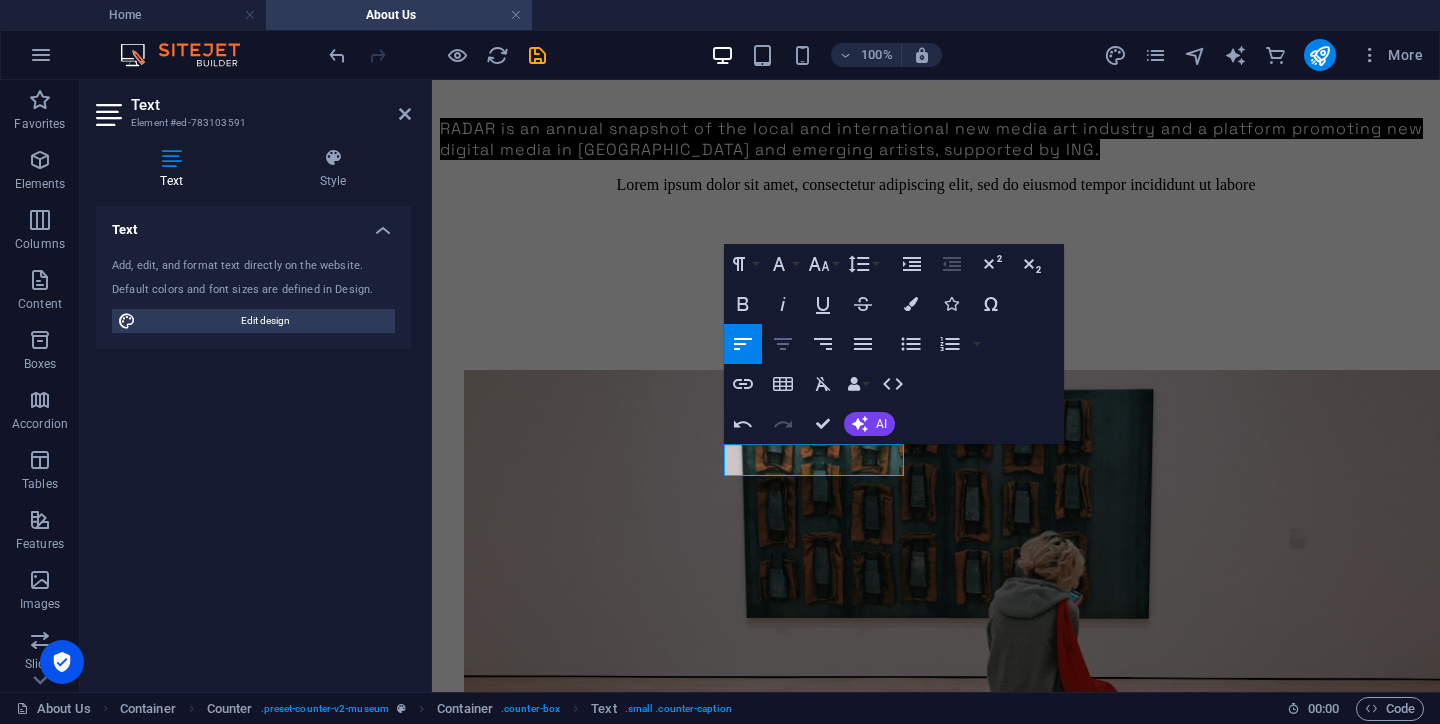 click 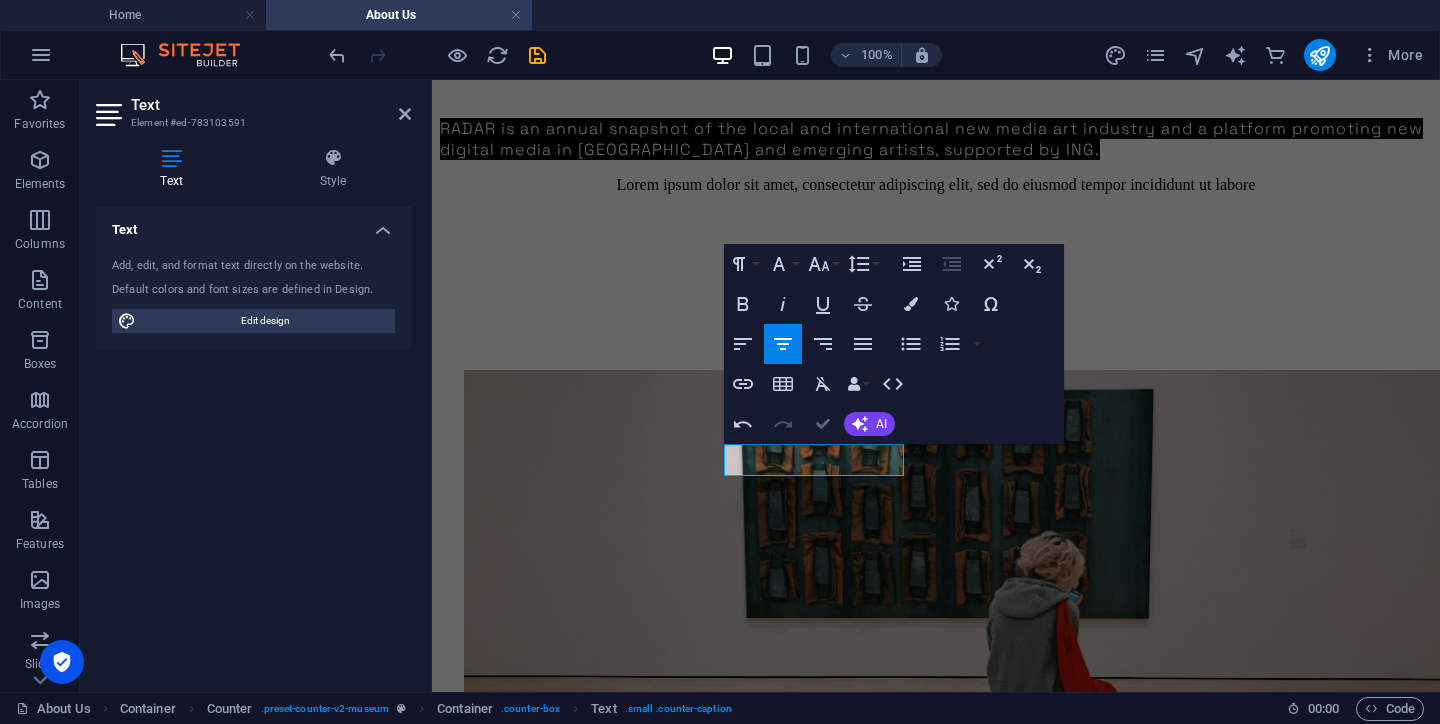 scroll, scrollTop: 1497, scrollLeft: 0, axis: vertical 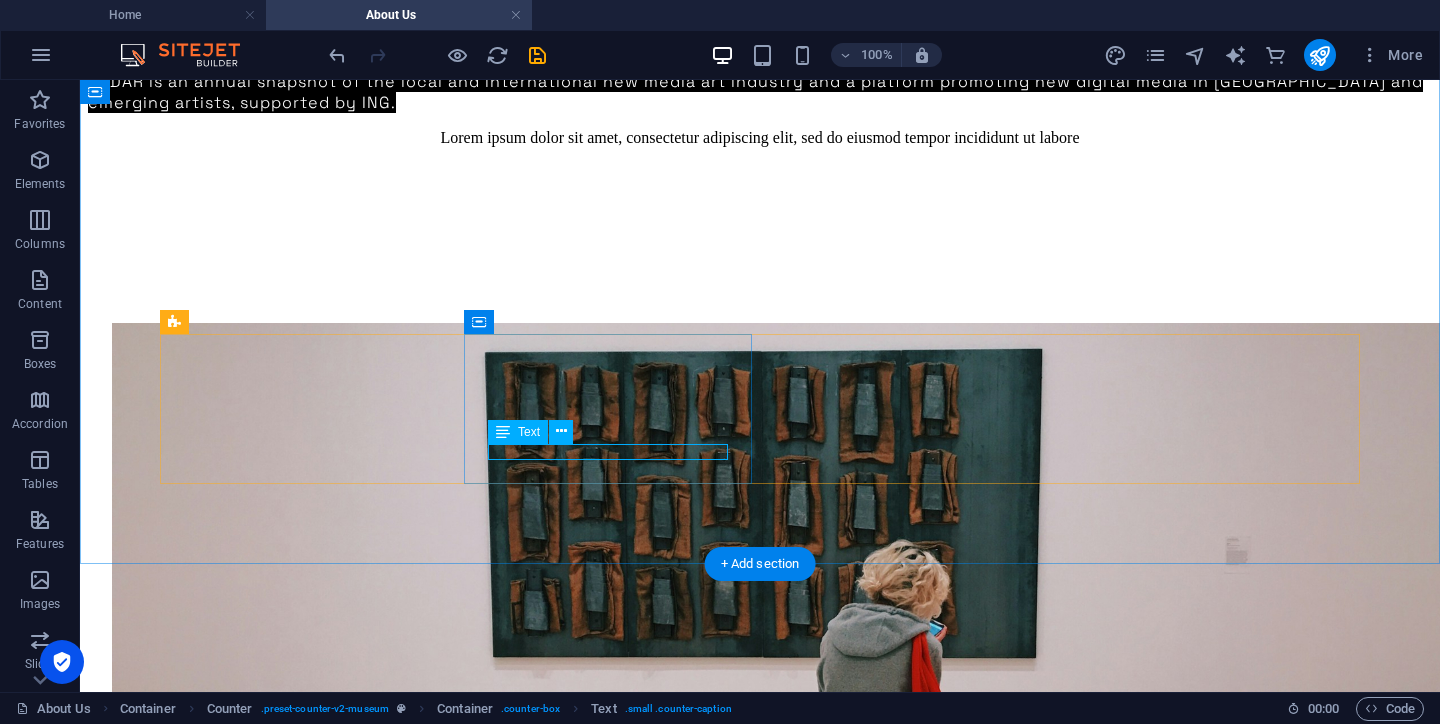 click on "Artworks presented" at bounding box center (760, 1581) 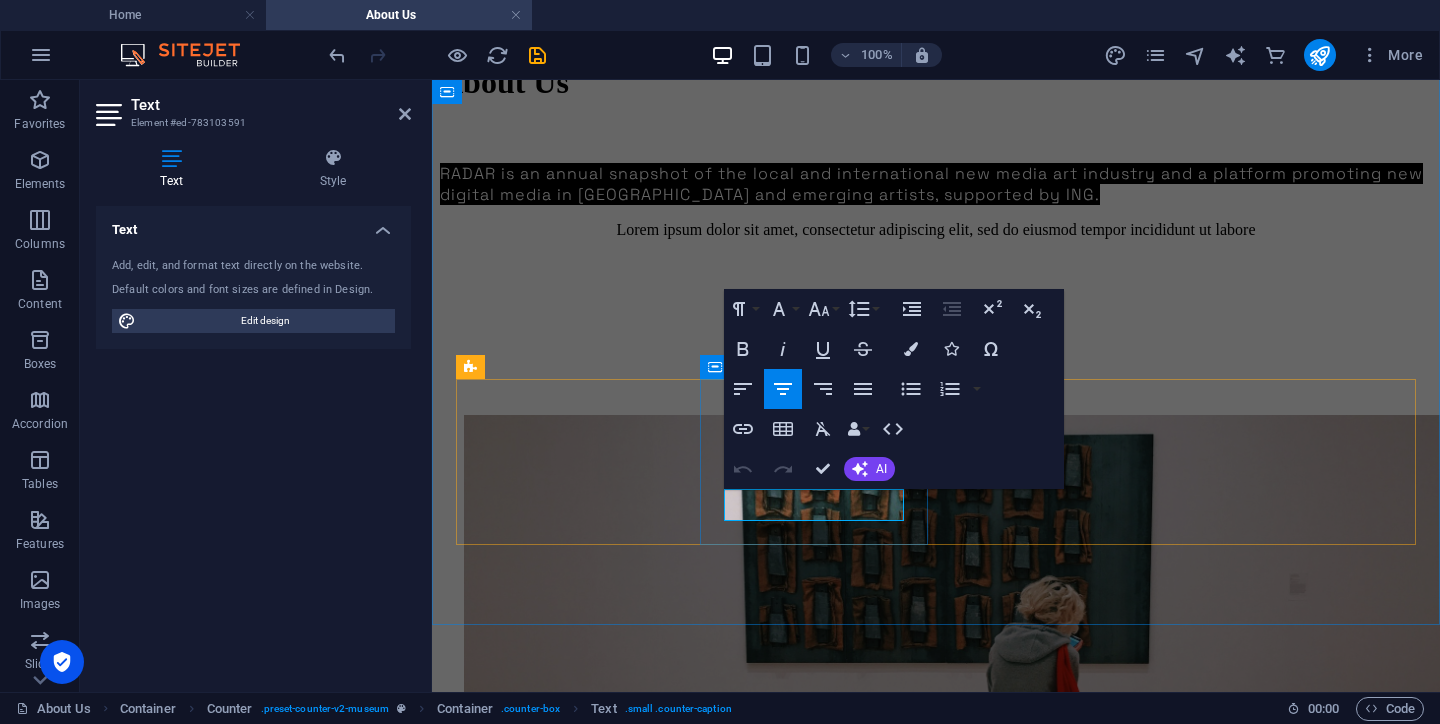 click on "Artworks presented" at bounding box center (936, 1560) 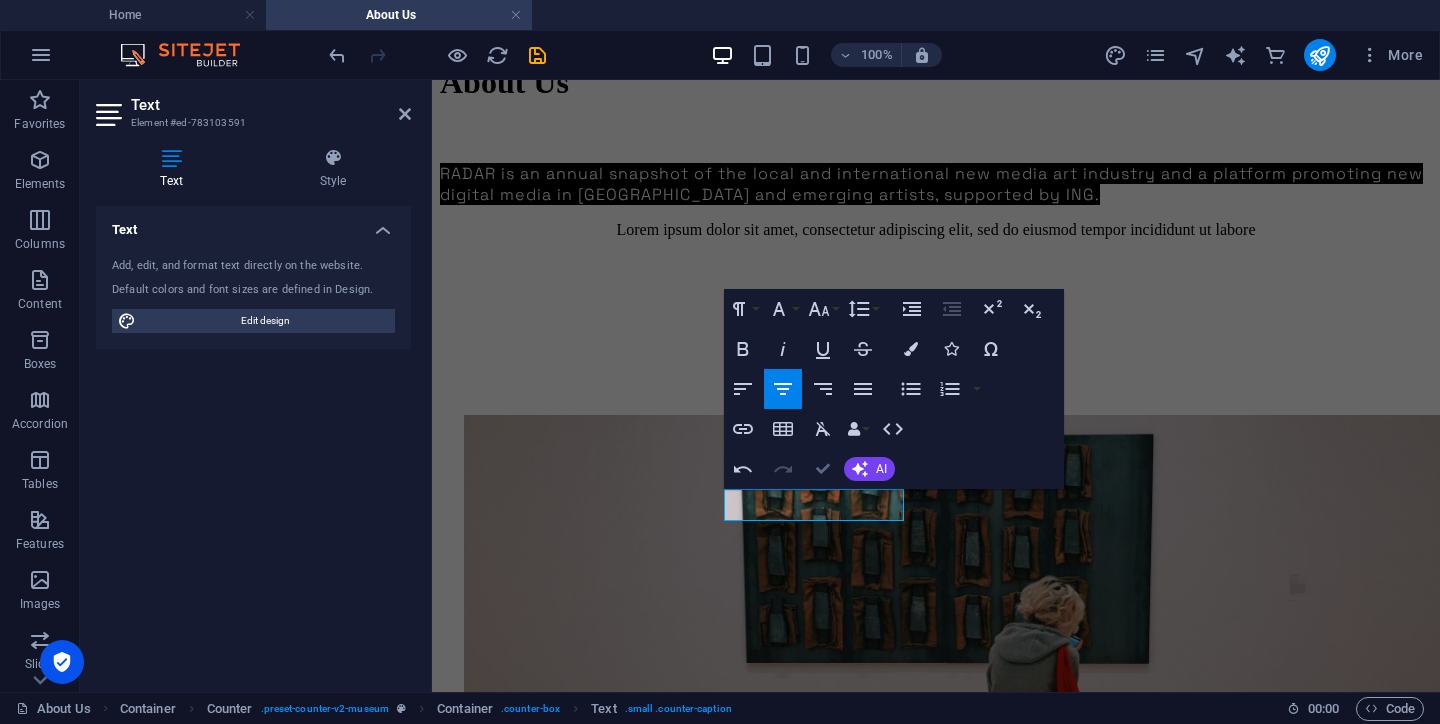 scroll, scrollTop: 1452, scrollLeft: 0, axis: vertical 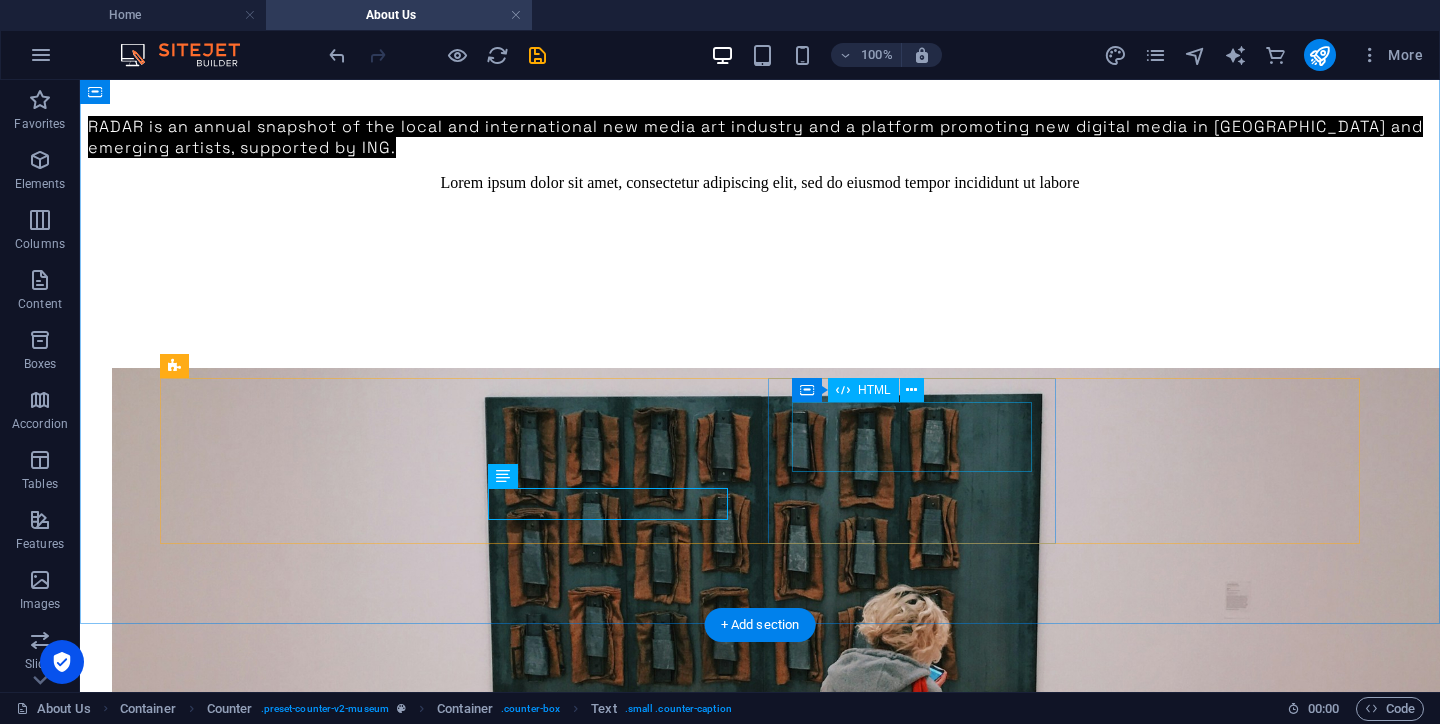 click on "100" at bounding box center [760, 1694] 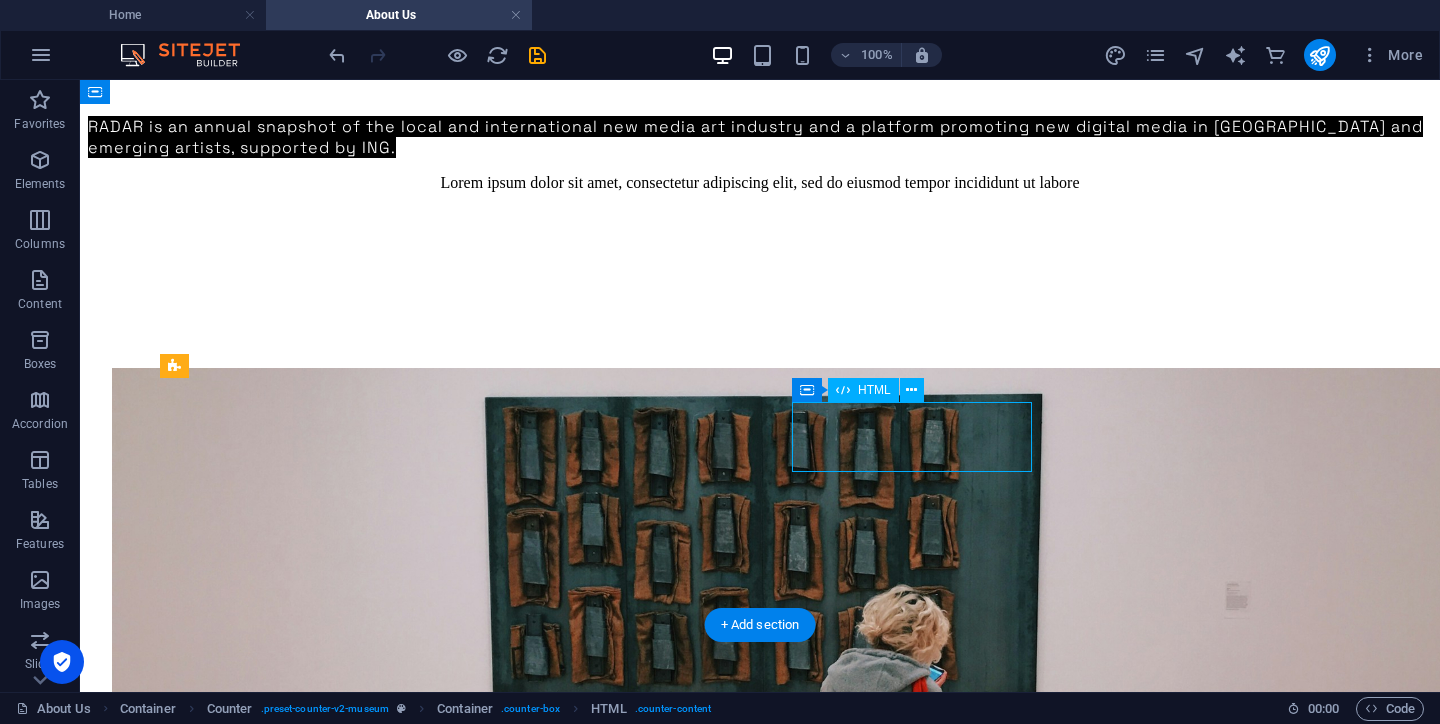 click on "100" at bounding box center (760, 1694) 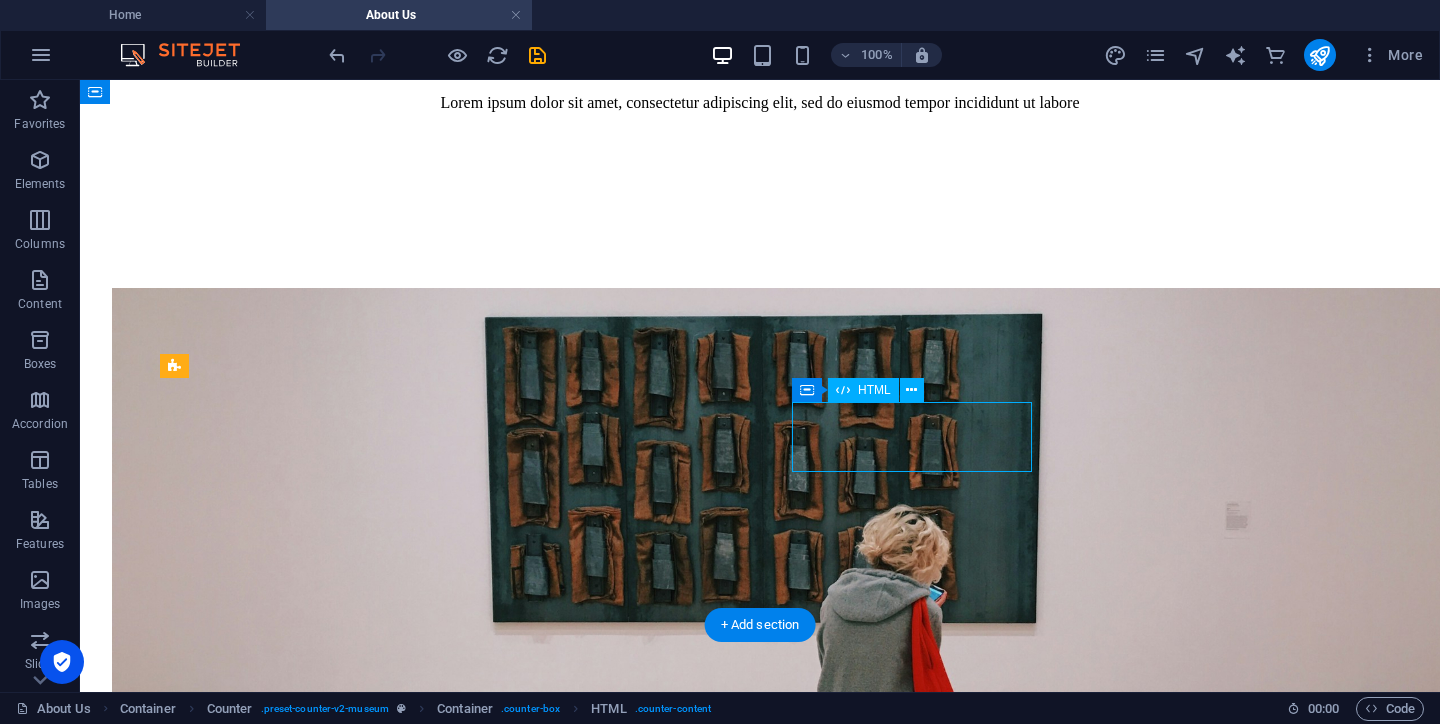 scroll, scrollTop: 1338, scrollLeft: 0, axis: vertical 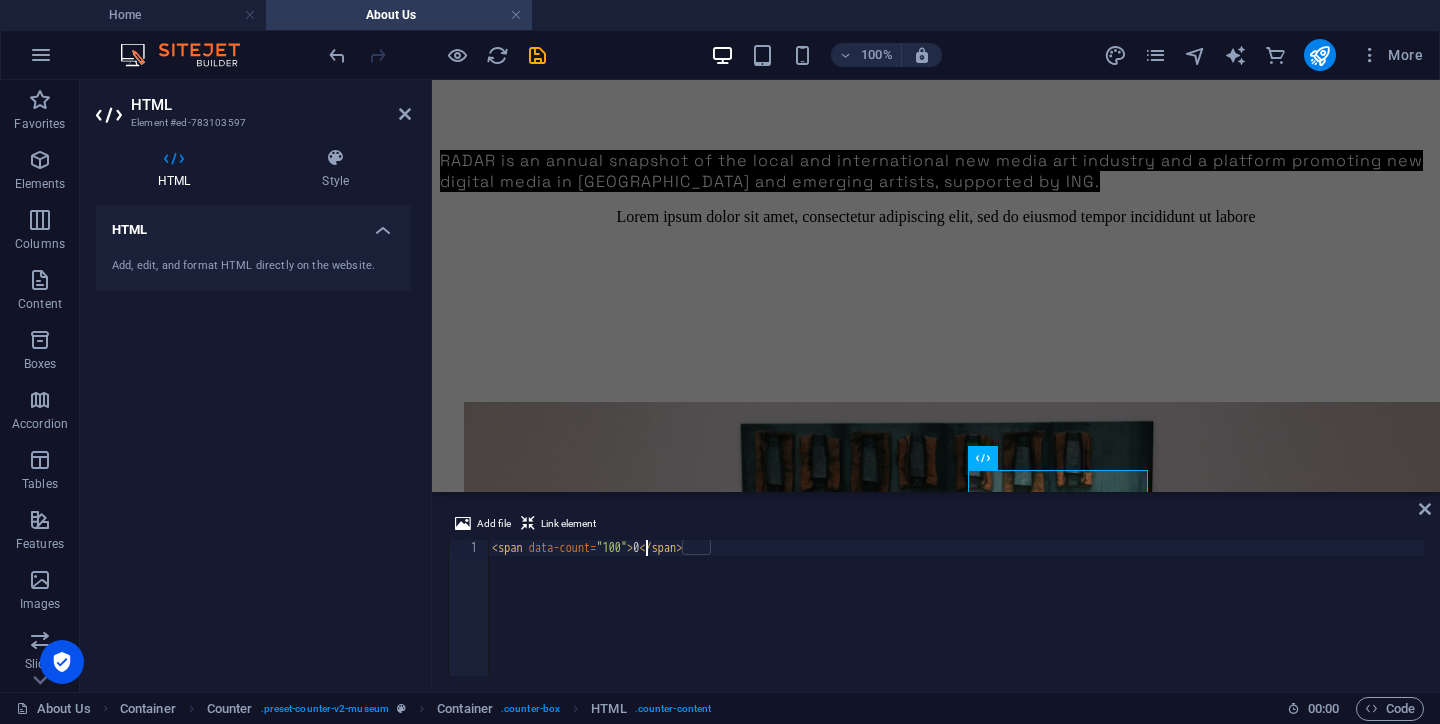 click on "< span   data-count = "100" > 0 </ span >" at bounding box center (956, 624) 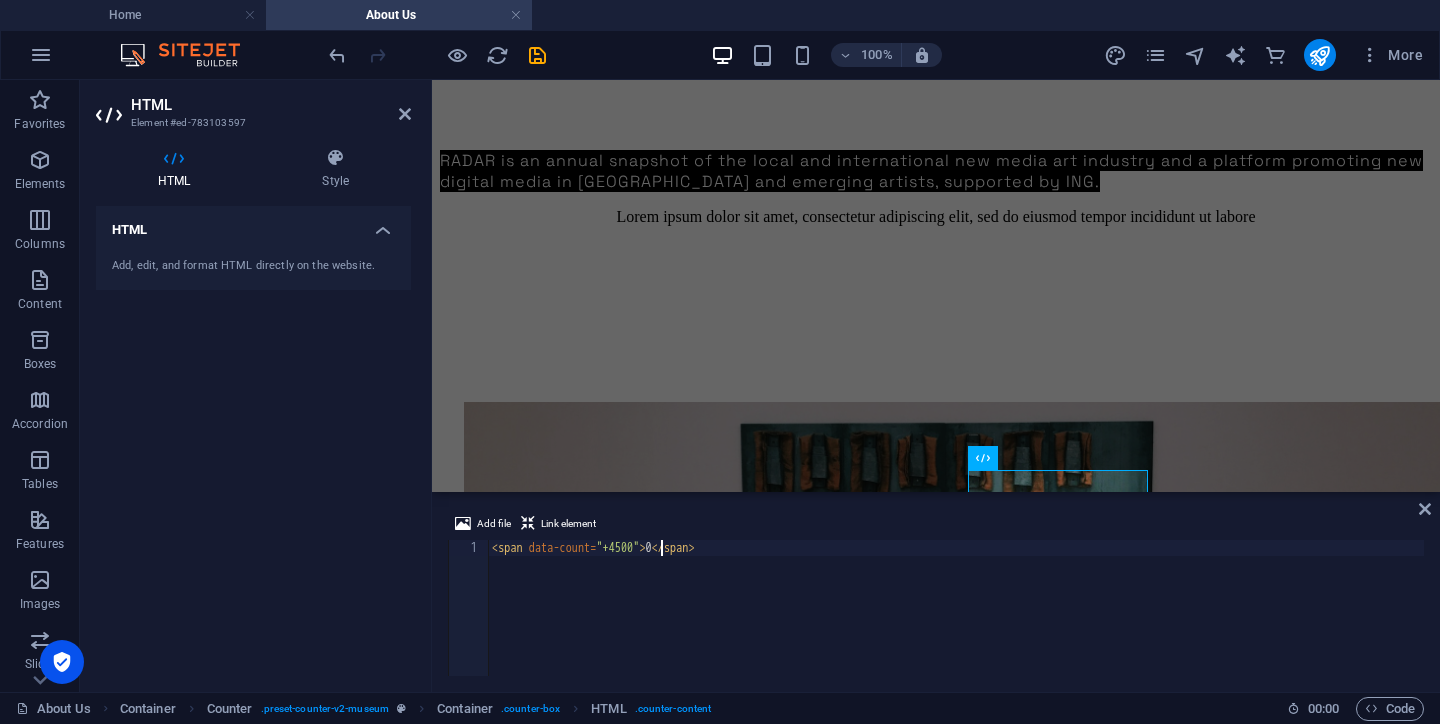 scroll, scrollTop: 0, scrollLeft: 14, axis: horizontal 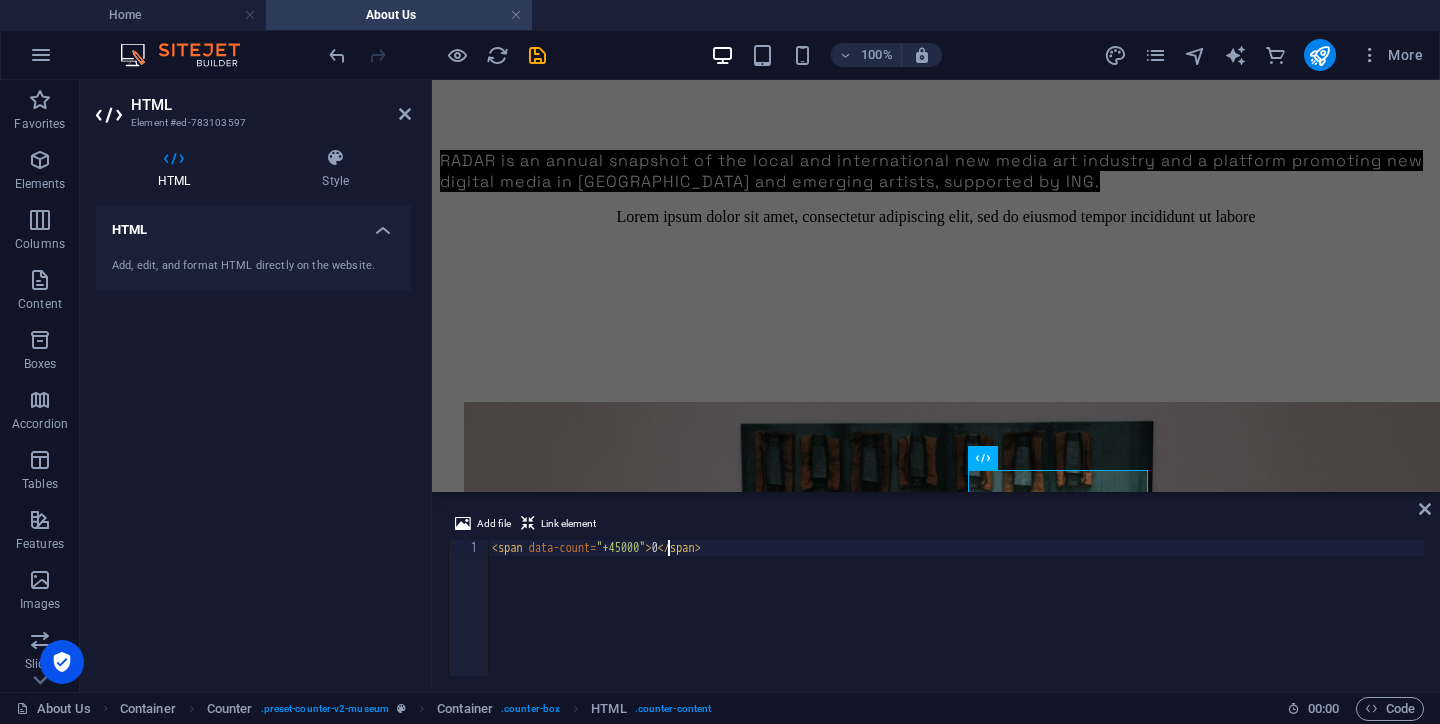click on "< span   data-count = "+45000" > 0 </ span >" at bounding box center [956, 624] 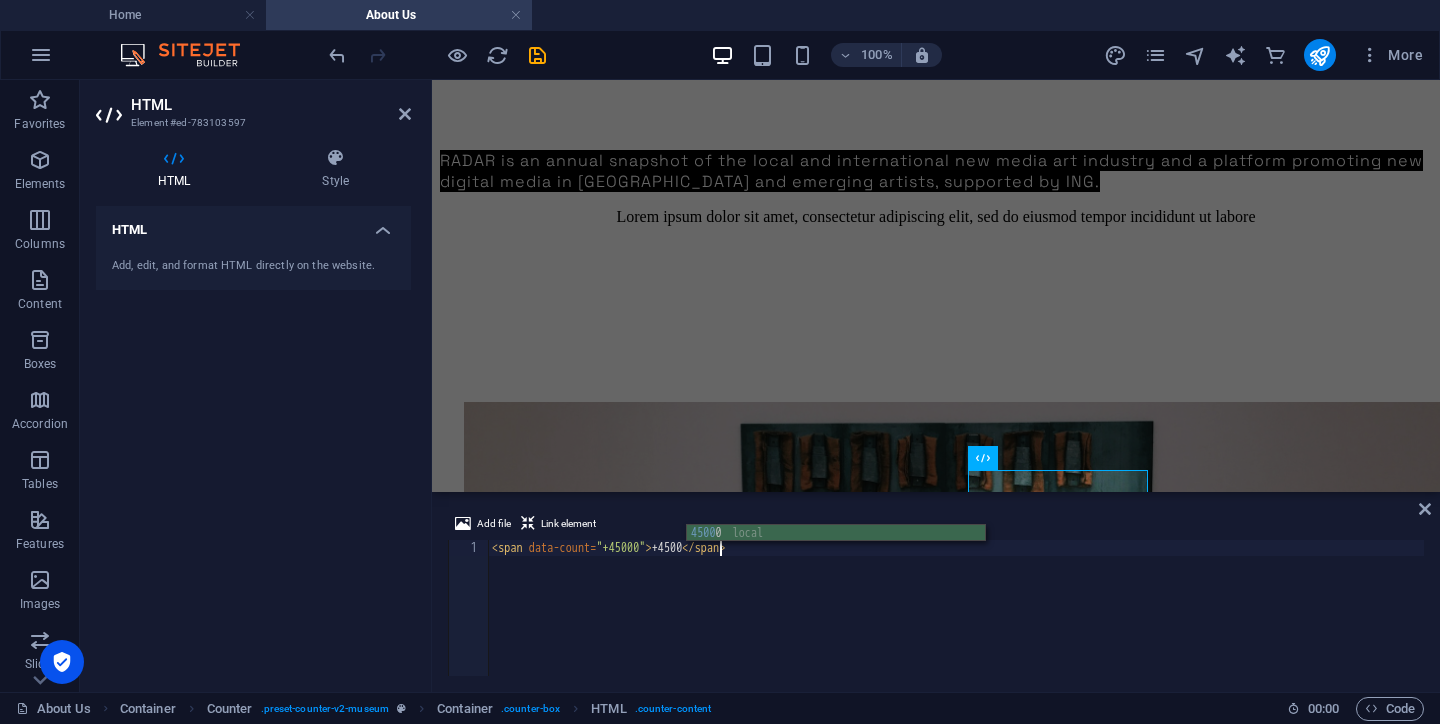 scroll, scrollTop: 0, scrollLeft: 18, axis: horizontal 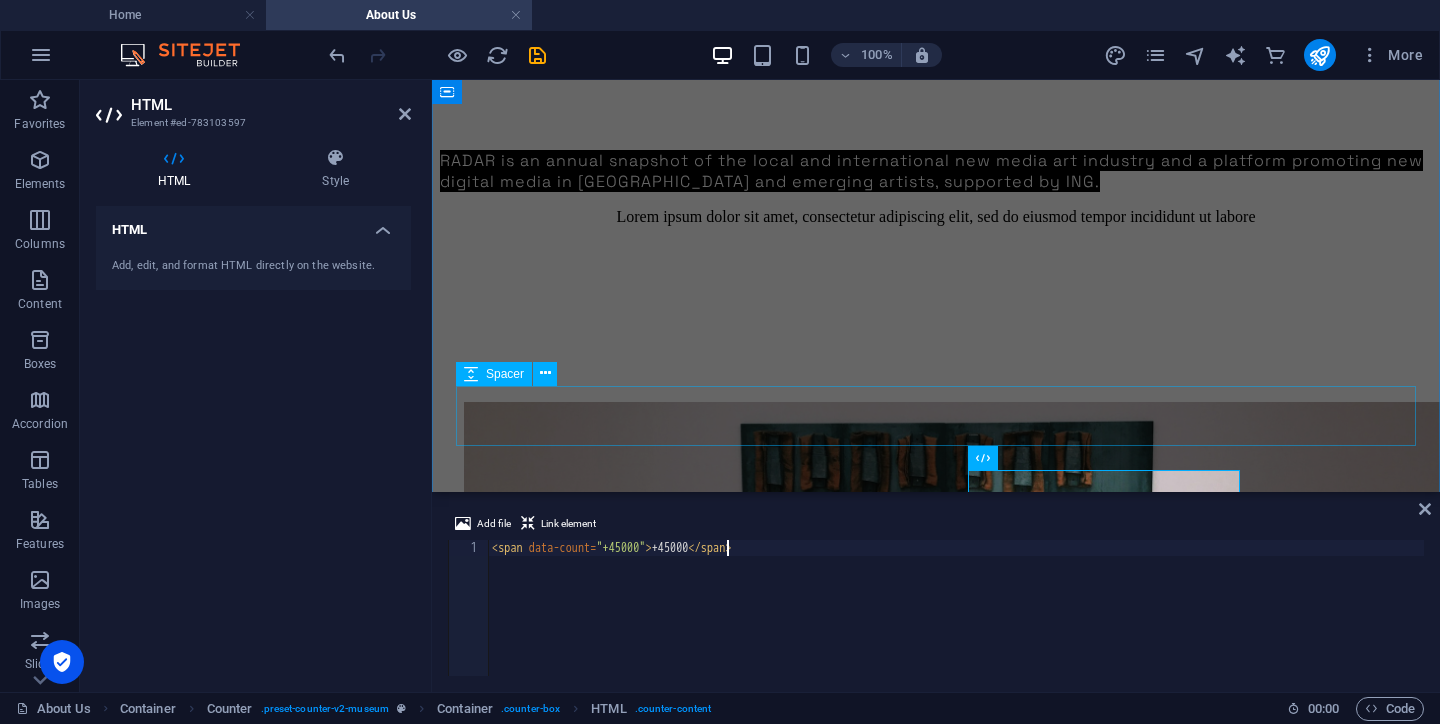 type on "<span data-count="+45000">+45000</span>" 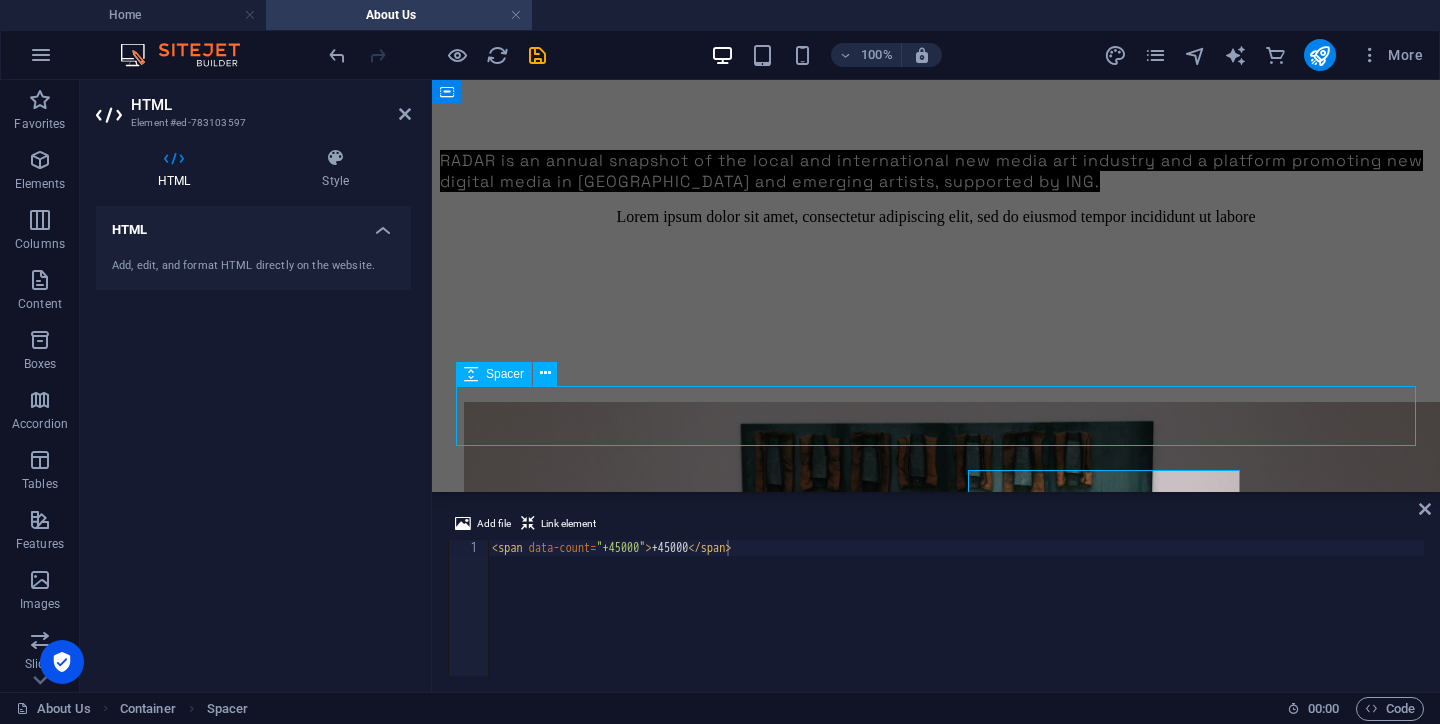 scroll, scrollTop: 1452, scrollLeft: 0, axis: vertical 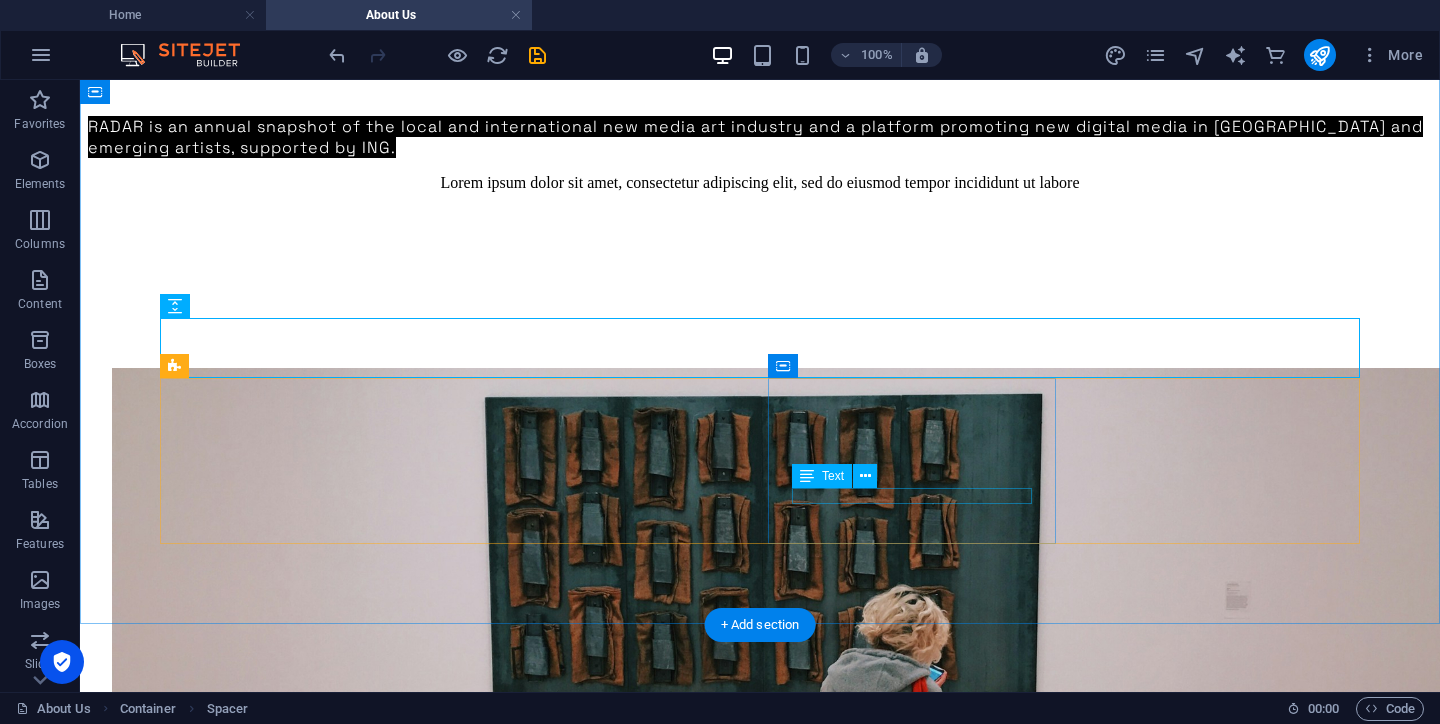 click on "Events" at bounding box center (760, 1728) 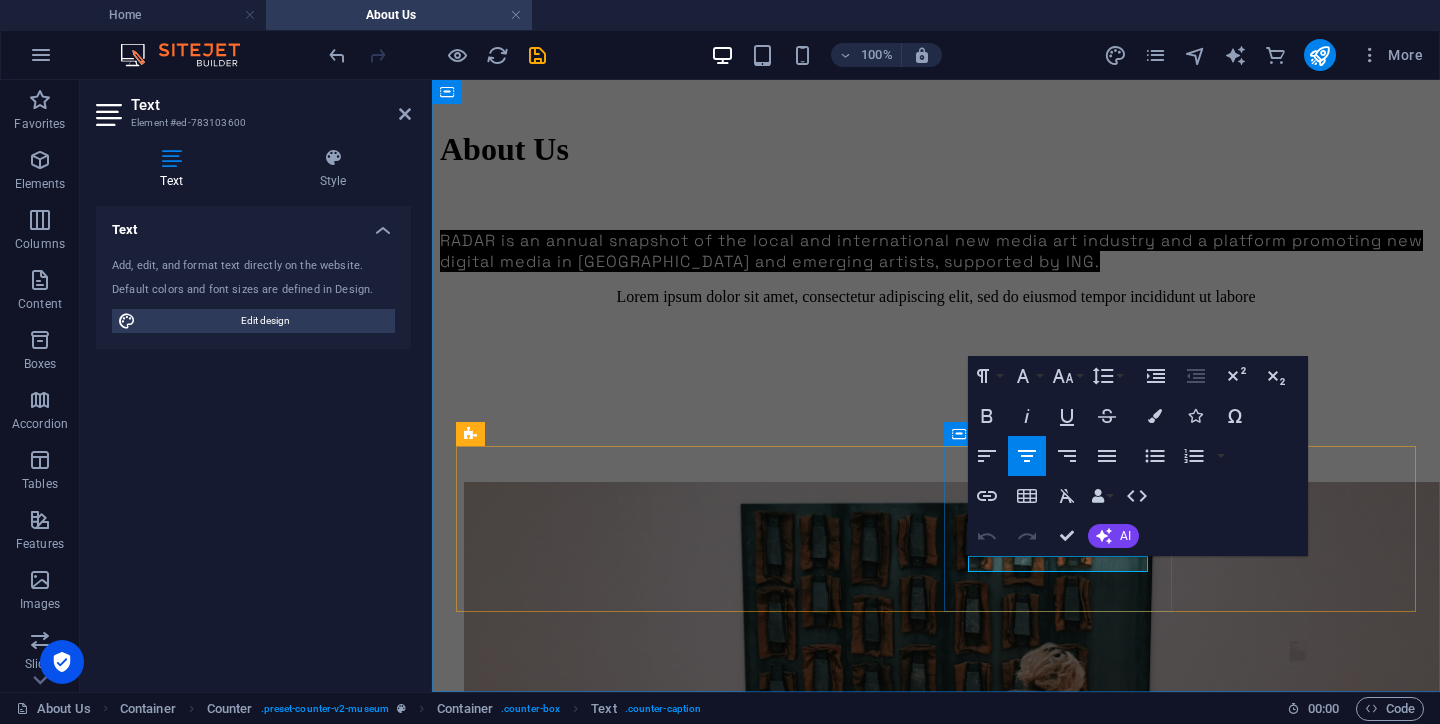drag, startPoint x: 1100, startPoint y: 560, endPoint x: 1051, endPoint y: 560, distance: 49 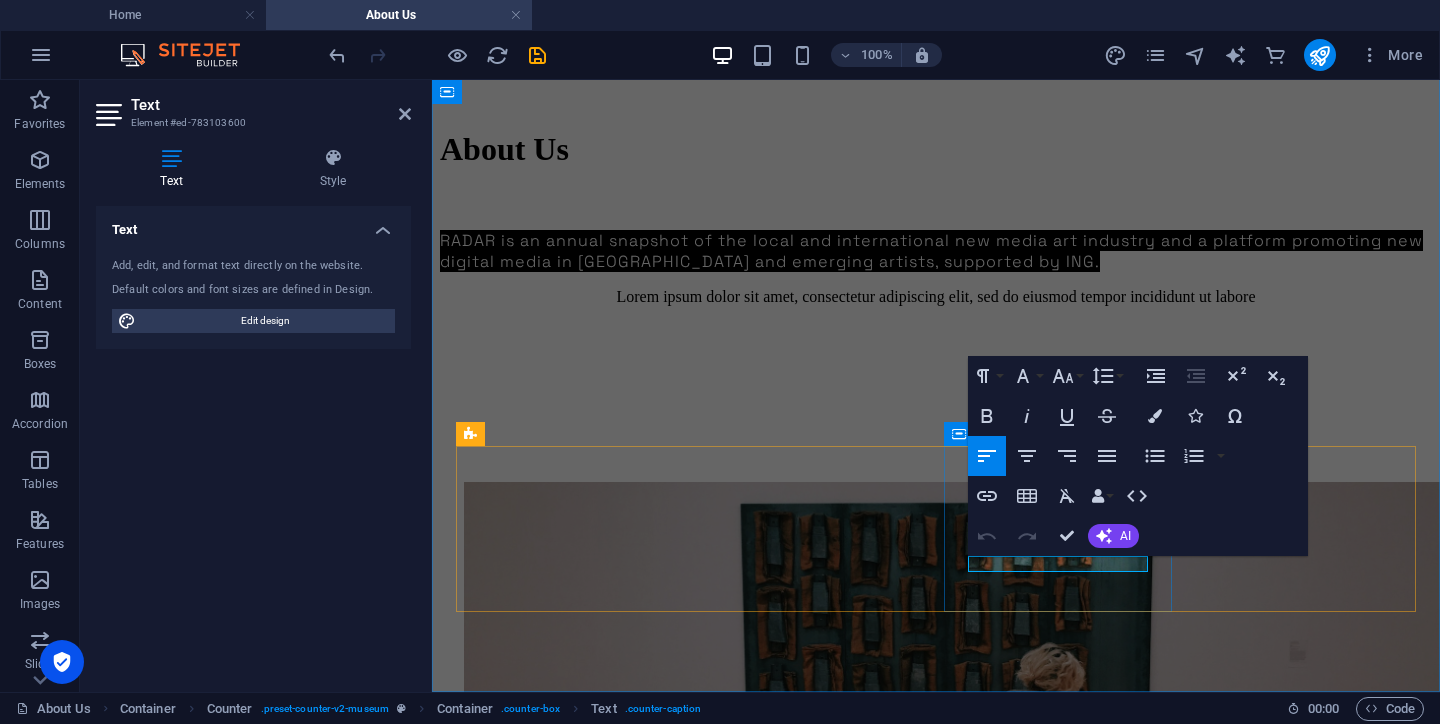 type 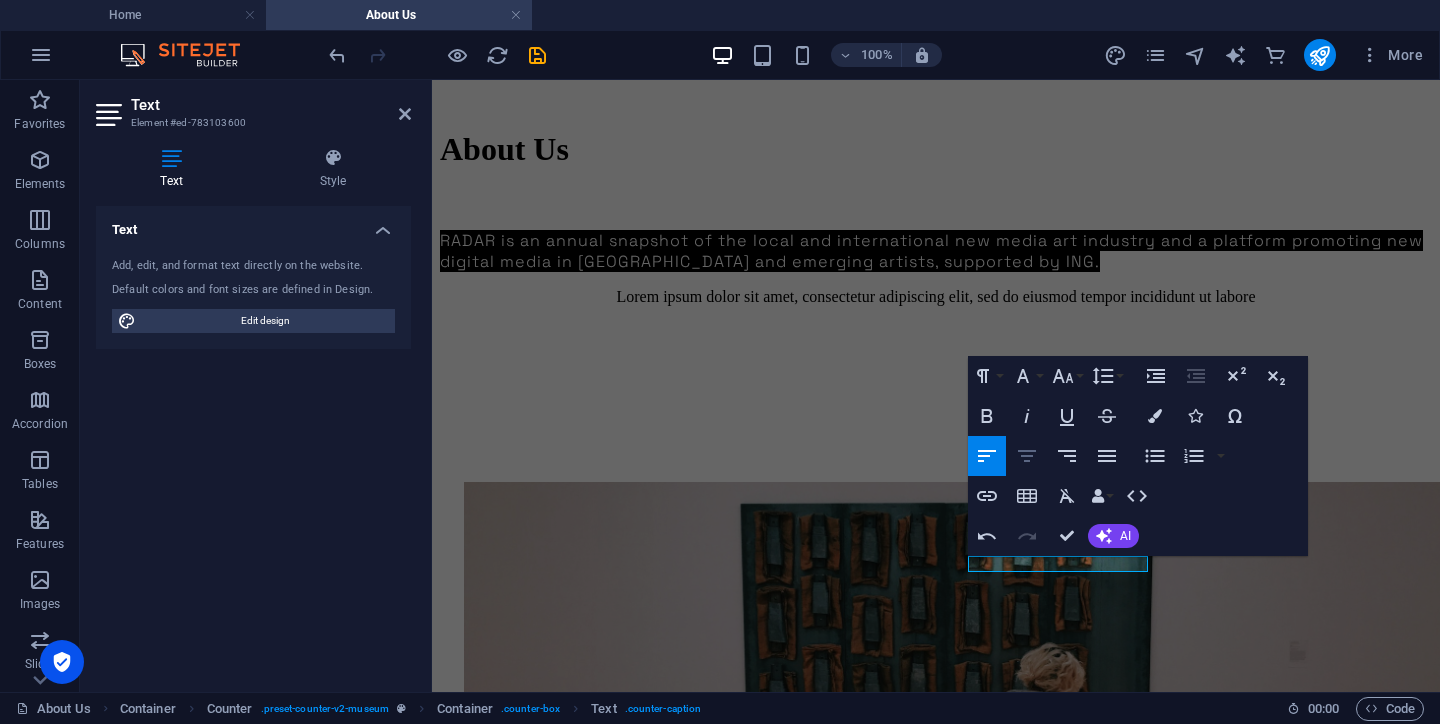 click 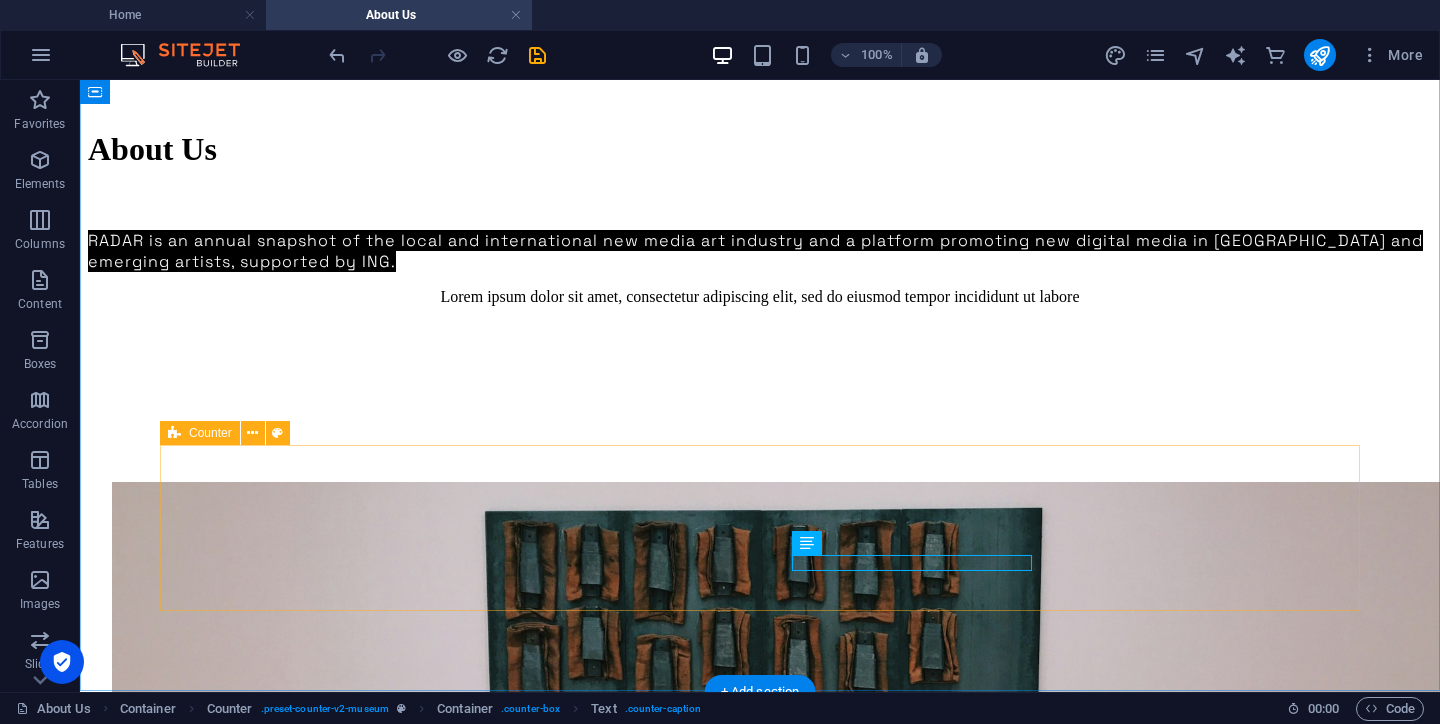 scroll, scrollTop: 1385, scrollLeft: 0, axis: vertical 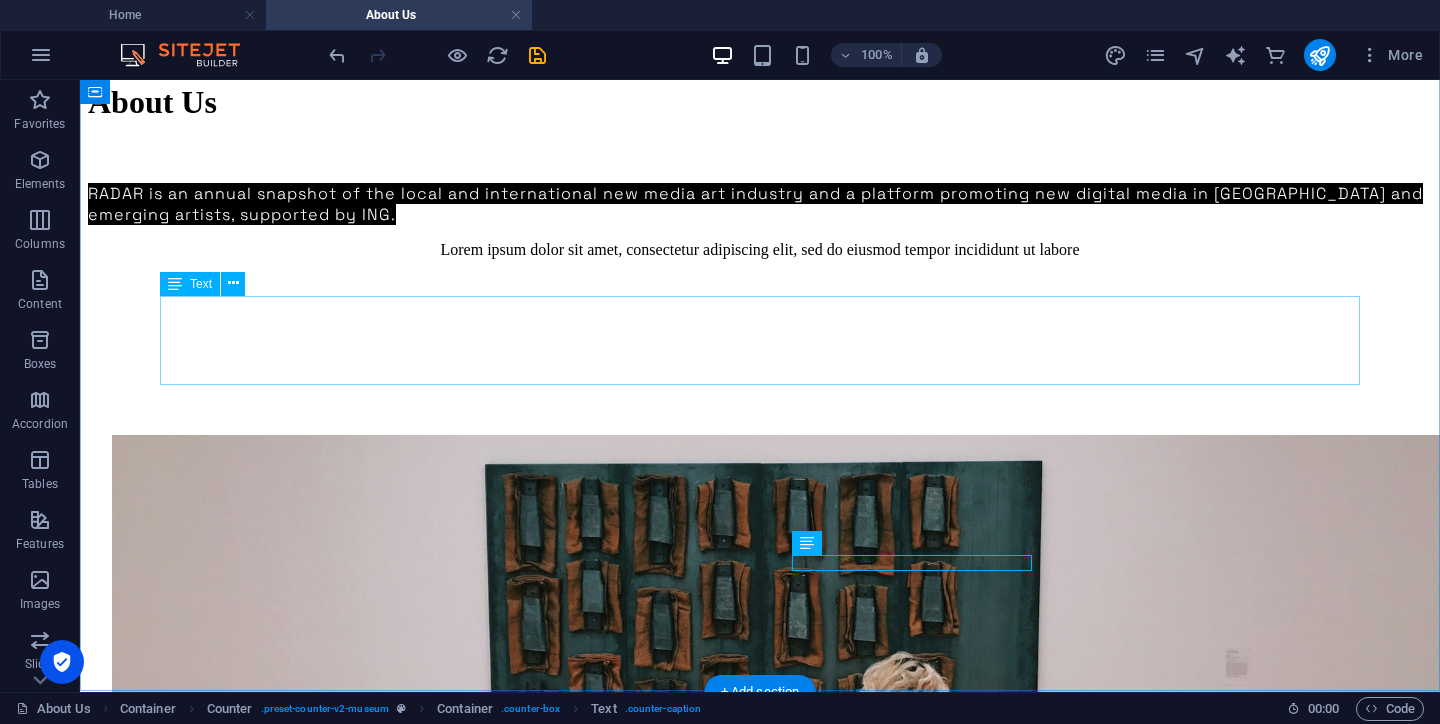 click on "Lorem ipsum dolor sit amet, consectetur adipiscing elit, sed do eiusmod tempor incididunt ut labore et dolore magna aliqua. Ut enim ad minim veniam, quis nostrud exercitation ullamco laboris nisi ut aliquip ex ea commodo consequat. Duis aute irure dolor in reprehenderit in voluptate velit esse cillum dolore eu fugiat nulla pariatur. Excepteur sint occaecat cupidatat non proident, sunt in culpa qui officia deserunt mollit anim id est laborum." at bounding box center [760, 1479] 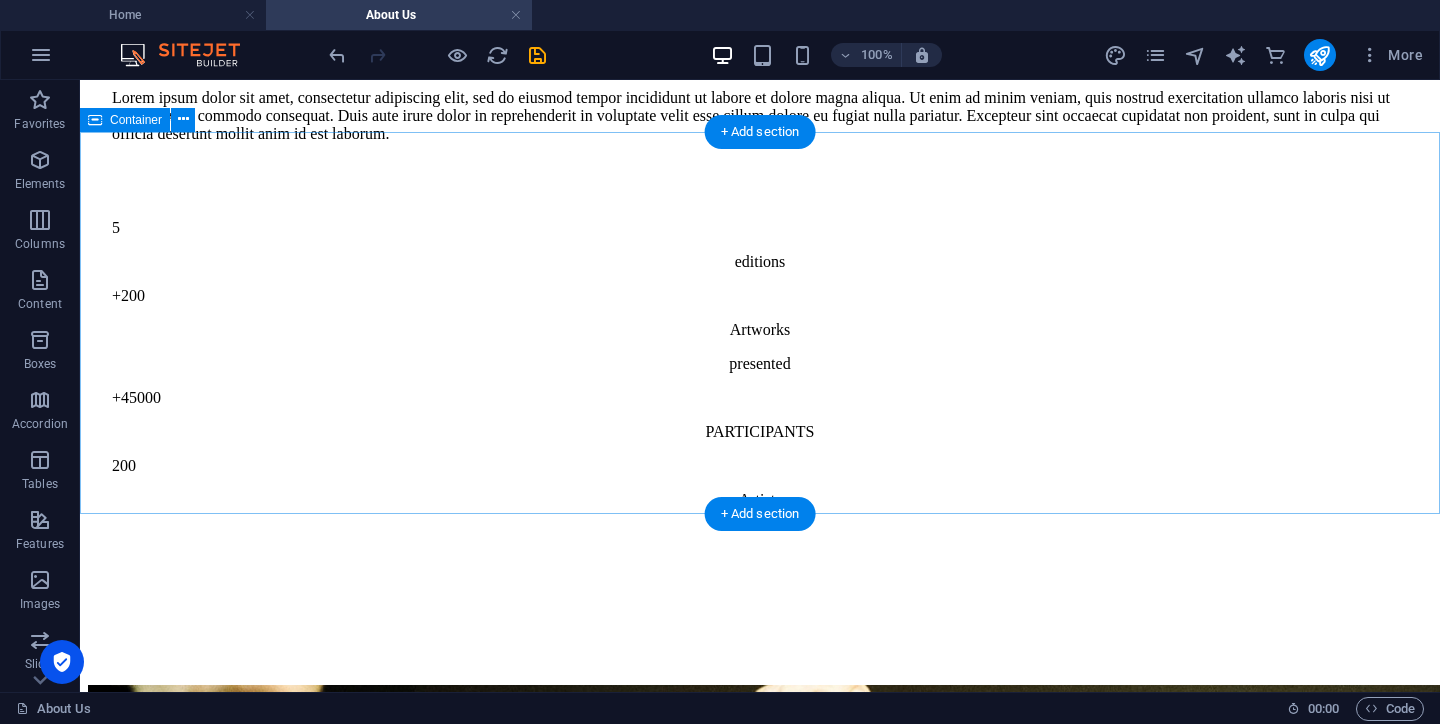 scroll, scrollTop: 2713, scrollLeft: 0, axis: vertical 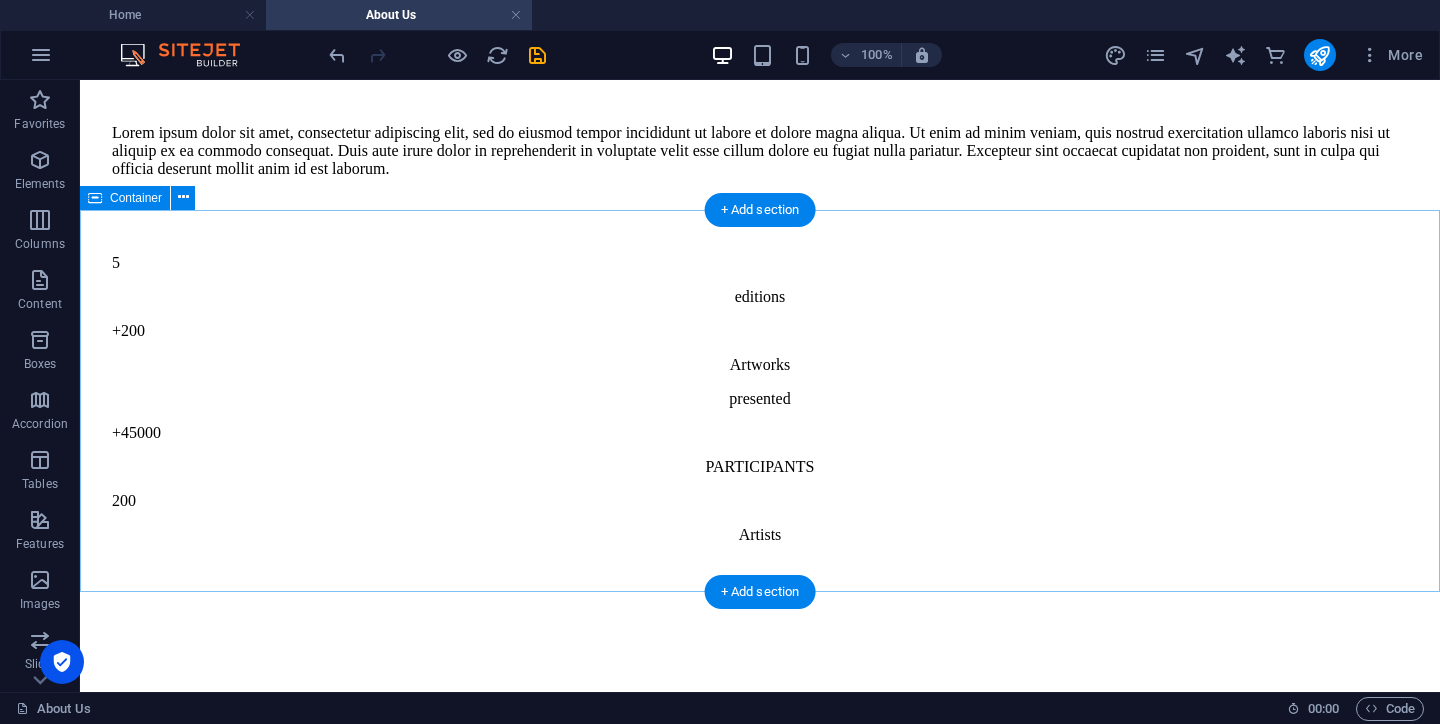 click on "Drop content here or  Add elements  Paste clipboard" at bounding box center (760, 2025) 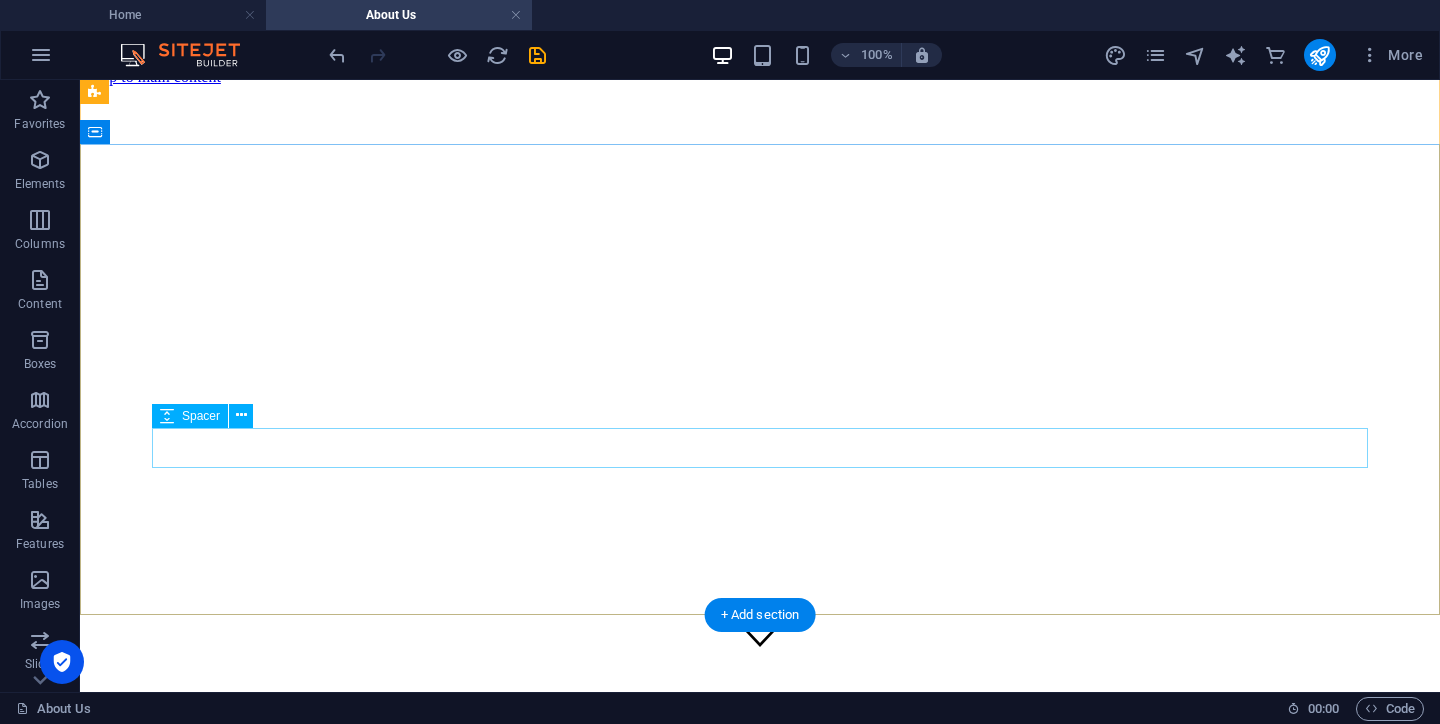 scroll, scrollTop: 0, scrollLeft: 0, axis: both 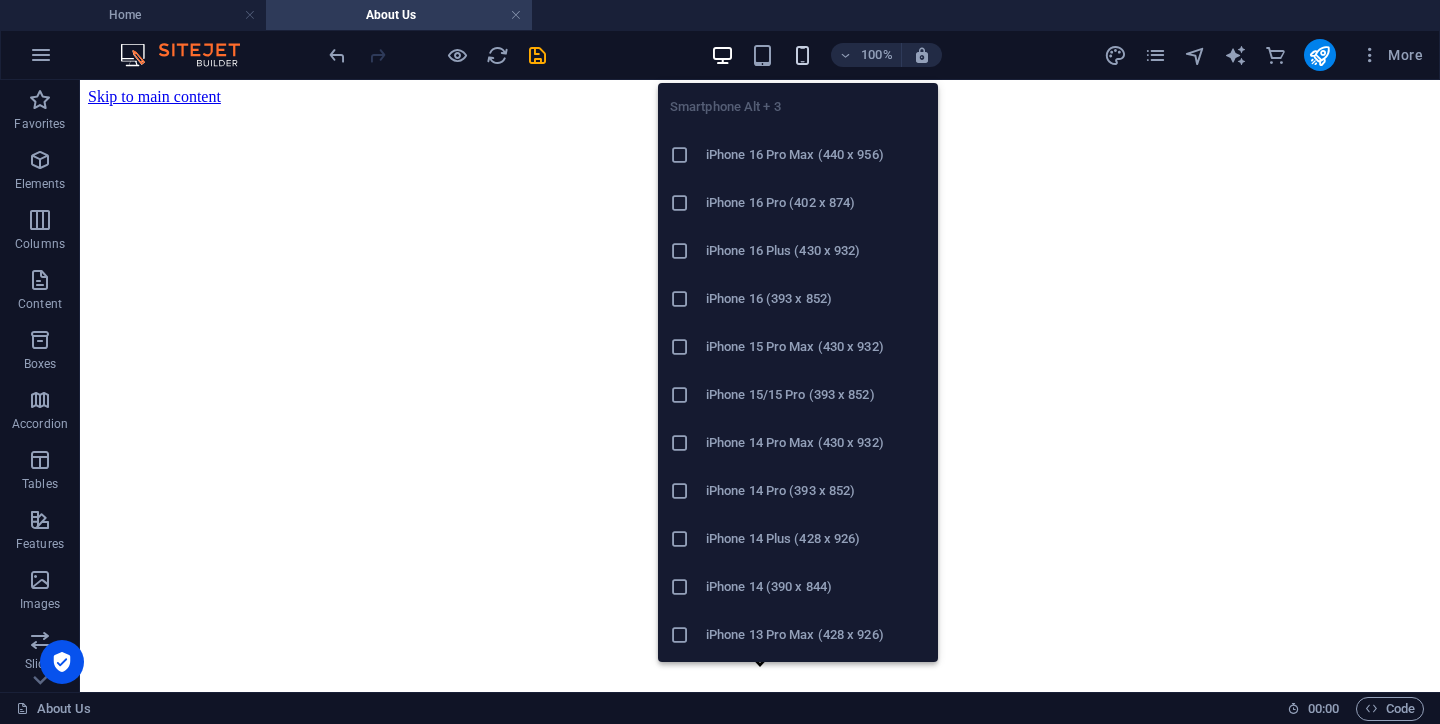 click at bounding box center (802, 55) 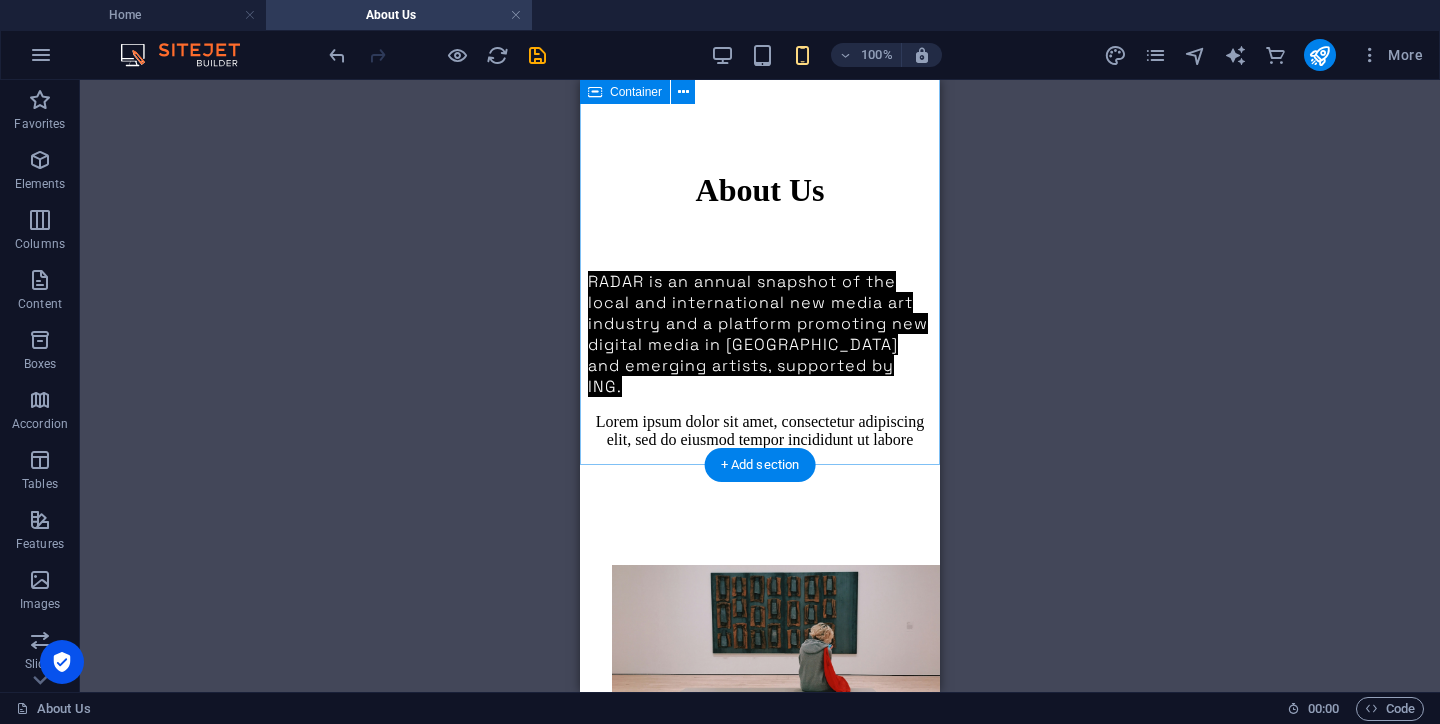 scroll, scrollTop: 707, scrollLeft: 0, axis: vertical 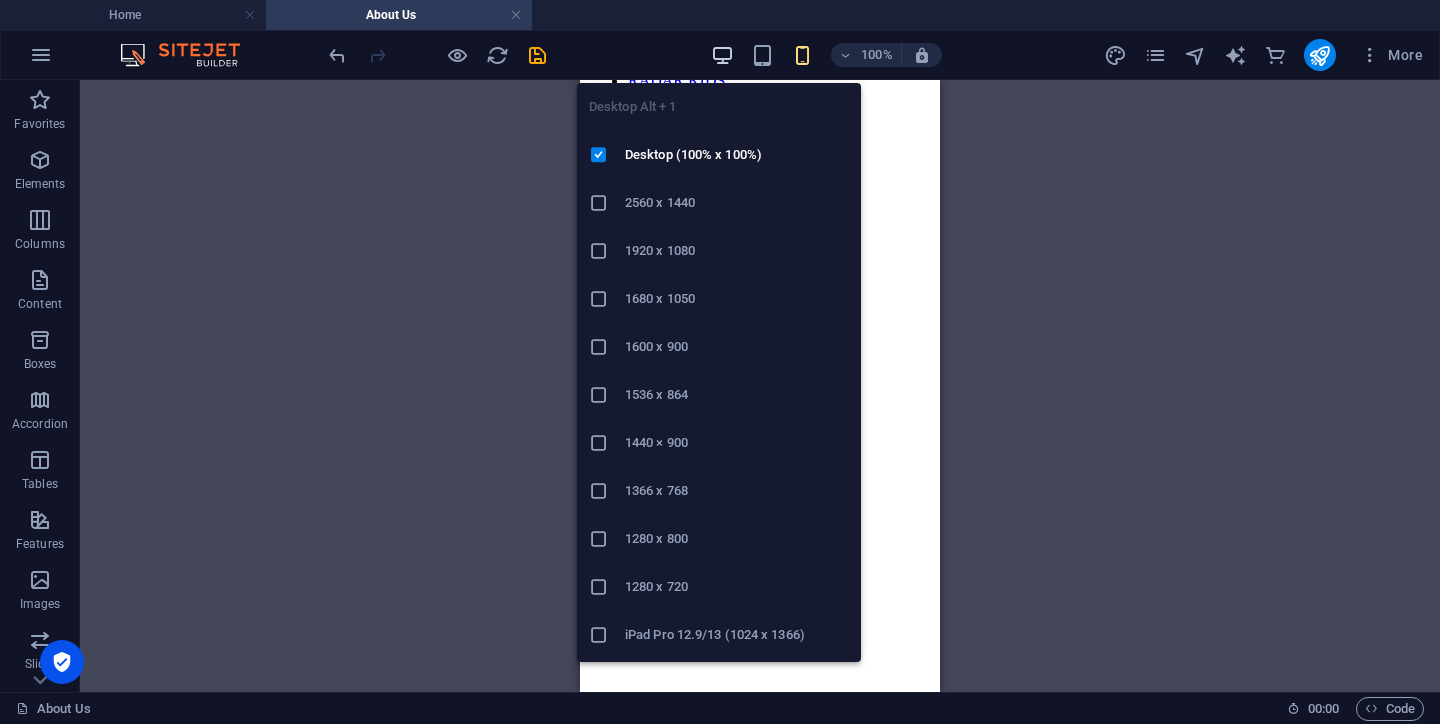 click at bounding box center [722, 55] 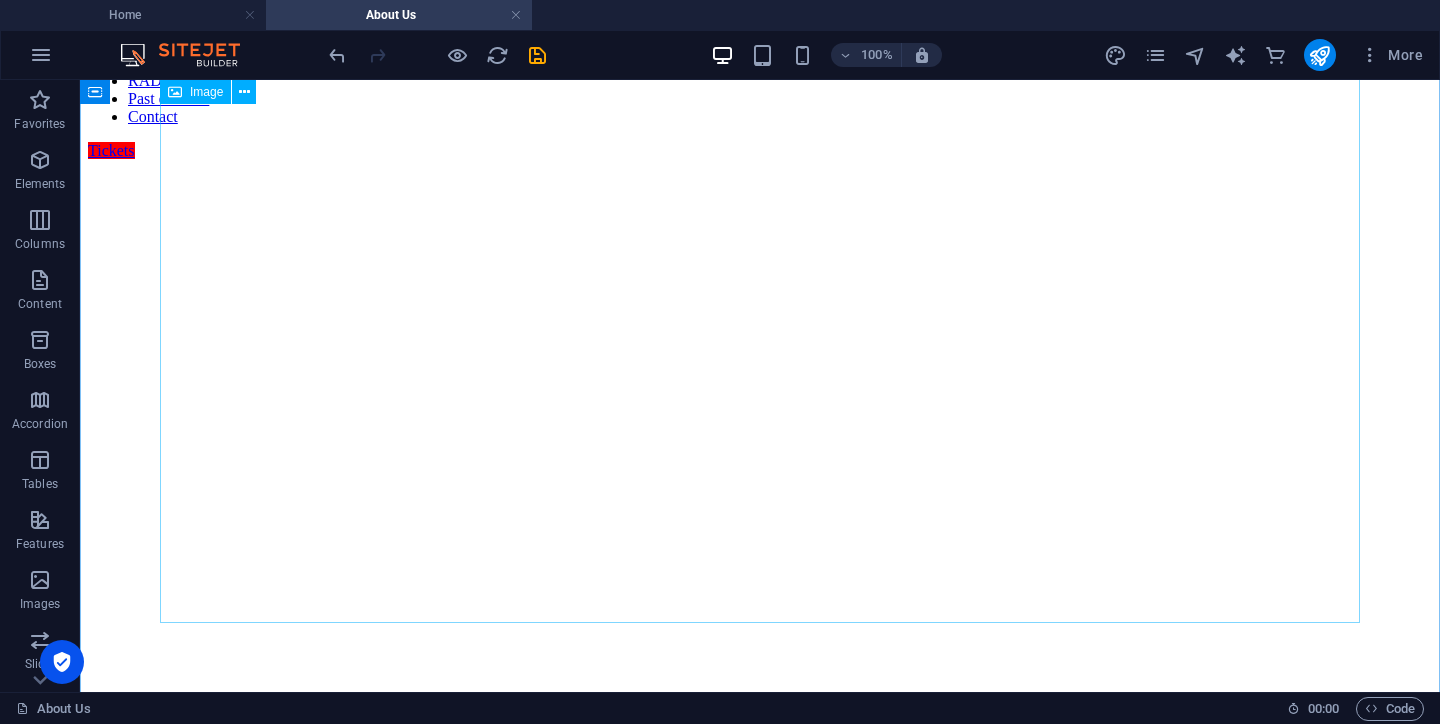 scroll, scrollTop: 0, scrollLeft: 0, axis: both 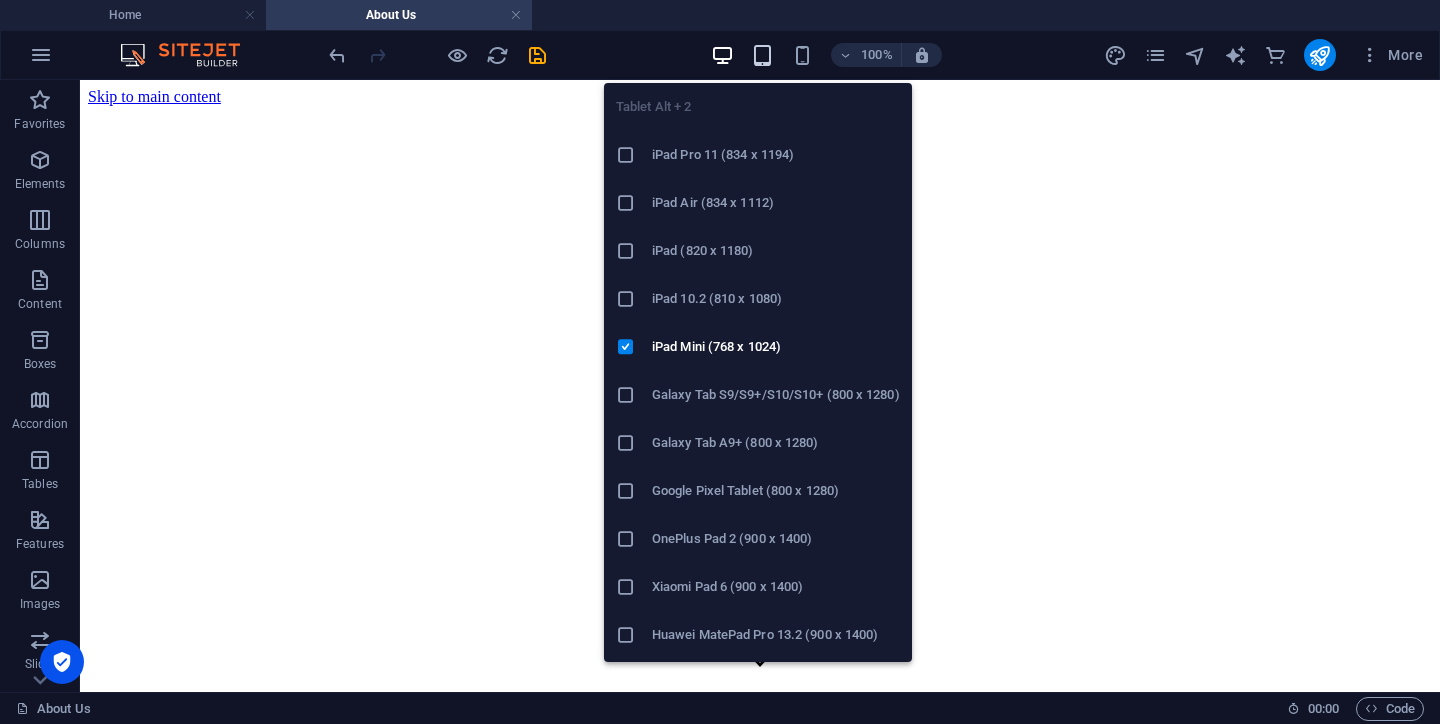 click at bounding box center (762, 55) 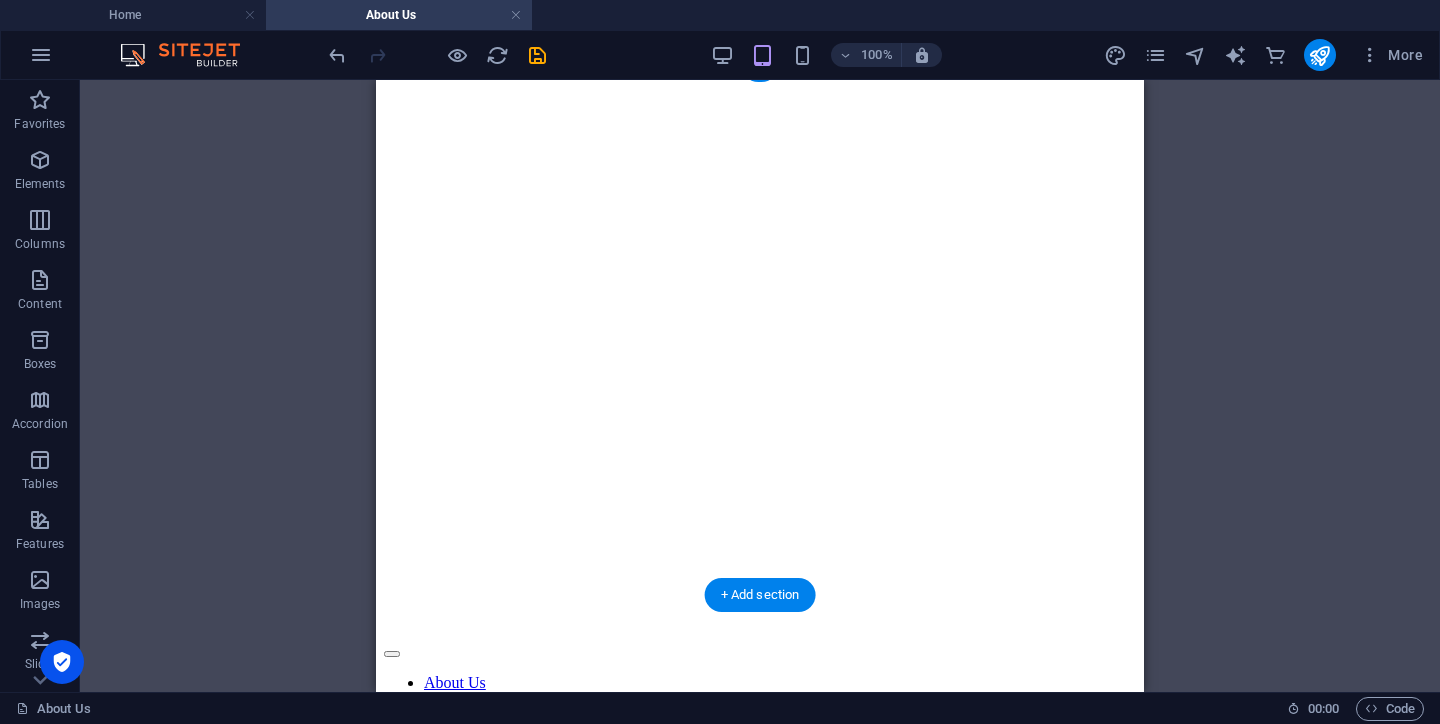 scroll, scrollTop: 62, scrollLeft: 0, axis: vertical 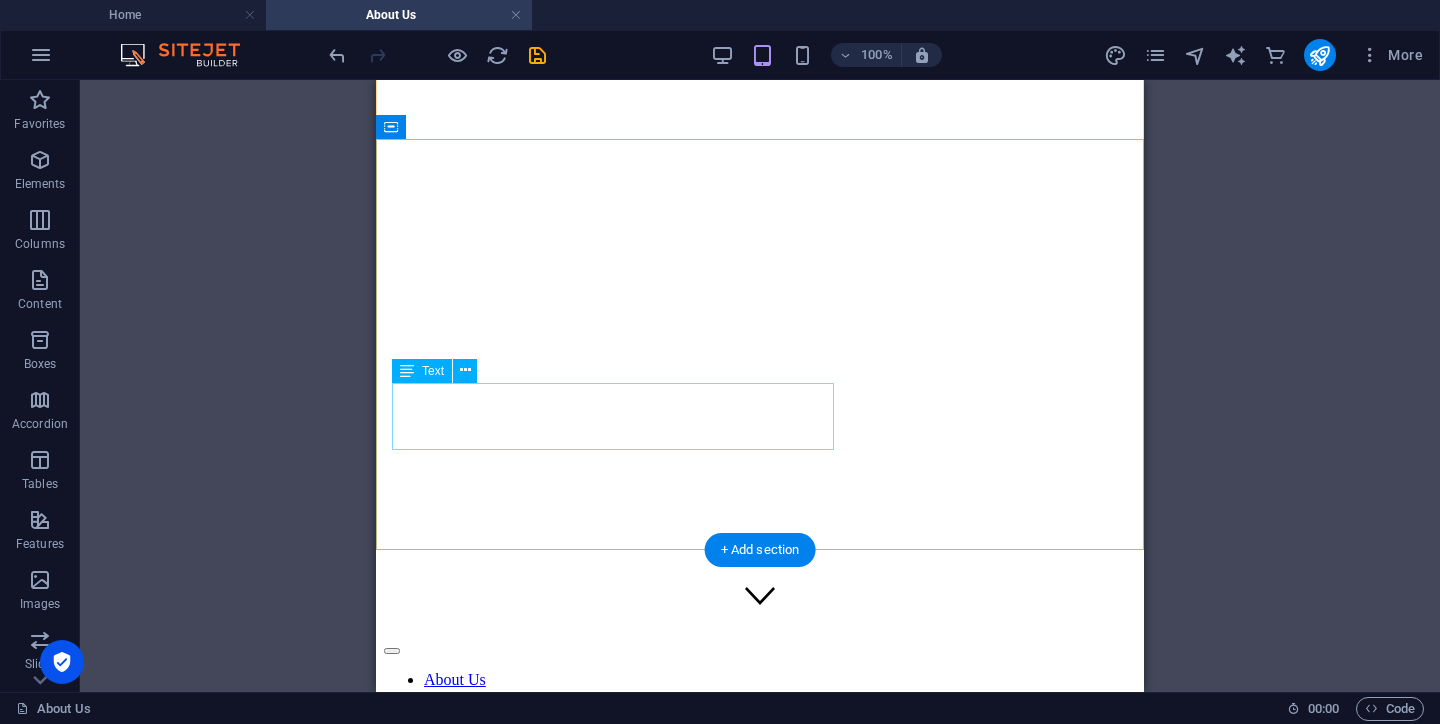 click on "Lorem ipsum dolor sit amet, consectetur adipiscing elit, sed do eiusmod tempor incididunt ut labore" at bounding box center [760, 1477] 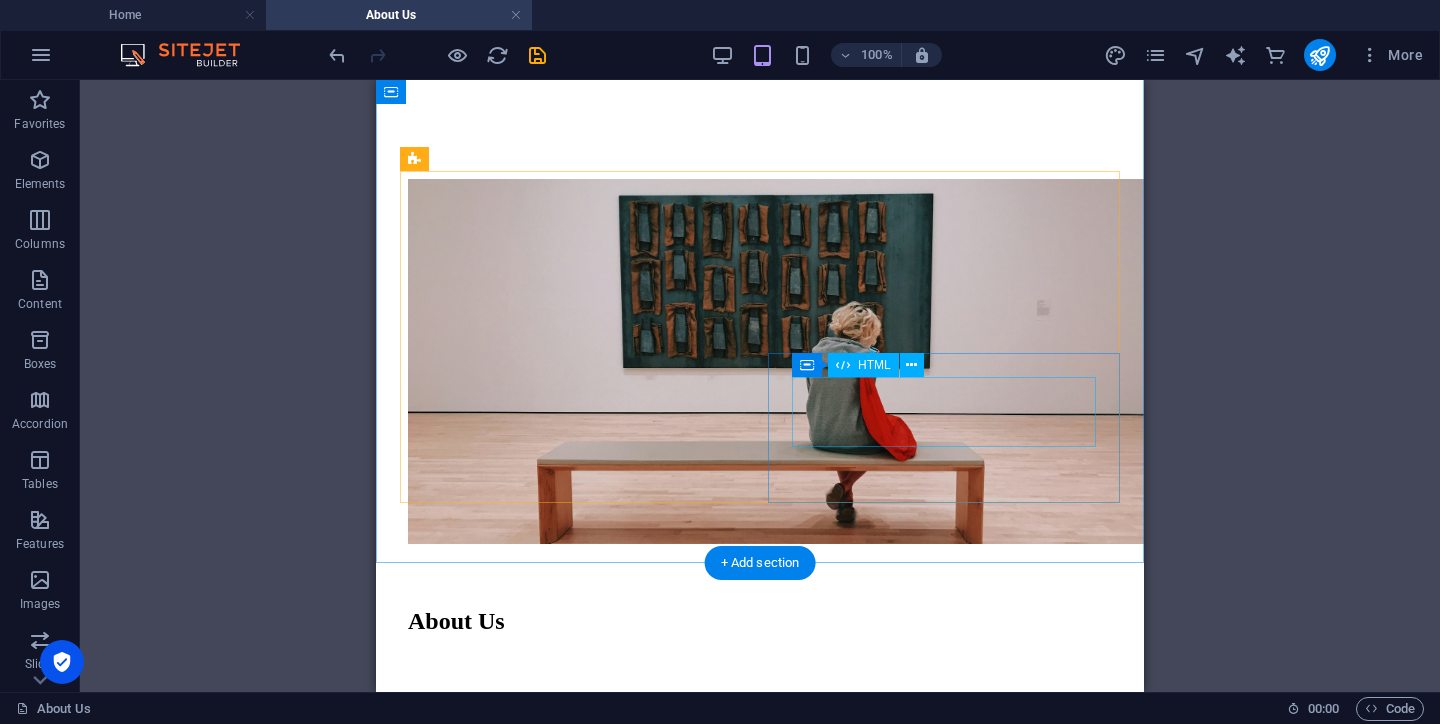 scroll, scrollTop: 1424, scrollLeft: 0, axis: vertical 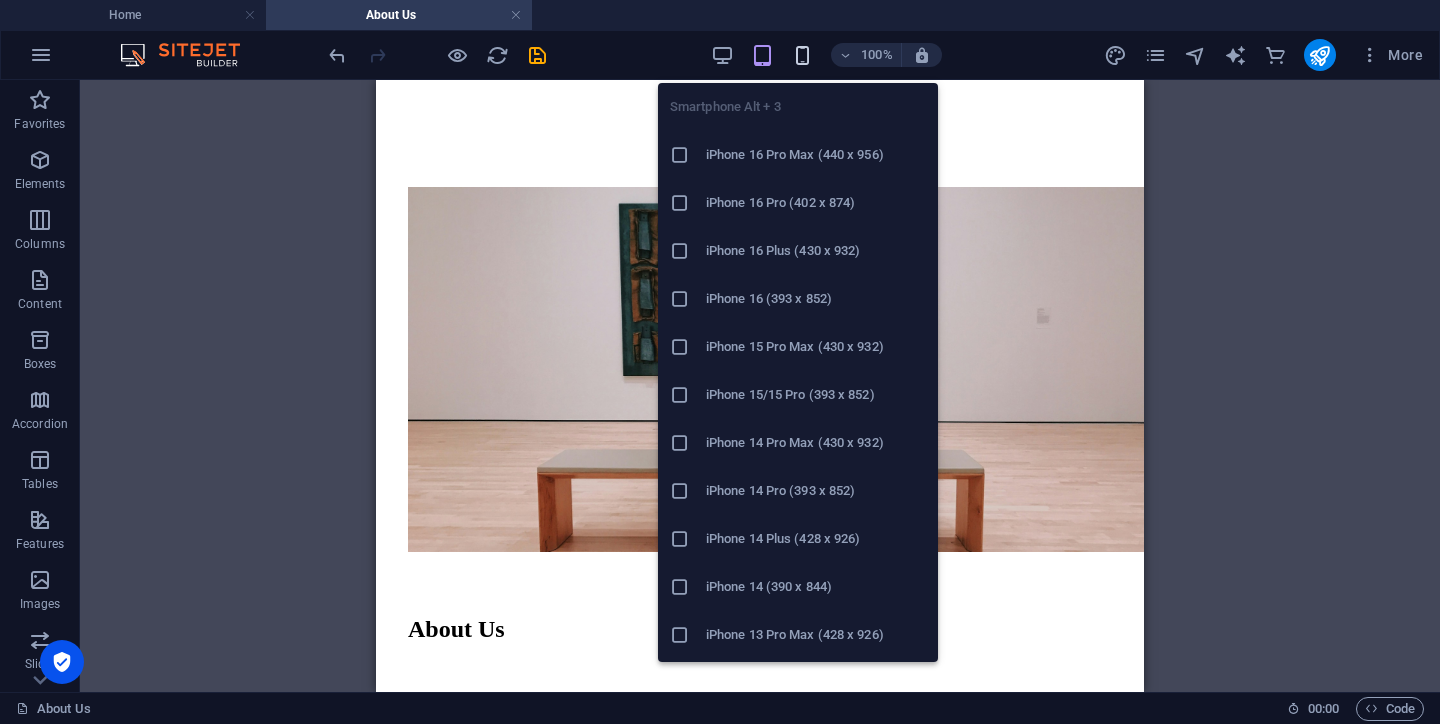 click at bounding box center (802, 55) 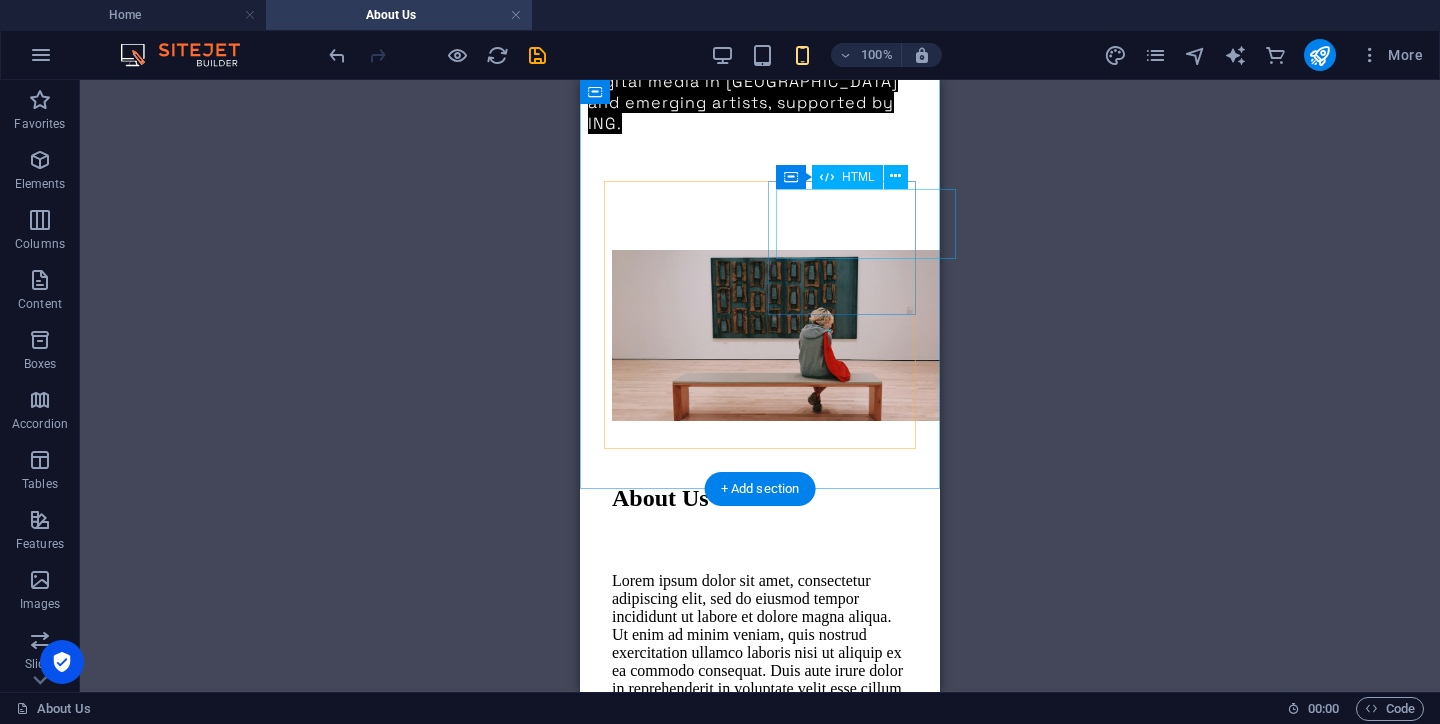 click on "+200" at bounding box center (760, 1431) 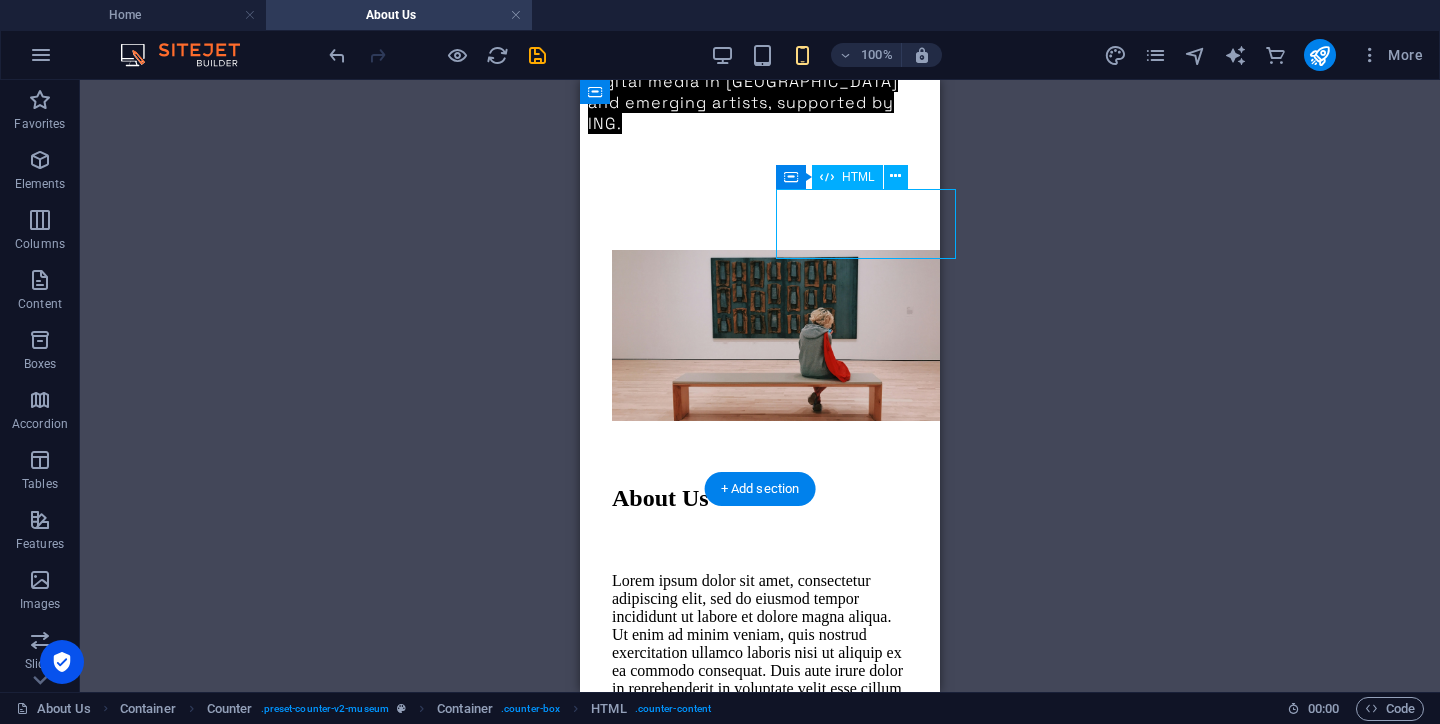 click on "+200" at bounding box center [760, 1431] 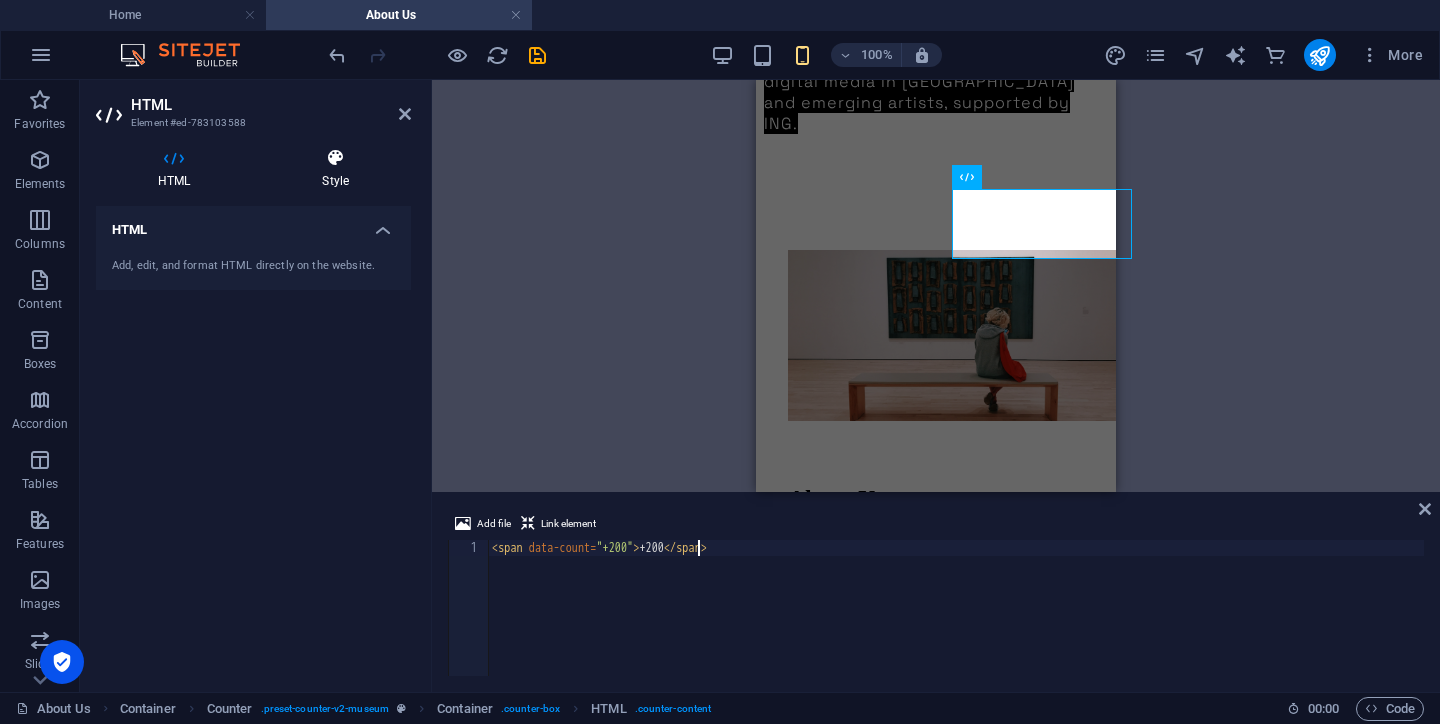 click at bounding box center [335, 158] 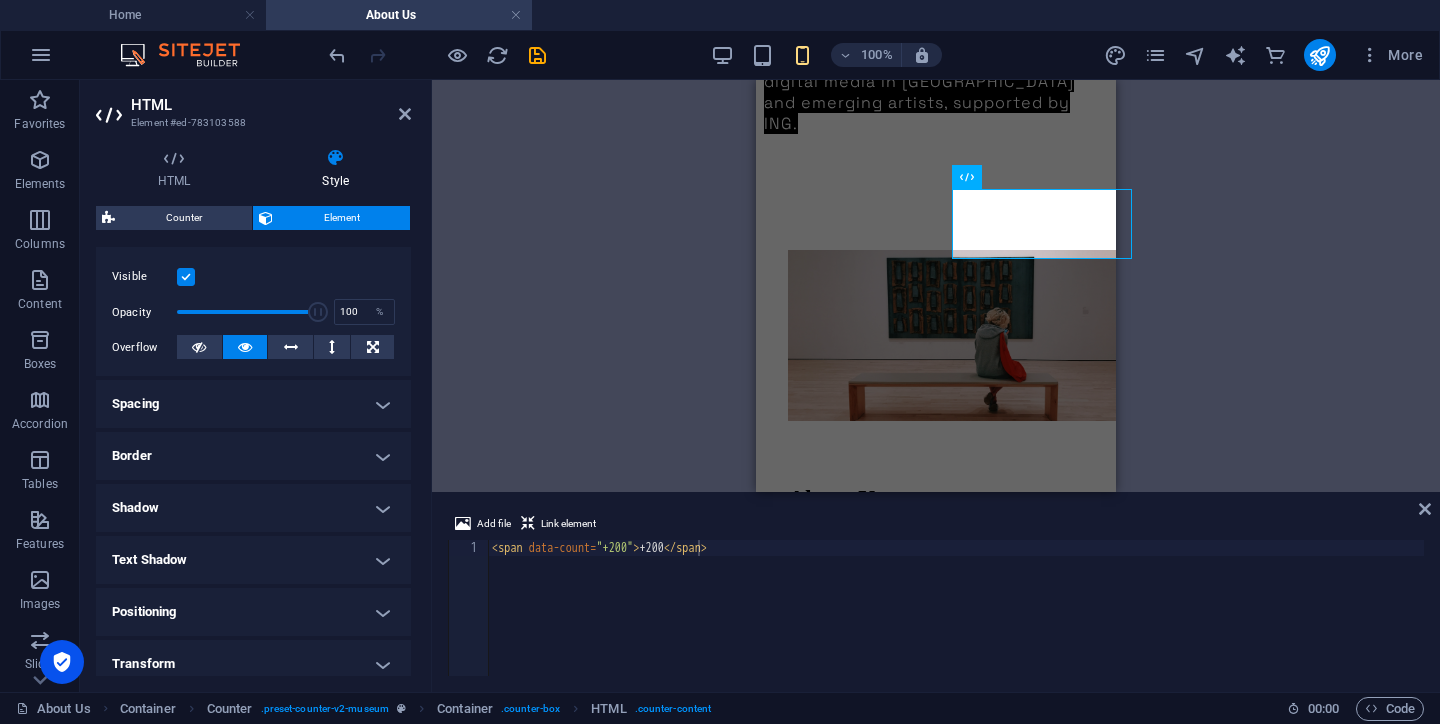 scroll, scrollTop: 0, scrollLeft: 0, axis: both 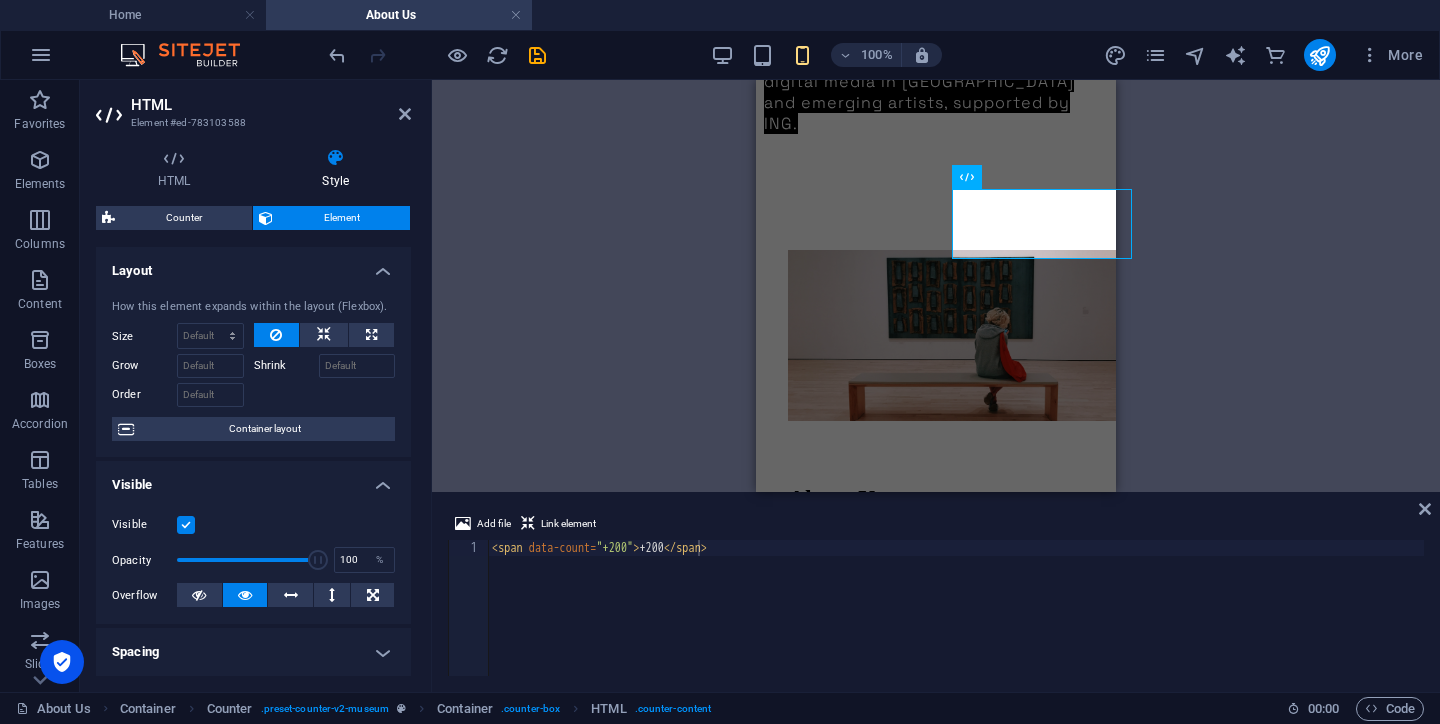 click on "H1   Banner   Container   Reference   Spacer   Text   Spacer   Button   Text   Container   Image   H2   Text   Text   Text   Spacer   Container   Counter   Container   HTML   Counter   Container   Text   Container   HTML   Text   Container   HTML   Text   Container   Container   HTML   Text   Spacer   Spacer   Spacer   Spacer   Container   Container   Image   20-60-20   Container   Container   Image   20-60-20   Container   Container   Placeholder   Reference   20-60-20   Container   Image   Container   Spacer" at bounding box center (936, 286) 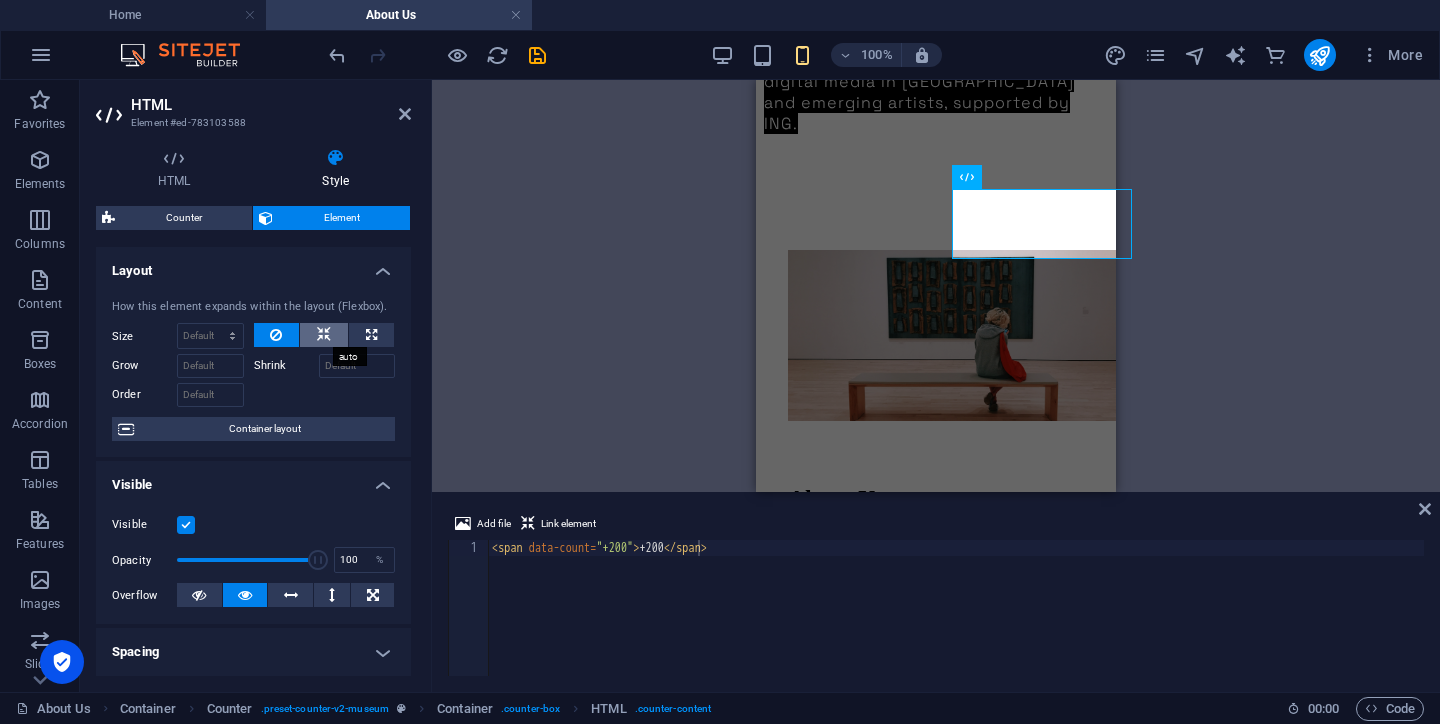 click at bounding box center [324, 335] 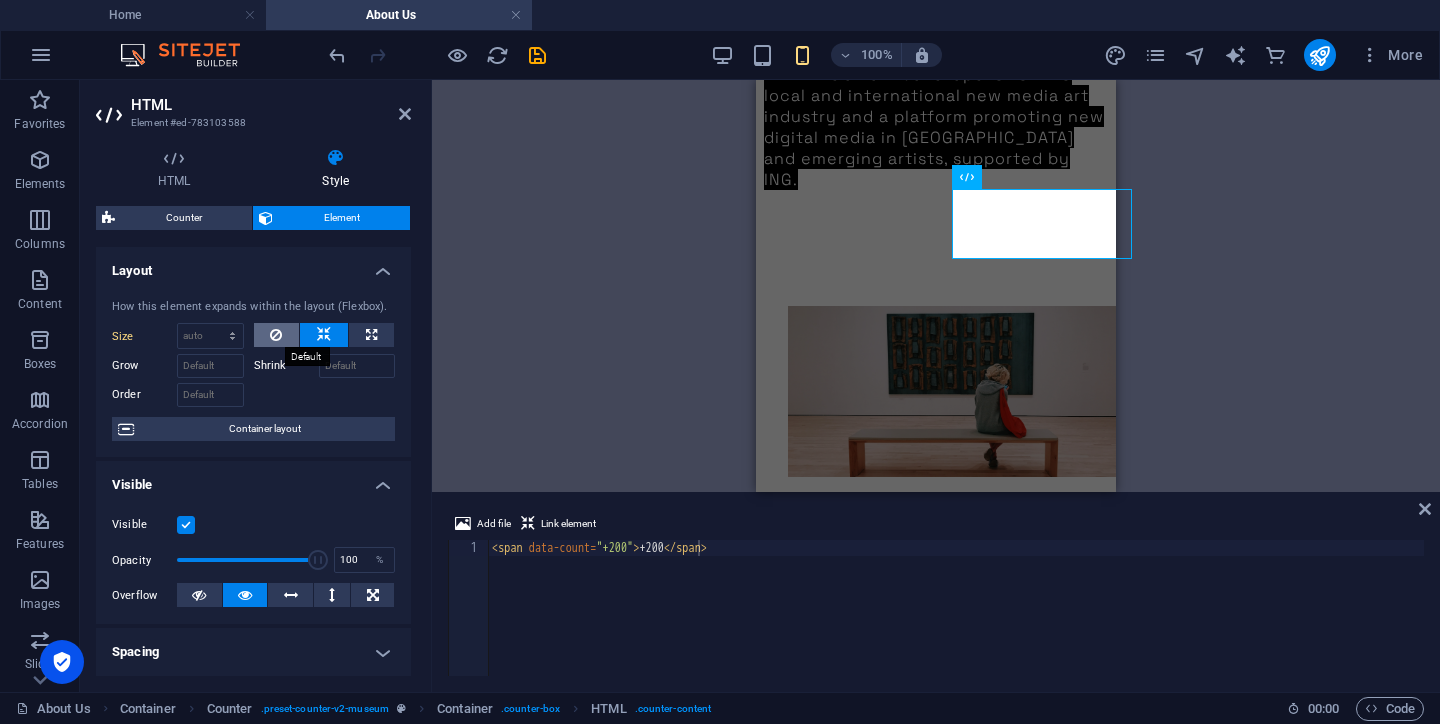 click at bounding box center (276, 335) 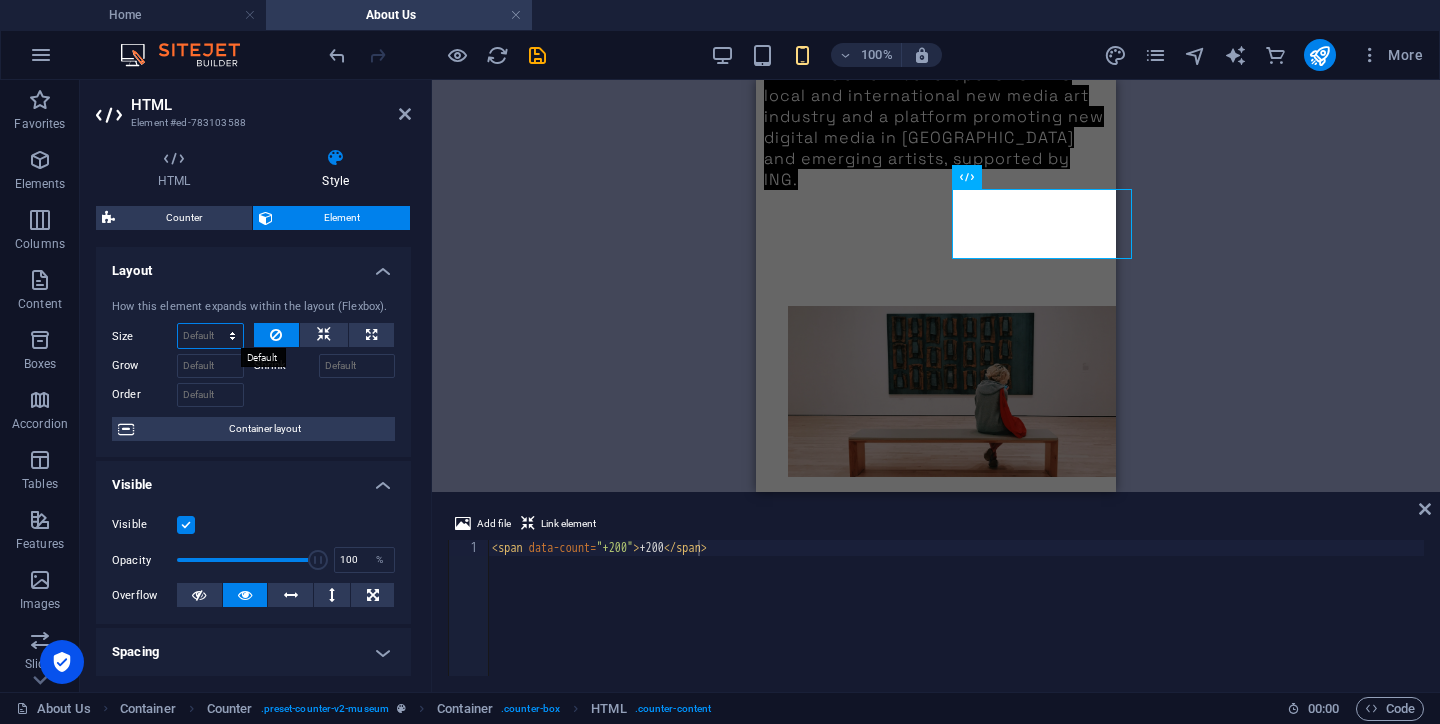 click on "Default auto px % 1/1 1/2 1/3 1/4 1/5 1/6 1/7 1/8 1/9 1/10" at bounding box center (210, 336) 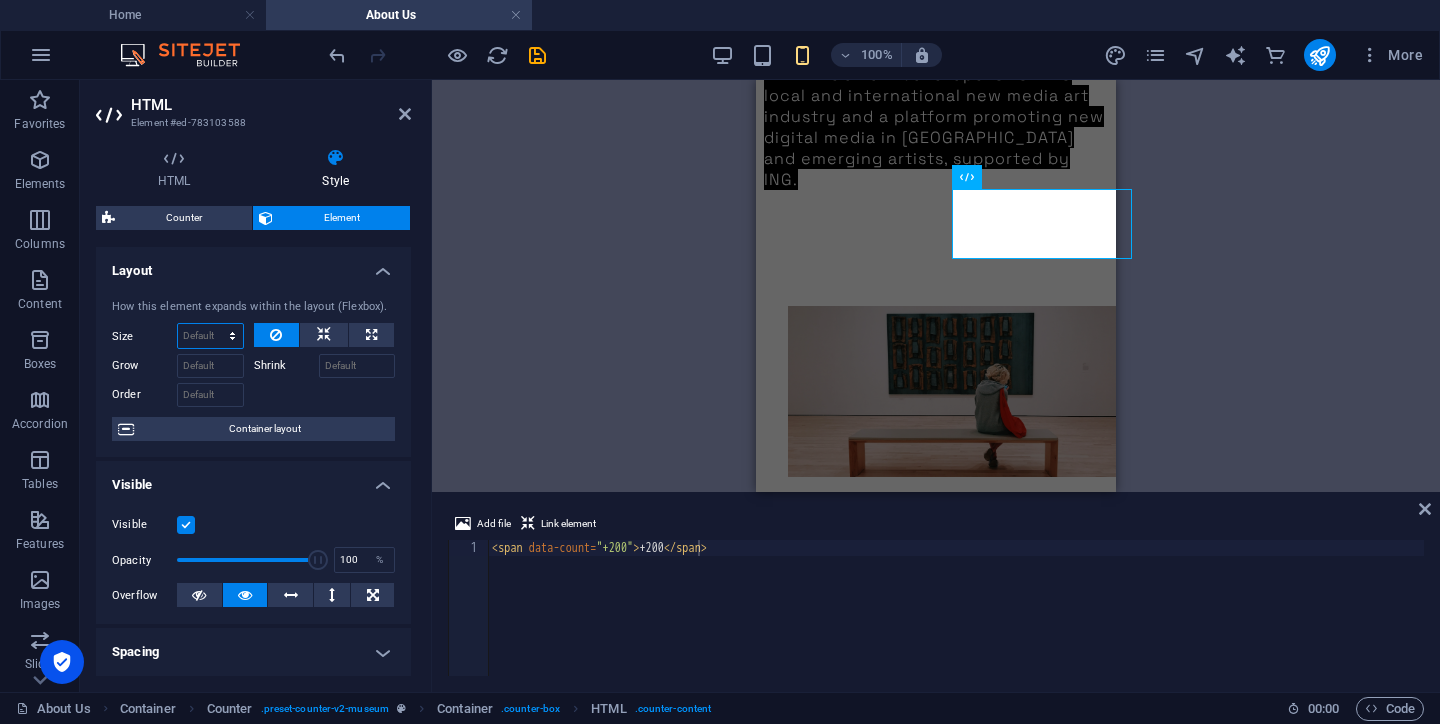 select on "px" 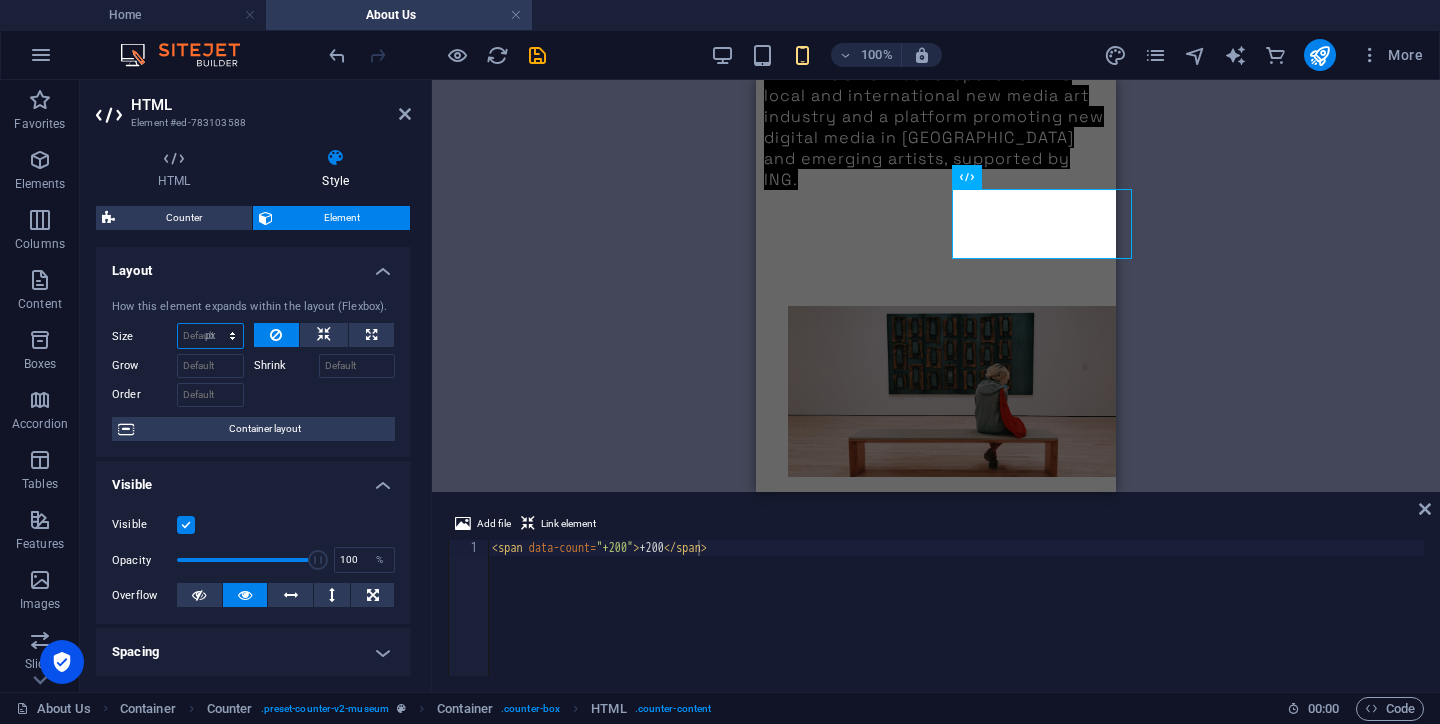 type on "0" 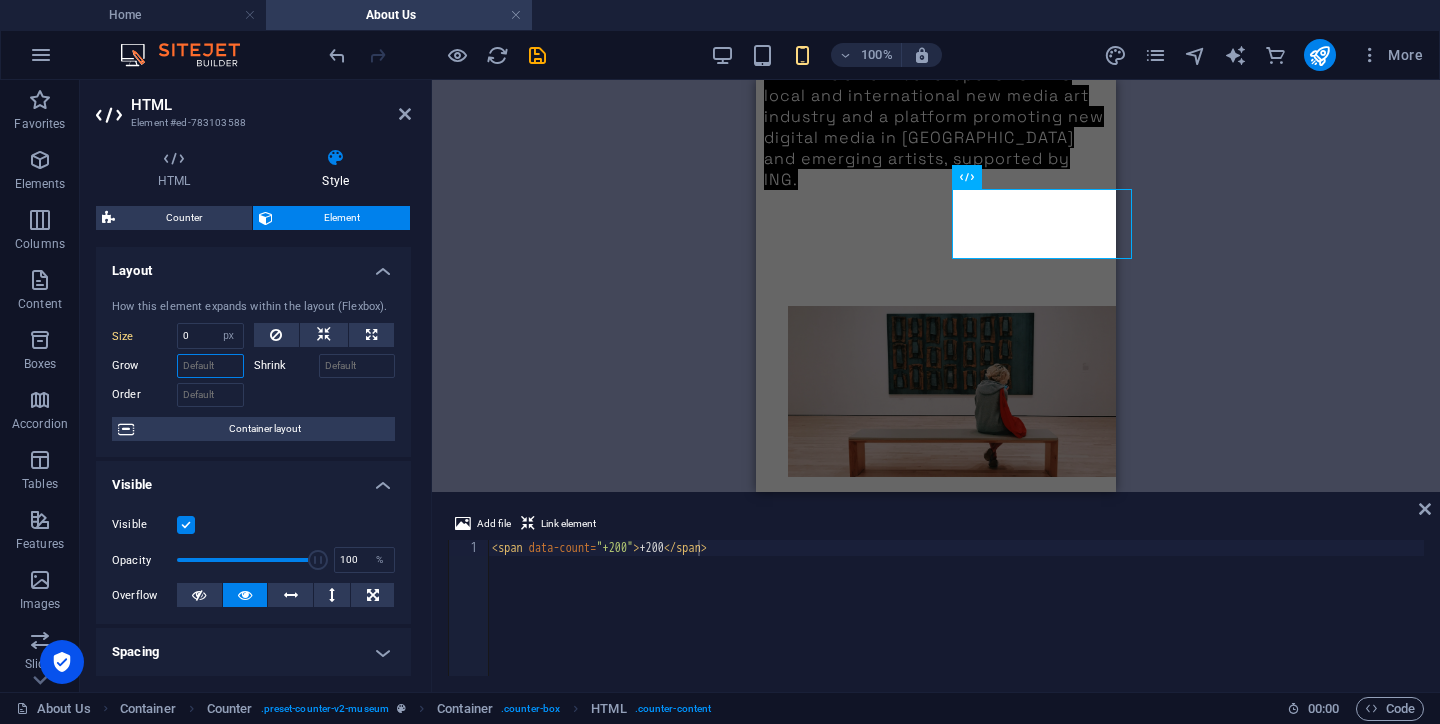 click on "Grow" at bounding box center [210, 366] 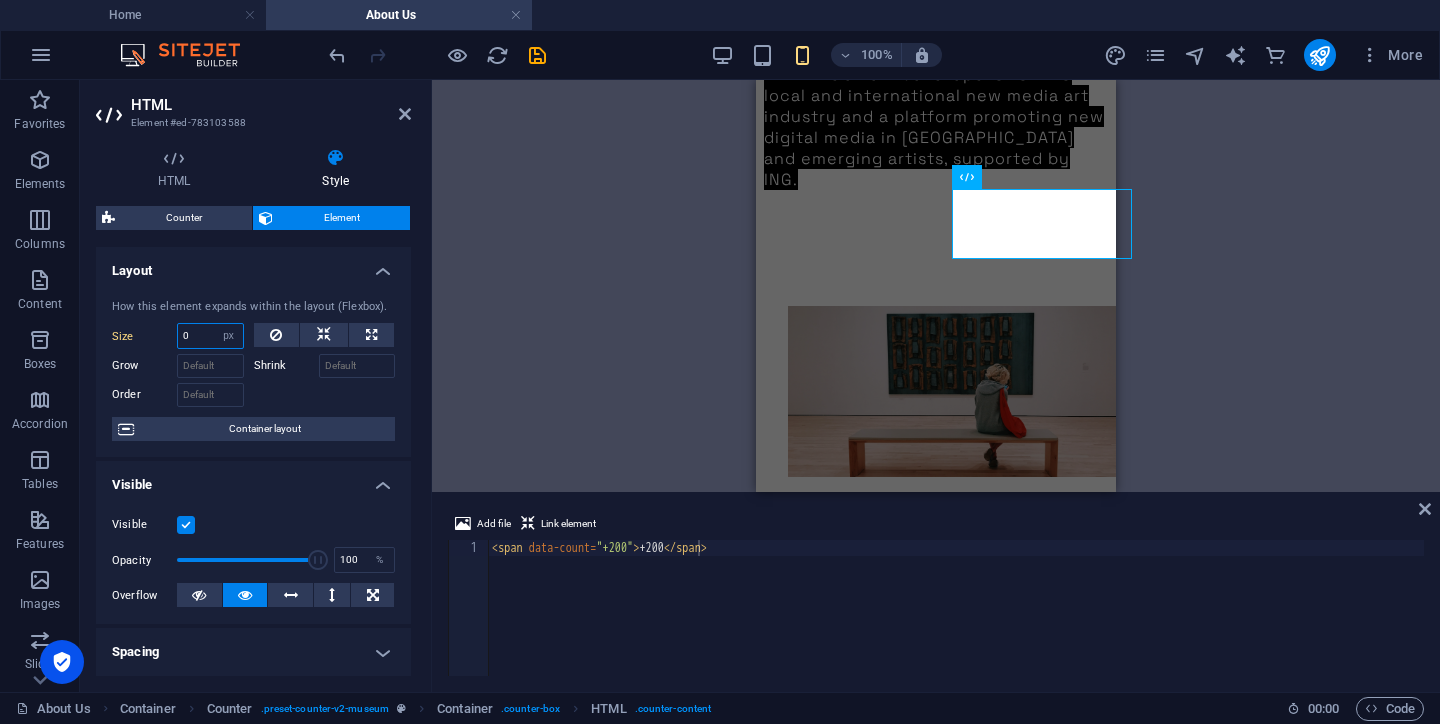 click on "0" at bounding box center [210, 336] 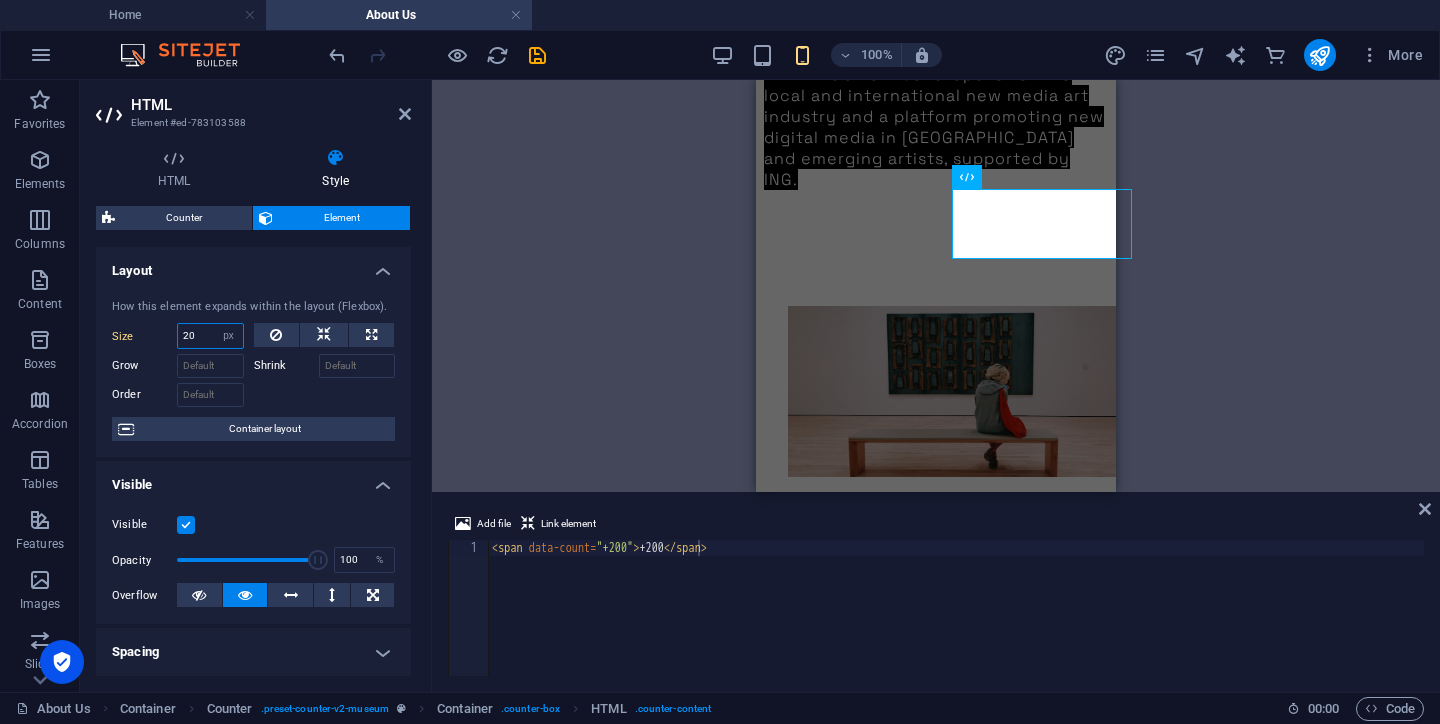type on "20" 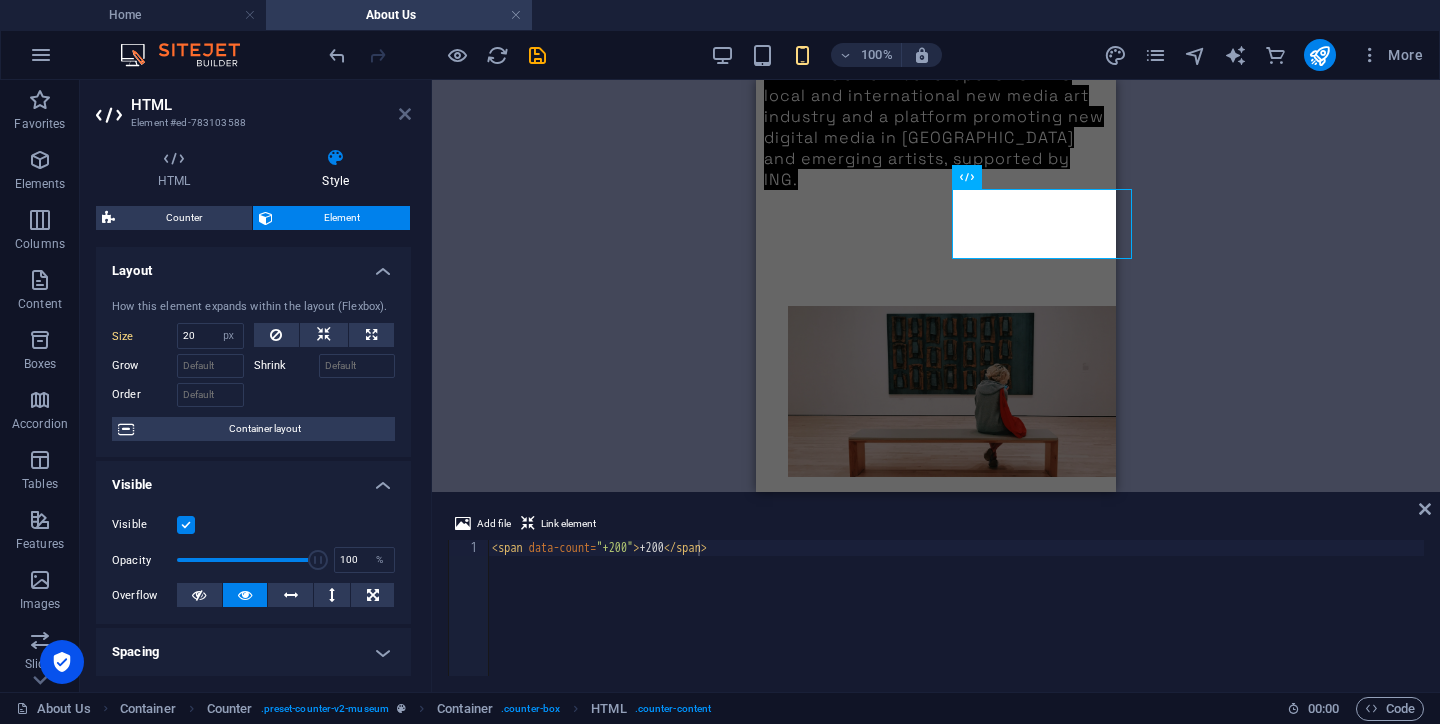 click at bounding box center [405, 114] 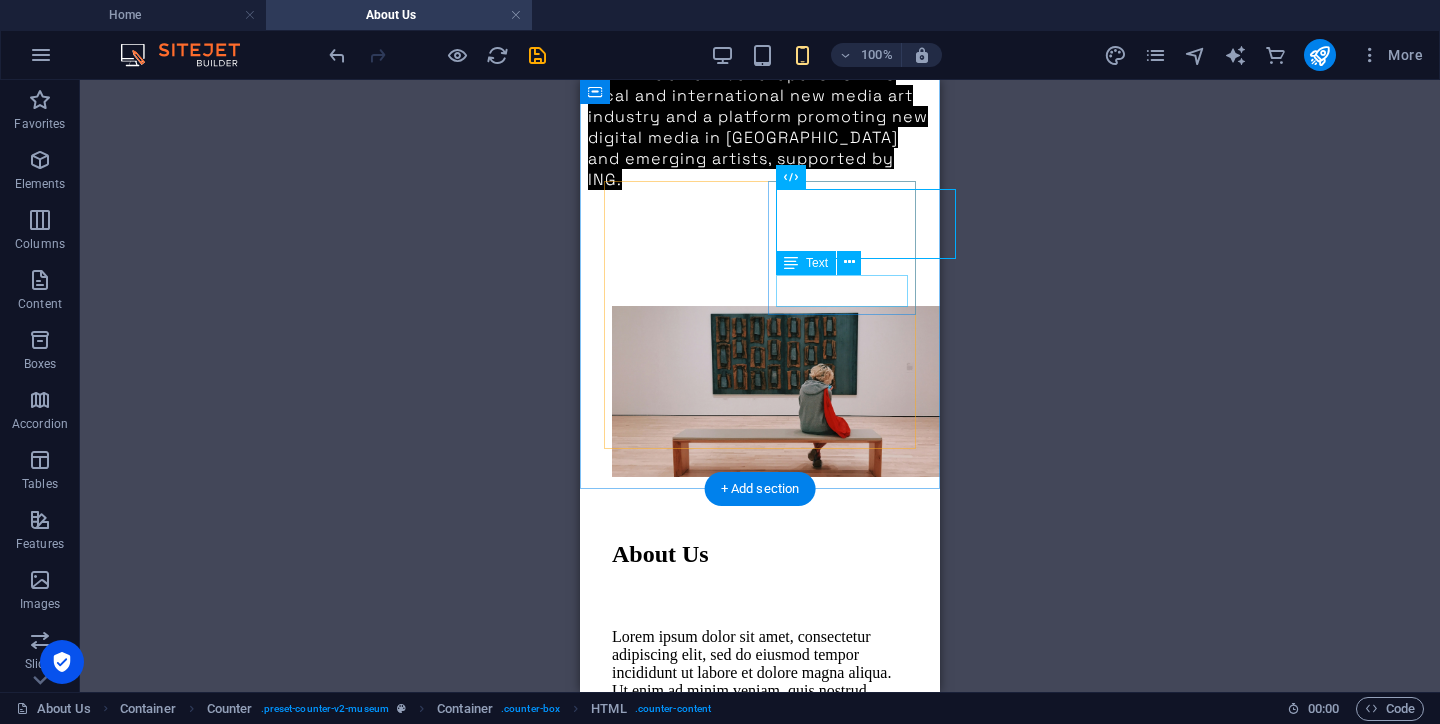 click on "Artworks presented" at bounding box center (760, 1538) 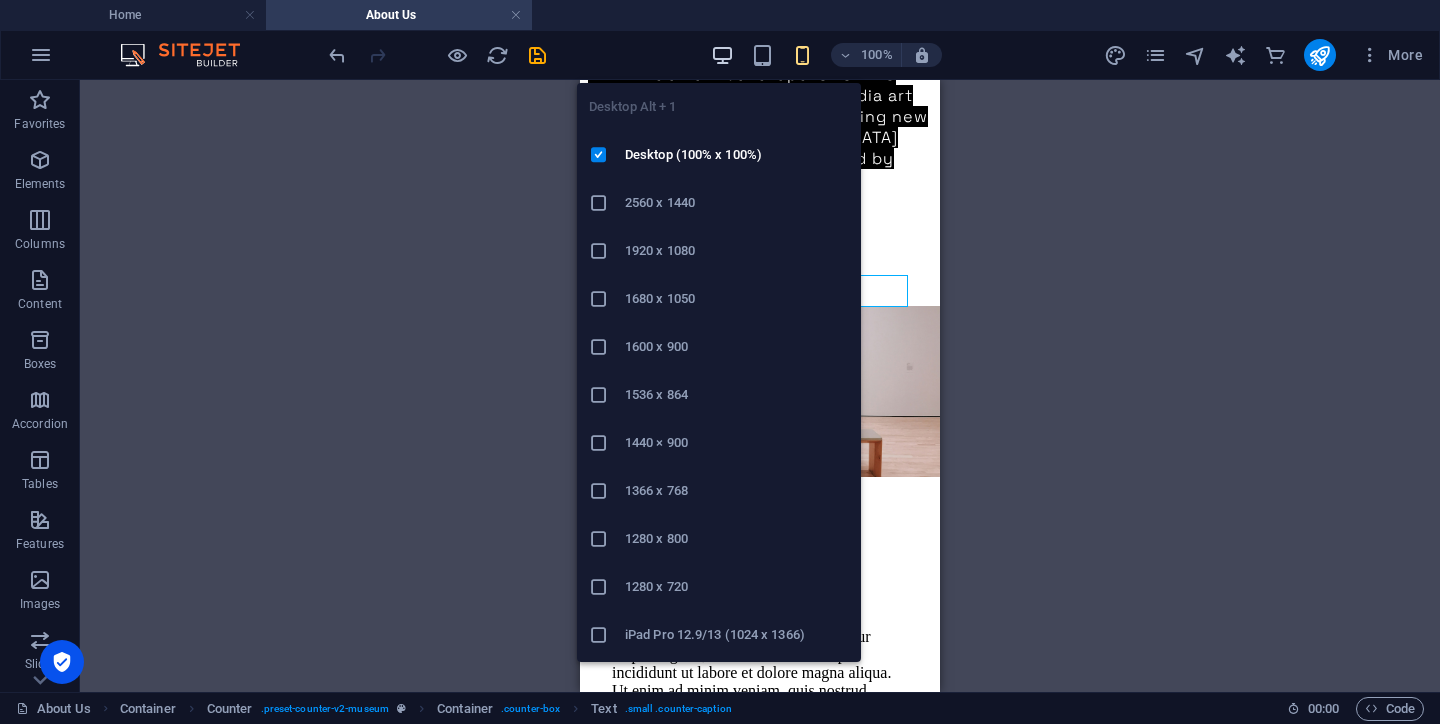 click at bounding box center [722, 55] 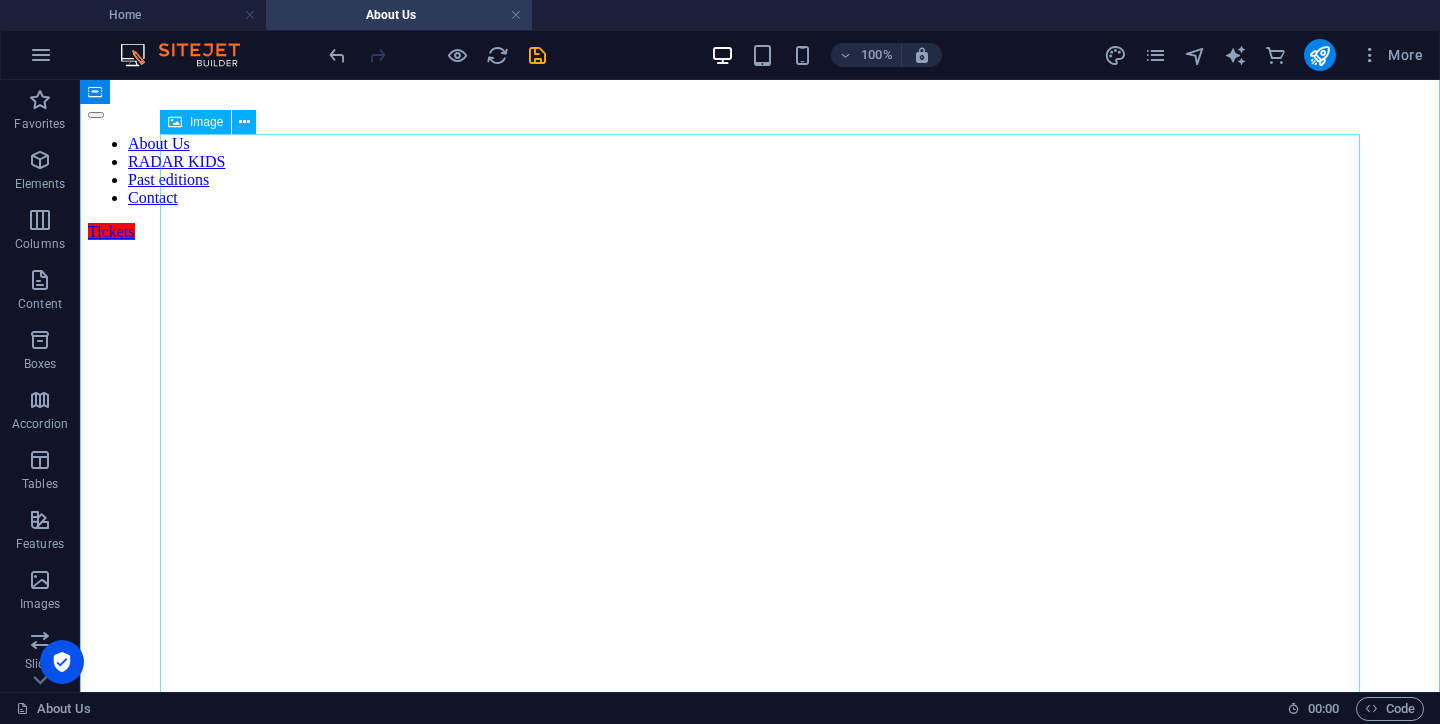 scroll, scrollTop: 823, scrollLeft: 0, axis: vertical 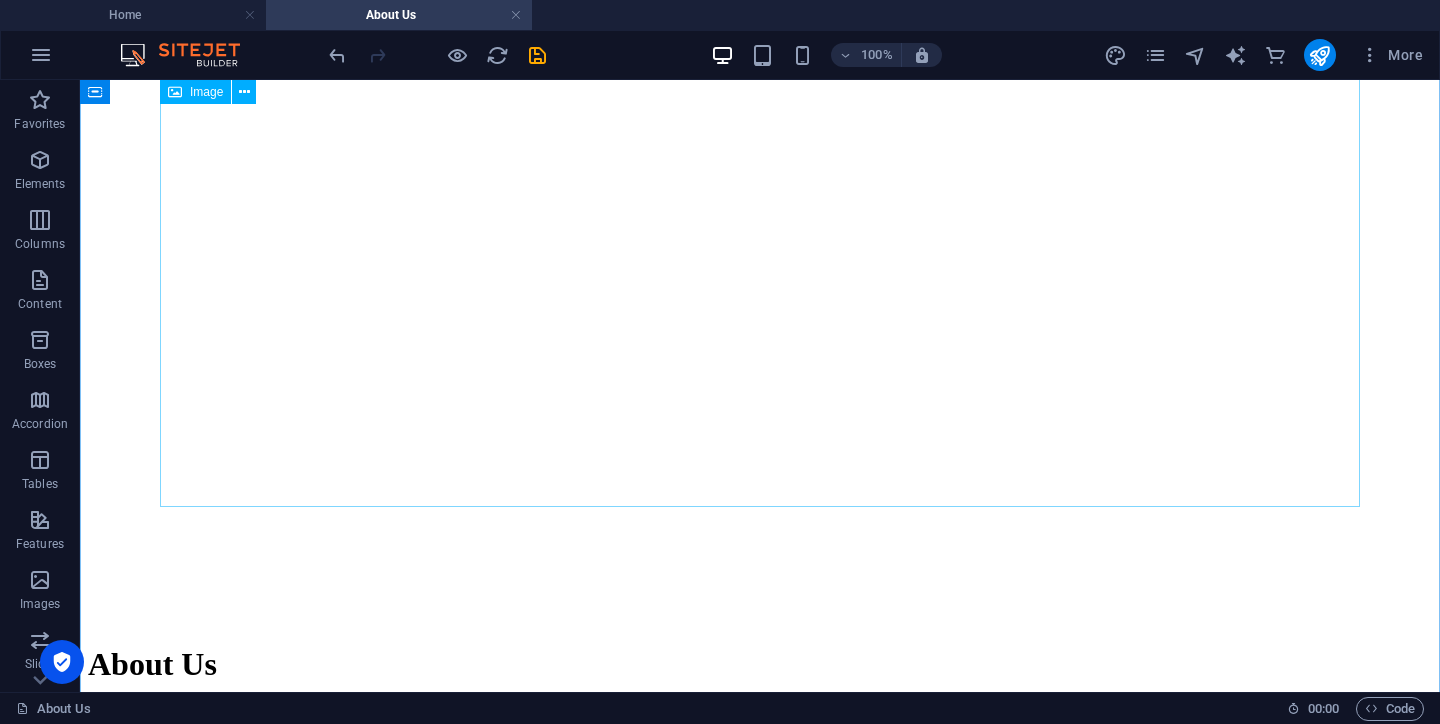 click at bounding box center [760, 1288] 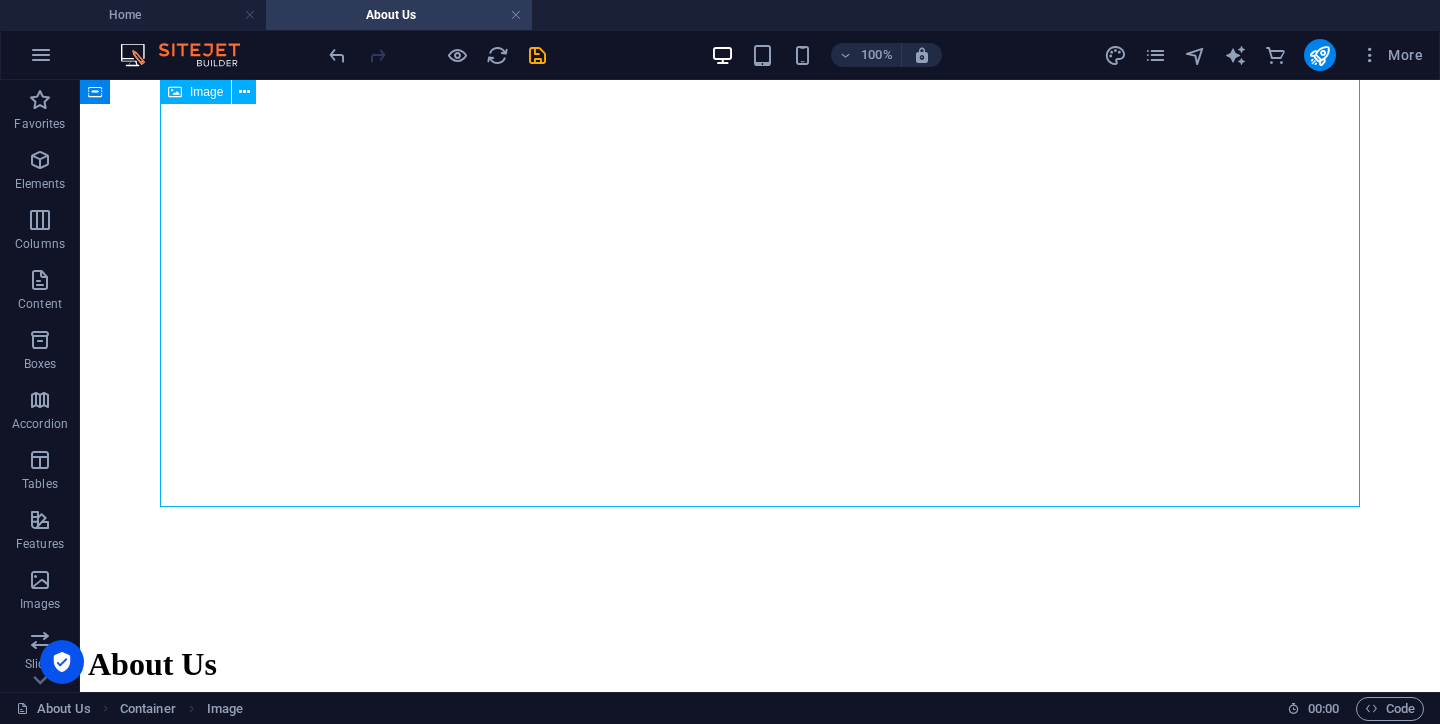 scroll, scrollTop: 253, scrollLeft: 0, axis: vertical 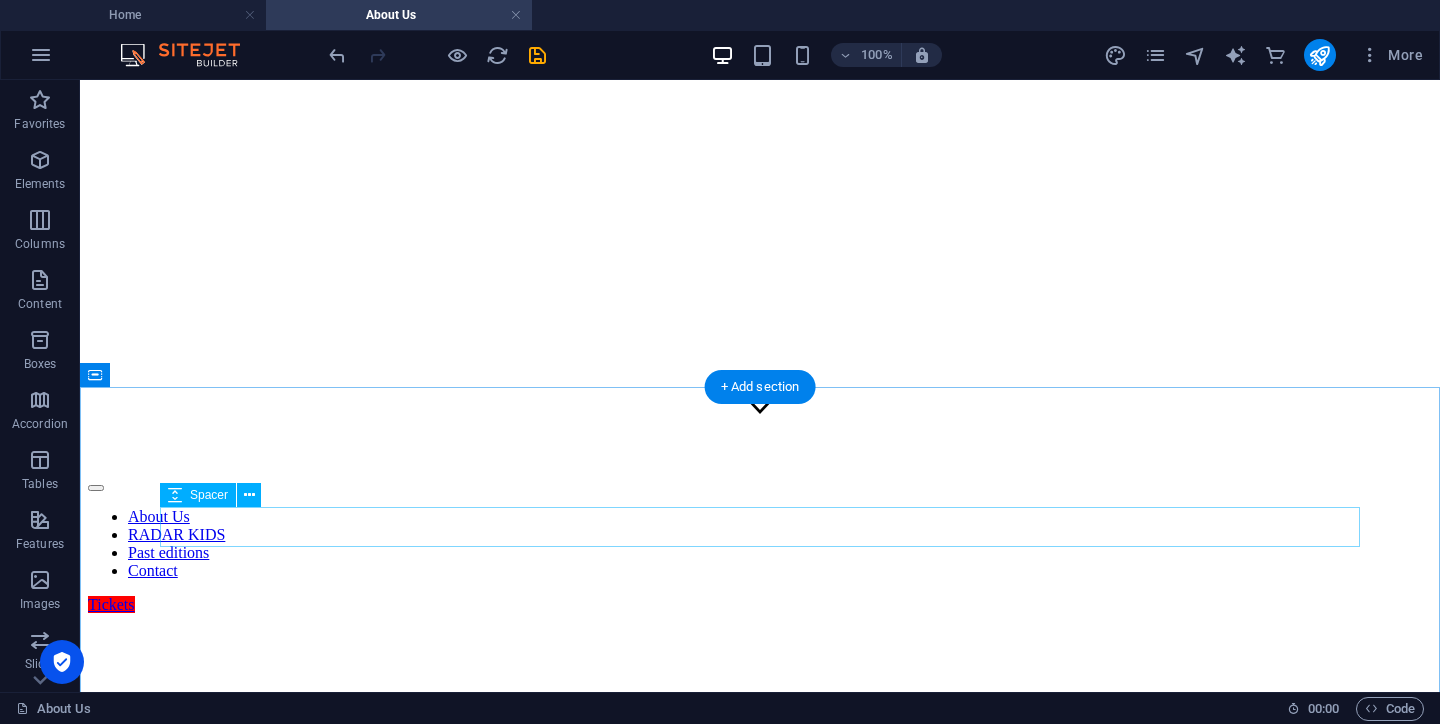 click at bounding box center (760, 1553) 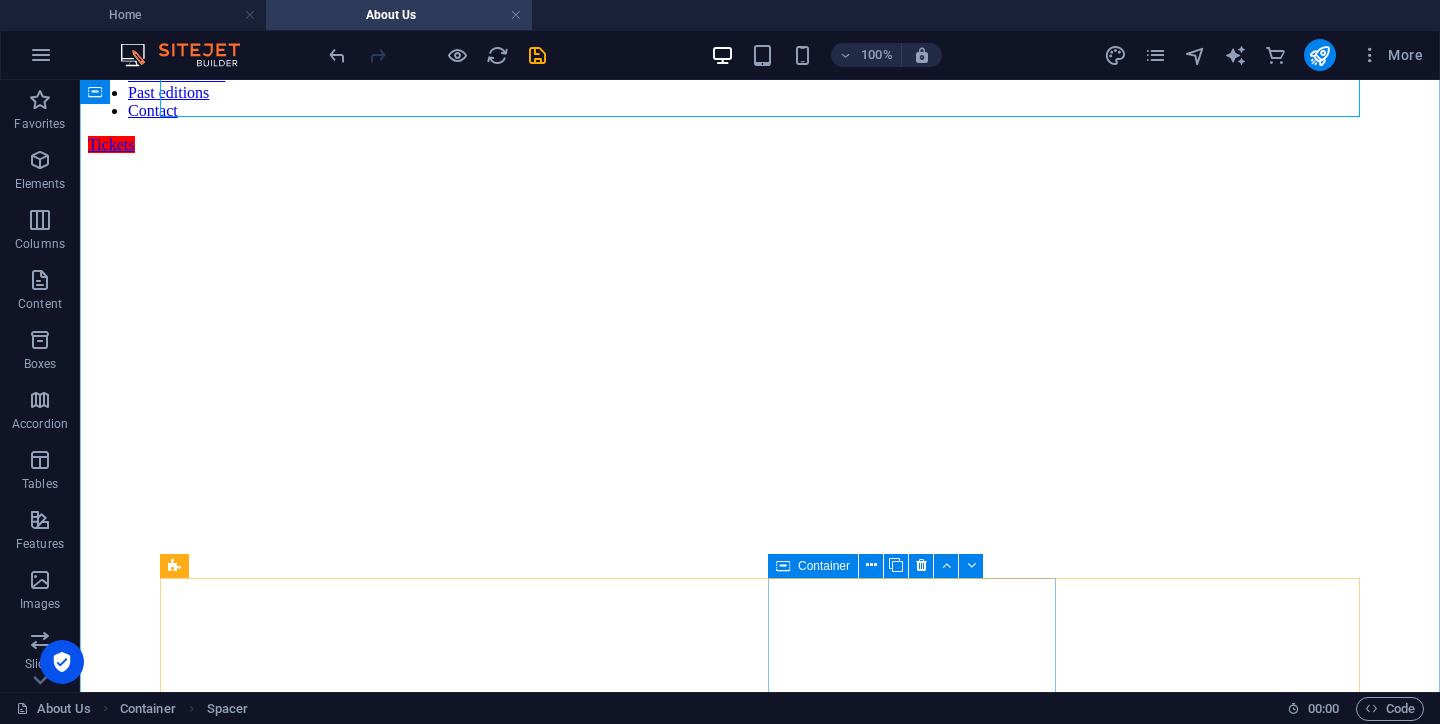 scroll, scrollTop: 532, scrollLeft: 0, axis: vertical 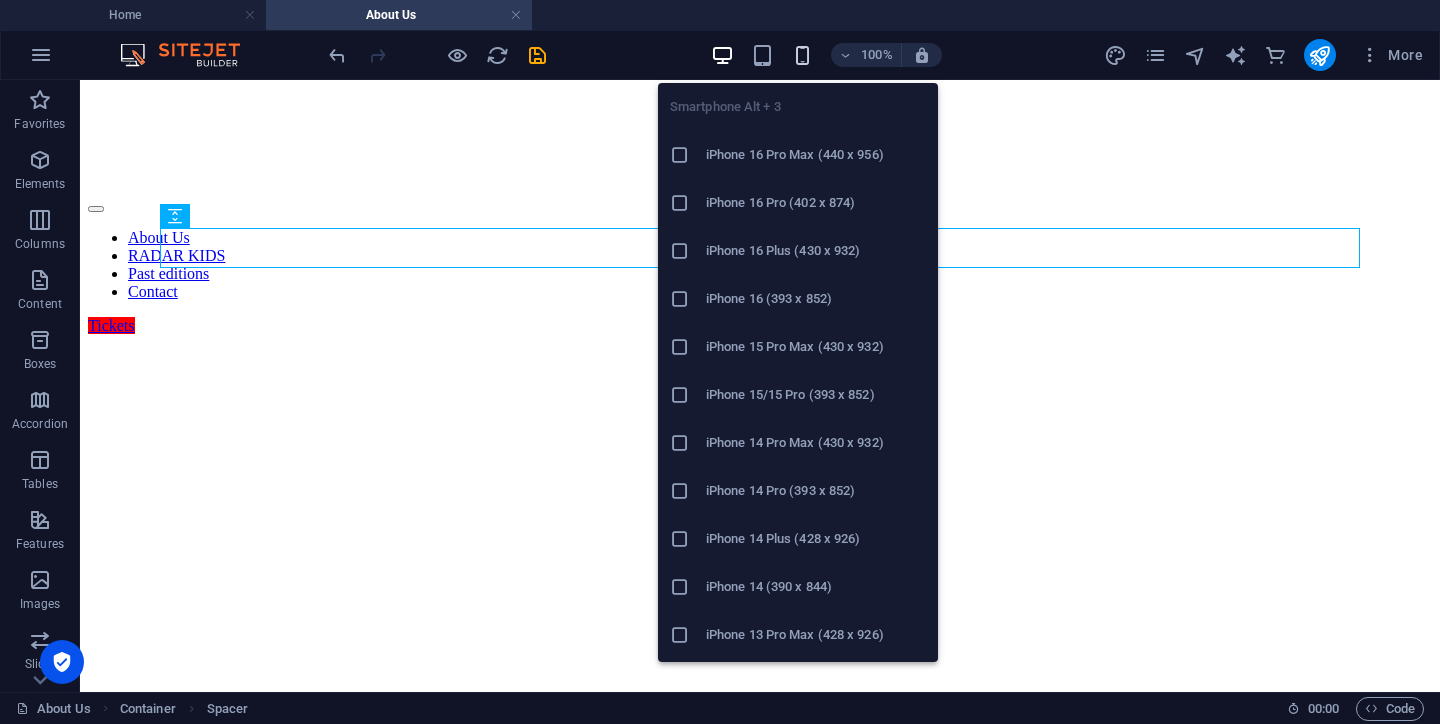 click at bounding box center [802, 55] 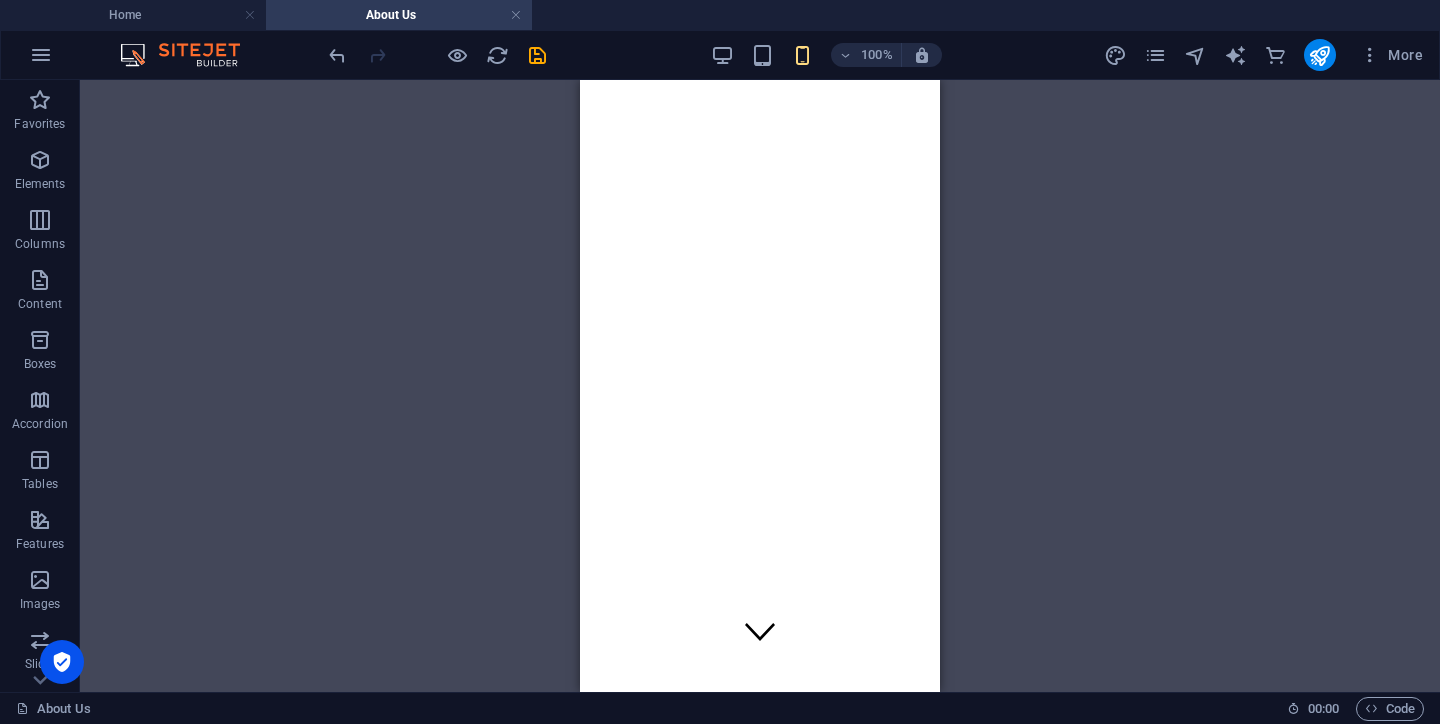 scroll, scrollTop: 0, scrollLeft: 0, axis: both 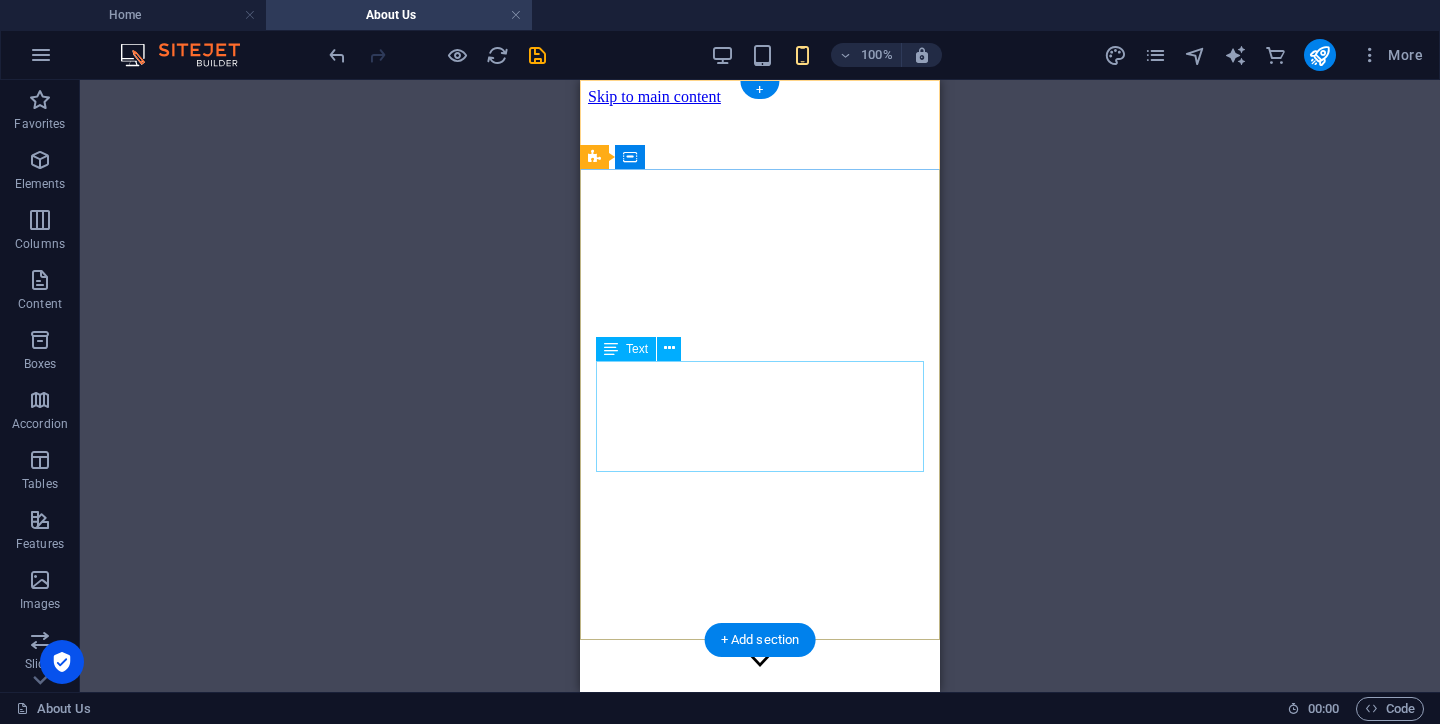click on "RADAR is an annual snapshot of the local and international new media art industry and a platform promoting new digital media in [GEOGRAPHIC_DATA] and emerging artists, supported by ING." at bounding box center (760, 1631) 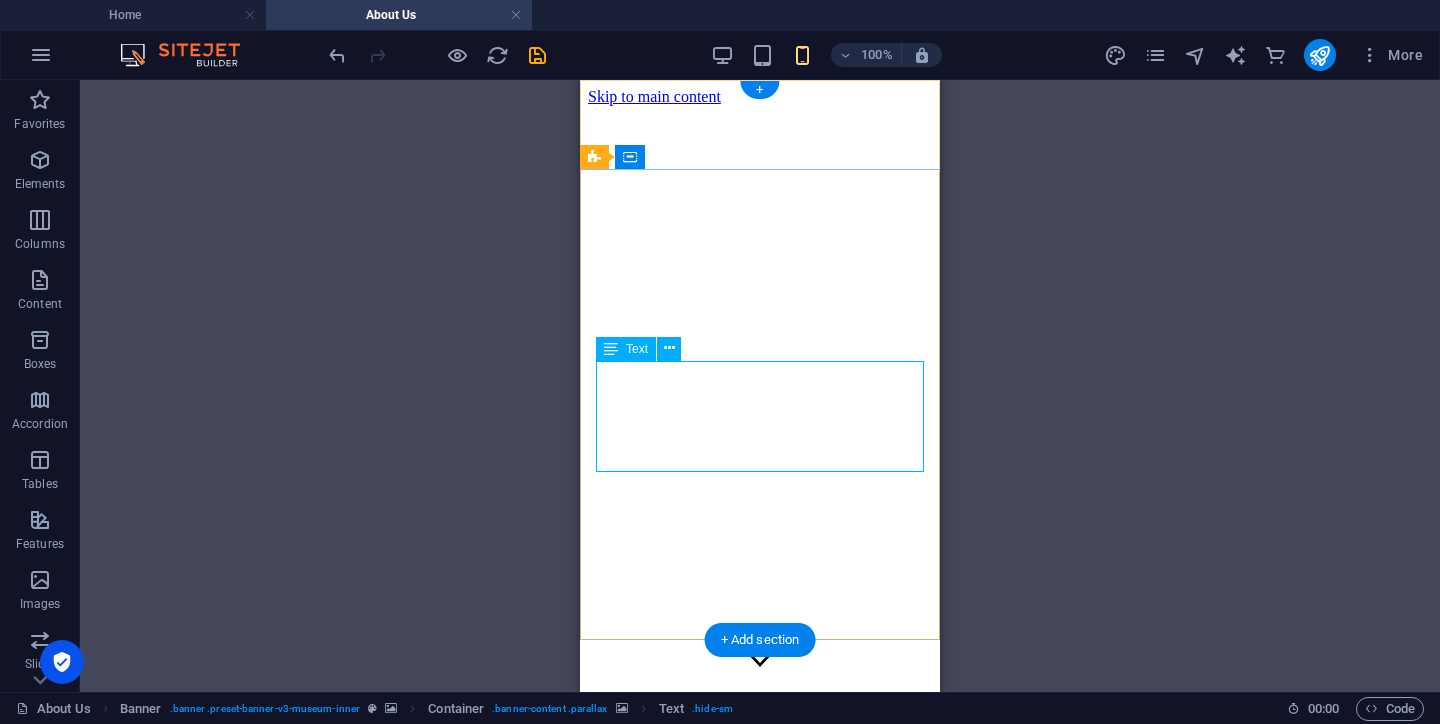 click on "RADAR is an annual snapshot of the local and international new media art industry and a platform promoting new digital media in [GEOGRAPHIC_DATA] and emerging artists, supported by ING." at bounding box center [760, 1631] 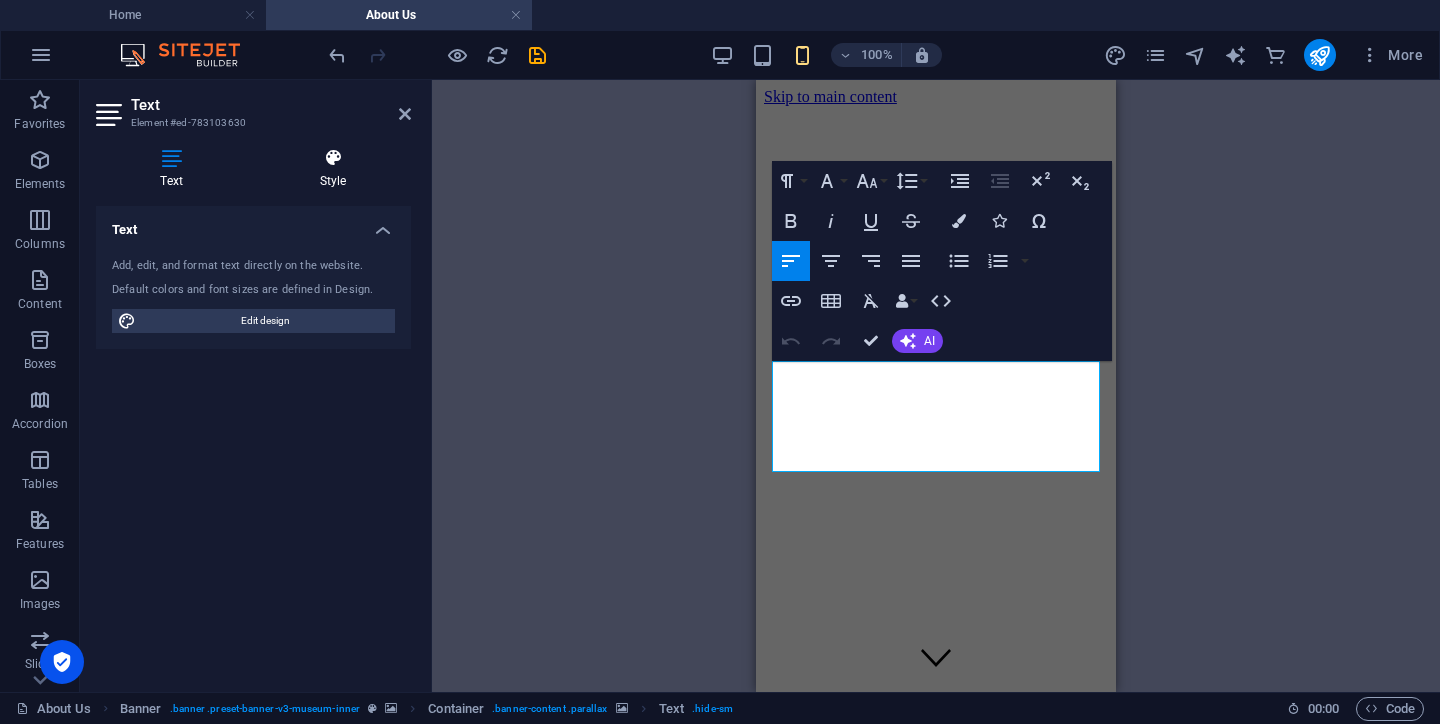 click on "Style" at bounding box center [333, 169] 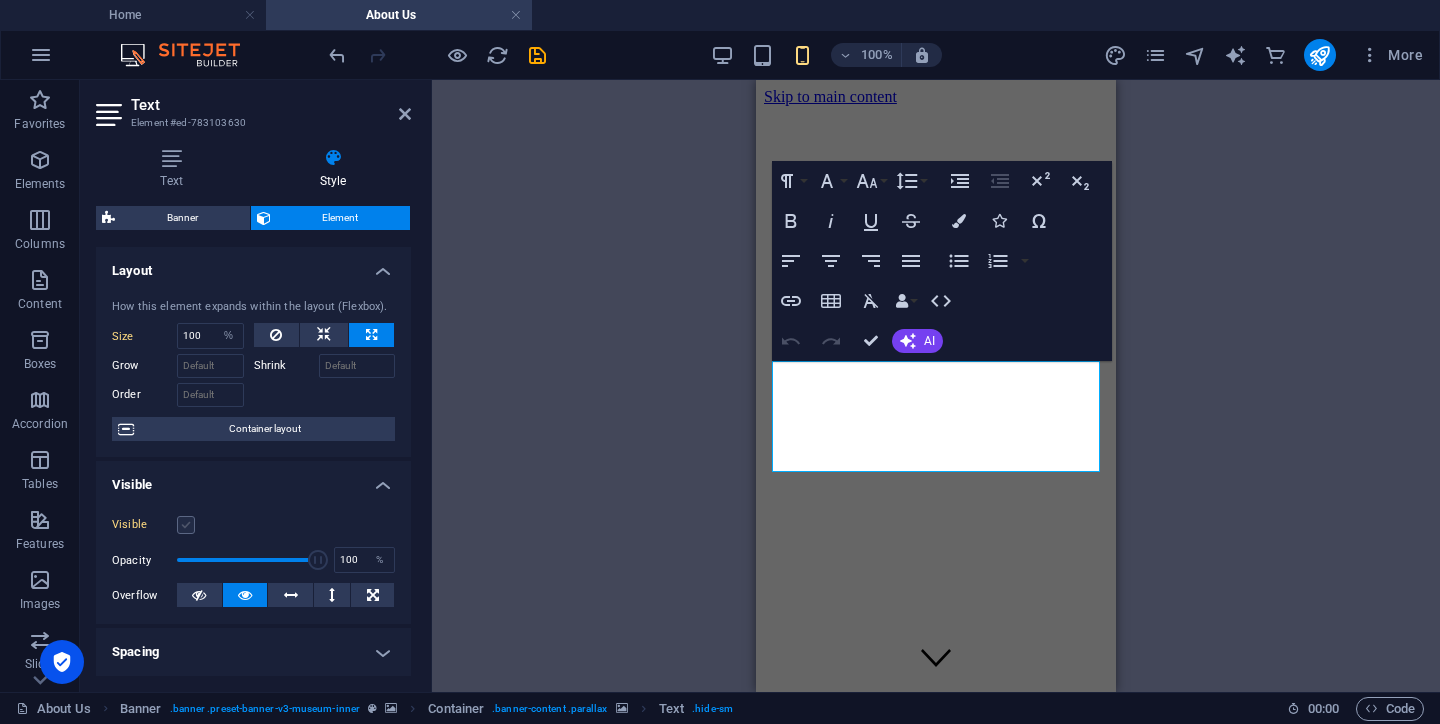 click at bounding box center (186, 525) 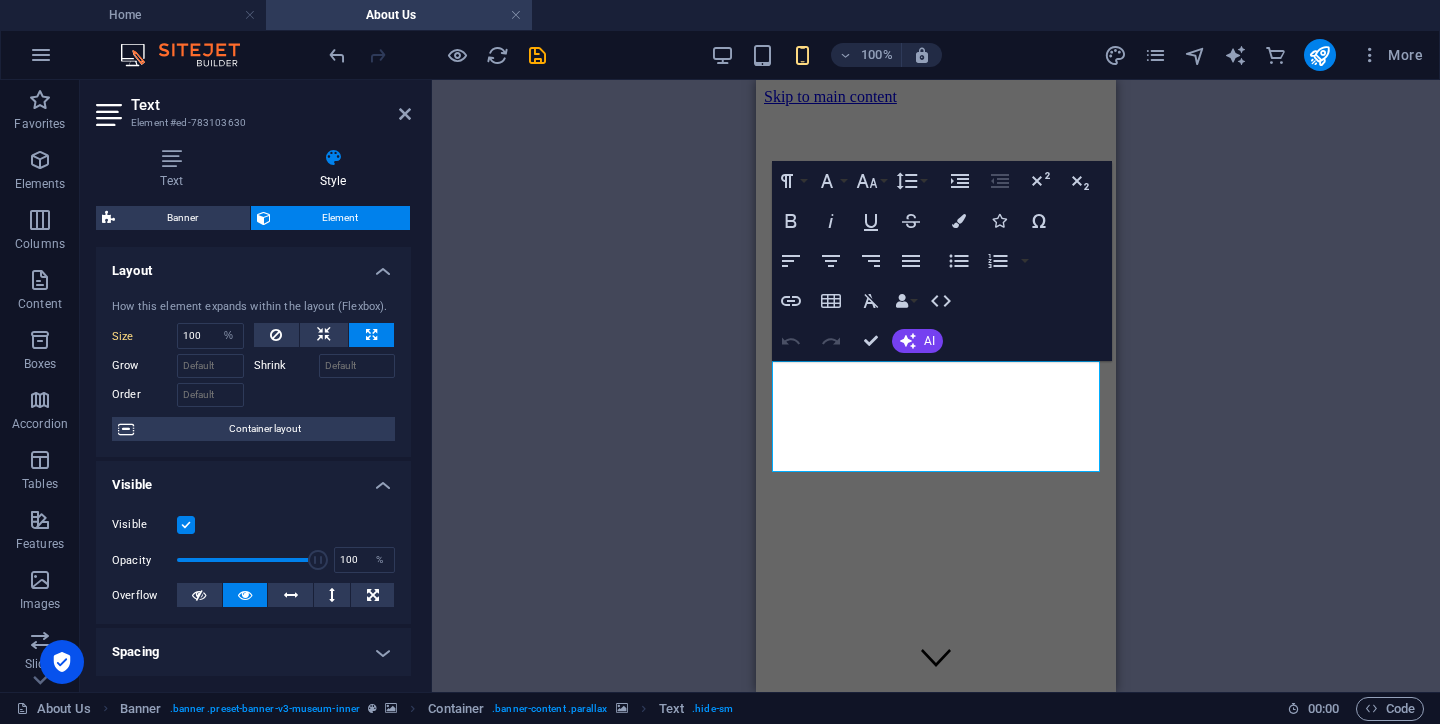 click on "Drag here to replace the existing content. Press “Ctrl” if you want to create a new element.
H1   Banner   Container   Reference   Spacer   Text   Spacer   Button   Text   Container   Image   H2   Text   Text   Text   Spacer   Container   Counter   Container   Container   HTML   Counter   Container   Text   Container   HTML   Text   HTML   Text   Container   HTML   Text   Spacer   Spacer   Spacer   Spacer   Container   Container   Image   20-60-20   Container   Container   Image   20-60-20   Container   Container   Placeholder   Reference   Container   Image   Container   Spacer Paragraph Format Normal Heading 1 Heading 2 Heading 3 Heading 4 Heading 5 Heading 6 Code Font Family Arial [US_STATE] Impact Tahoma Times New Roman Verdana Space Grotesk Font Size 8 9 10 11 12 14 18 24 30 36 48 60 72 96 Line Height Default Single 1.15 1.5 Double Increase Indent Decrease Indent Superscript Subscript Bold Italic Underline Strikethrough Colors Icons Special Characters Align Left Align Center   Circle" at bounding box center (936, 386) 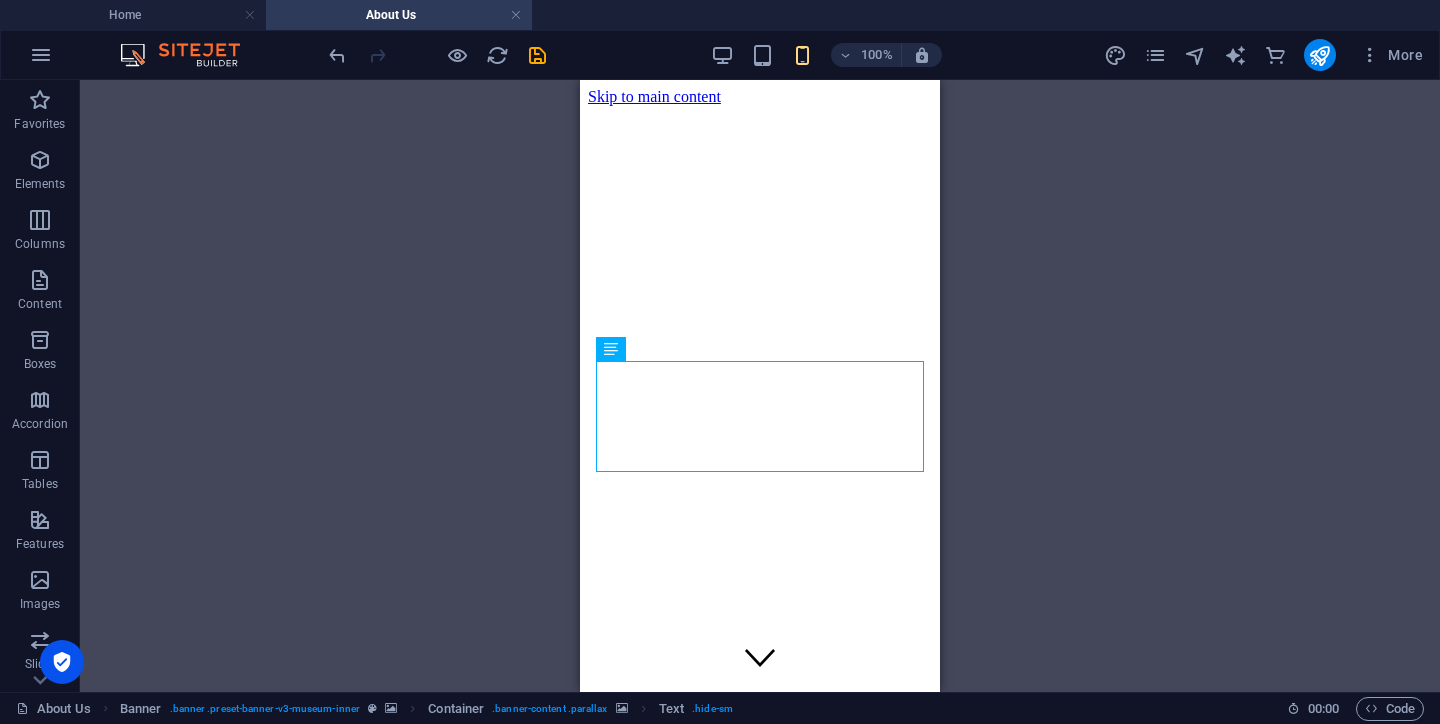 click on "Drag here to replace the existing content. Press “Ctrl” if you want to create a new element.
H1   Banner   Container   Reference   Spacer   Text   Spacer   Button   Text   Container   Image   H2   Text   Text   Text   Spacer   Container   Counter   Container   Container   HTML   Counter   Container   Text   Container   HTML   Text   HTML   Text   Container   HTML   Text   Spacer   Spacer   Spacer   Spacer   Container   Container   Image   20-60-20   Container   Container   Image   20-60-20   Container   Container   Placeholder   Reference   Container   Image   Container   Spacer" at bounding box center [760, 386] 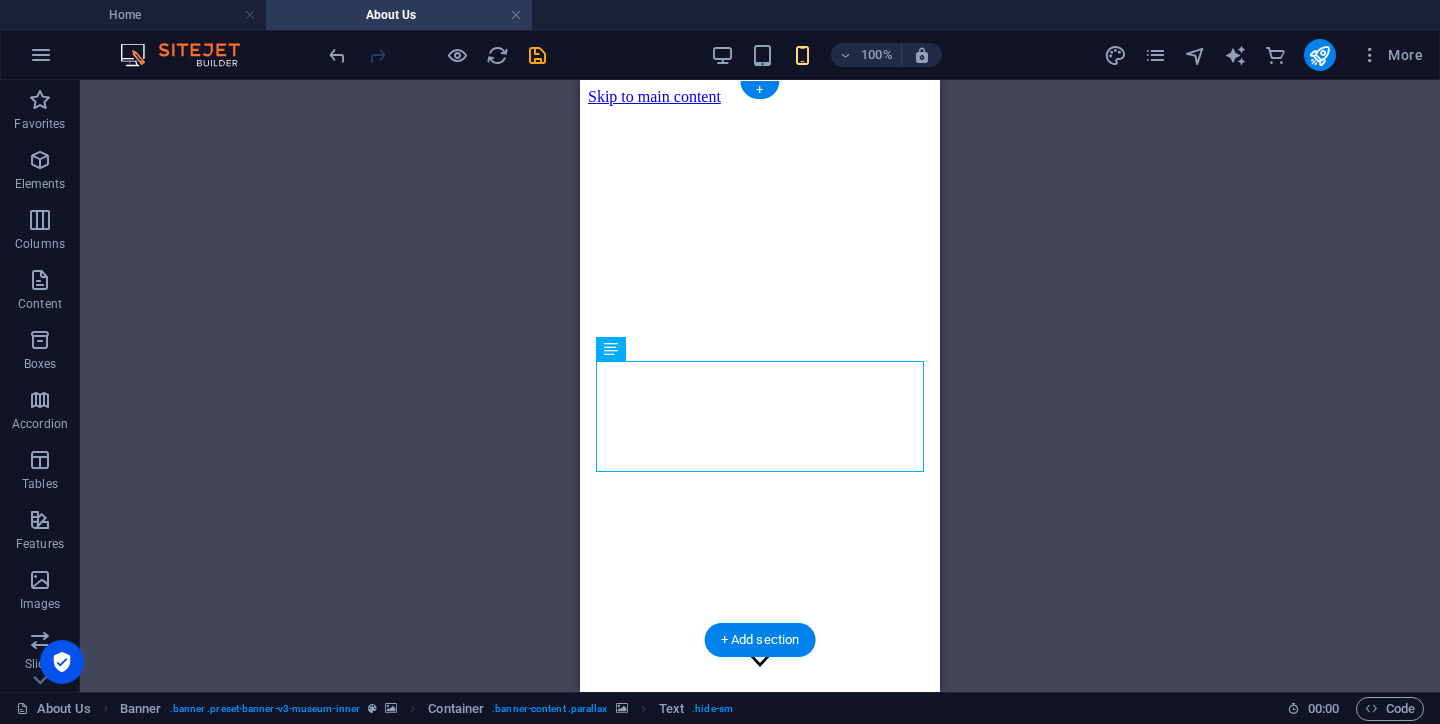 click at bounding box center [760, 831] 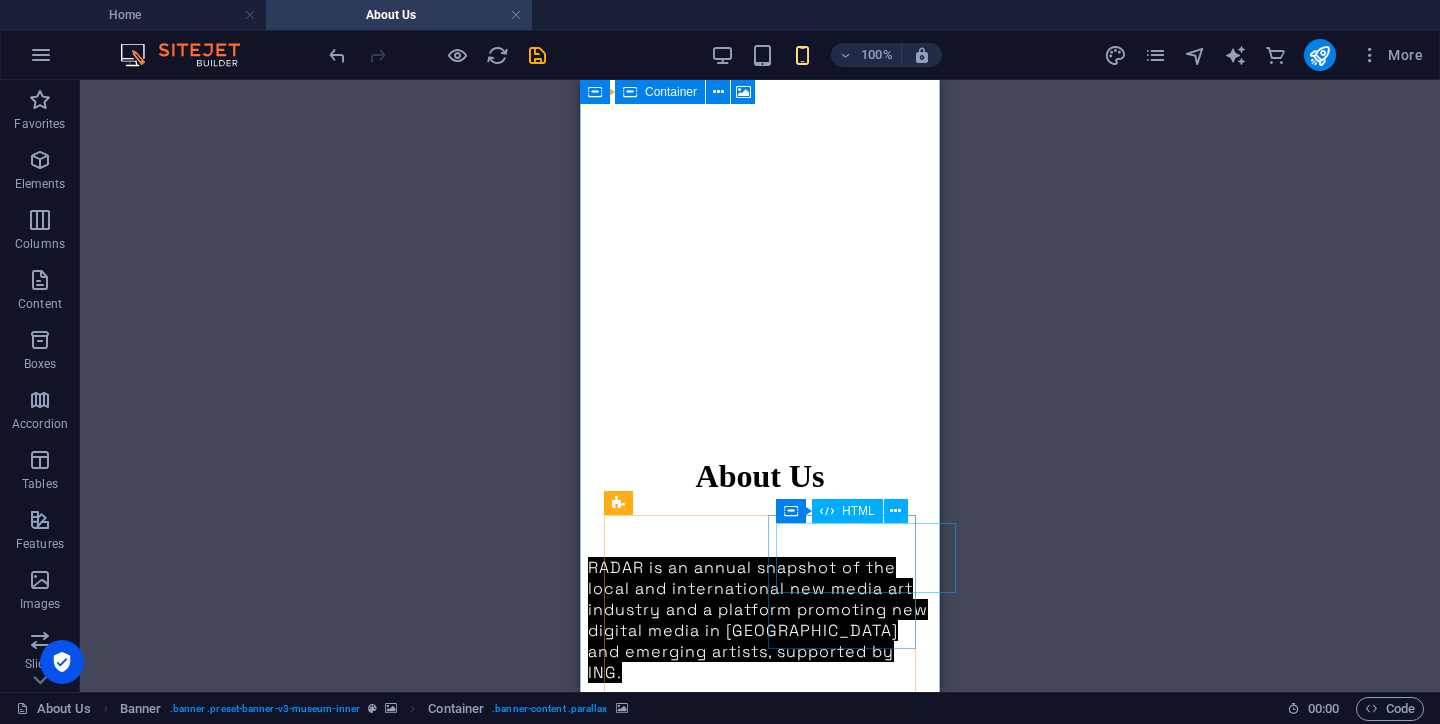 scroll, scrollTop: 960, scrollLeft: 0, axis: vertical 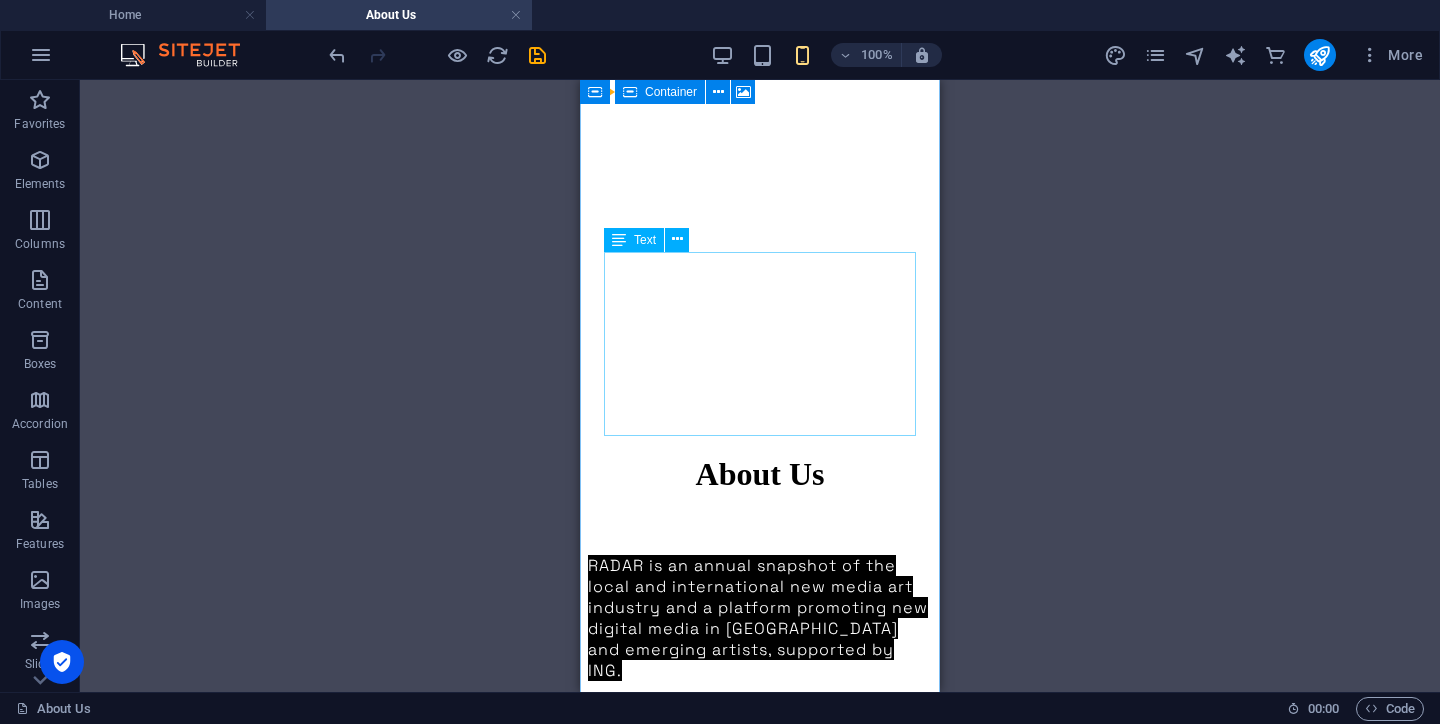 click on "Lorem ipsum dolor sit amet, consectetur adipiscing elit, sed do eiusmod tempor incididunt ut labore et dolore magna aliqua. Ut enim ad minim veniam, quis nostrud exercitation ullamco laboris nisi ut aliquip ex ea commodo consequat. Duis aute irure dolor in reprehenderit in voluptate velit esse cillum dolore eu fugiat nulla pariatur. Excepteur sint occaecat cupidatat non proident, sunt in culpa qui officia deserunt mollit anim id est laborum." at bounding box center (760, 1551) 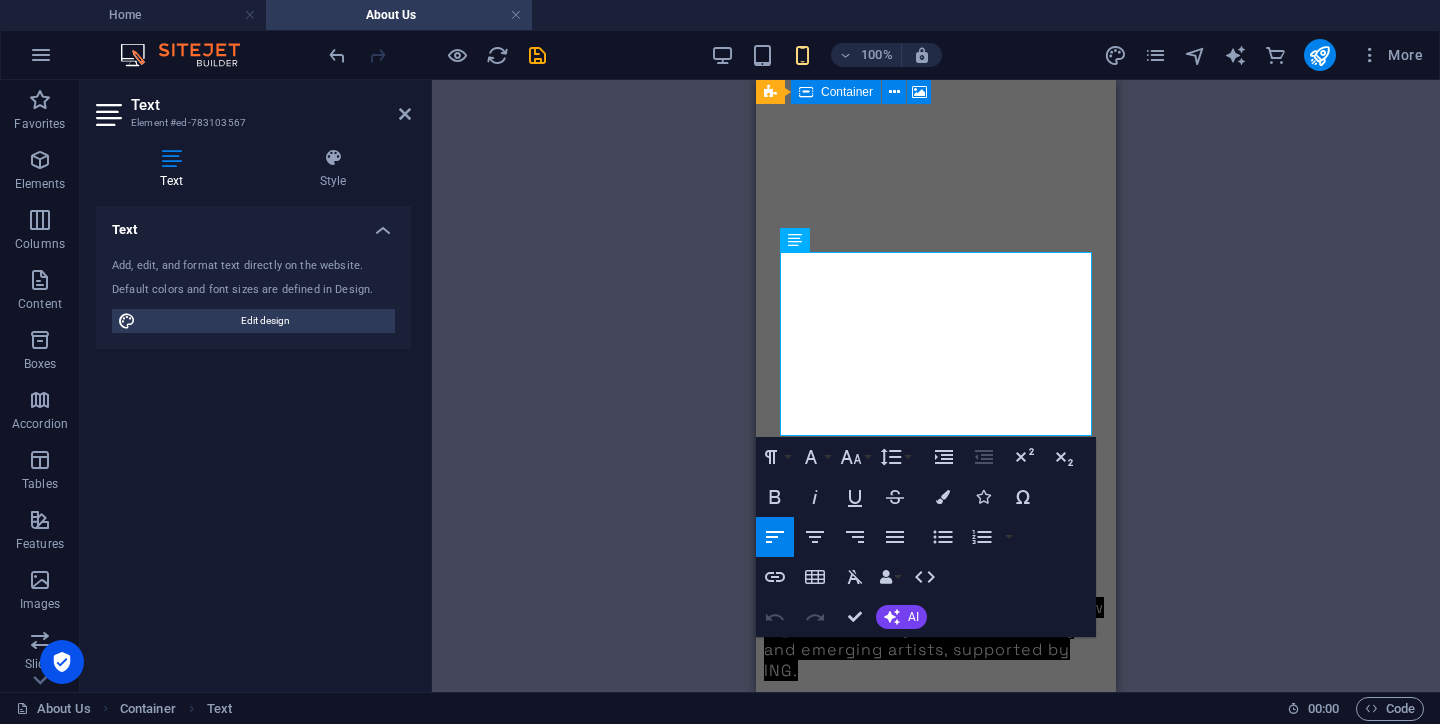 click on "Drag here to replace the existing content. Press “Ctrl” if you want to create a new element.
H1   Banner   Banner   Container   Reference   Spacer   Text   Spacer   Button   Text   Container   Image   H2   Text   Text   Text   Spacer   Container   Counter   Container   HTML   Counter   Container   Text   Container   HTML   Text   HTML   Text   Container   HTML   Text   Spacer   Spacer   Spacer   Spacer   Container   Container   Image   20-60-20   Container   Container   Image   20-60-20   Container   Container   Placeholder   Reference   Container   Image   Container   Spacer Paragraph Format Normal Heading 1 Heading 2 Heading 3 Heading 4 Heading 5 Heading 6 Code Font Family Arial [US_STATE] Impact Tahoma Times New Roman Verdana Space Grotesk Font Size 8 9 10 11 12 14 18 24 30 36 48 60 72 96 Line Height Default Single 1.15 1.5 Double Increase Indent Decrease Indent Superscript Subscript Bold Italic Underline Strikethrough Colors Icons Special Characters Align Left Align Center Align Right" at bounding box center [936, 386] 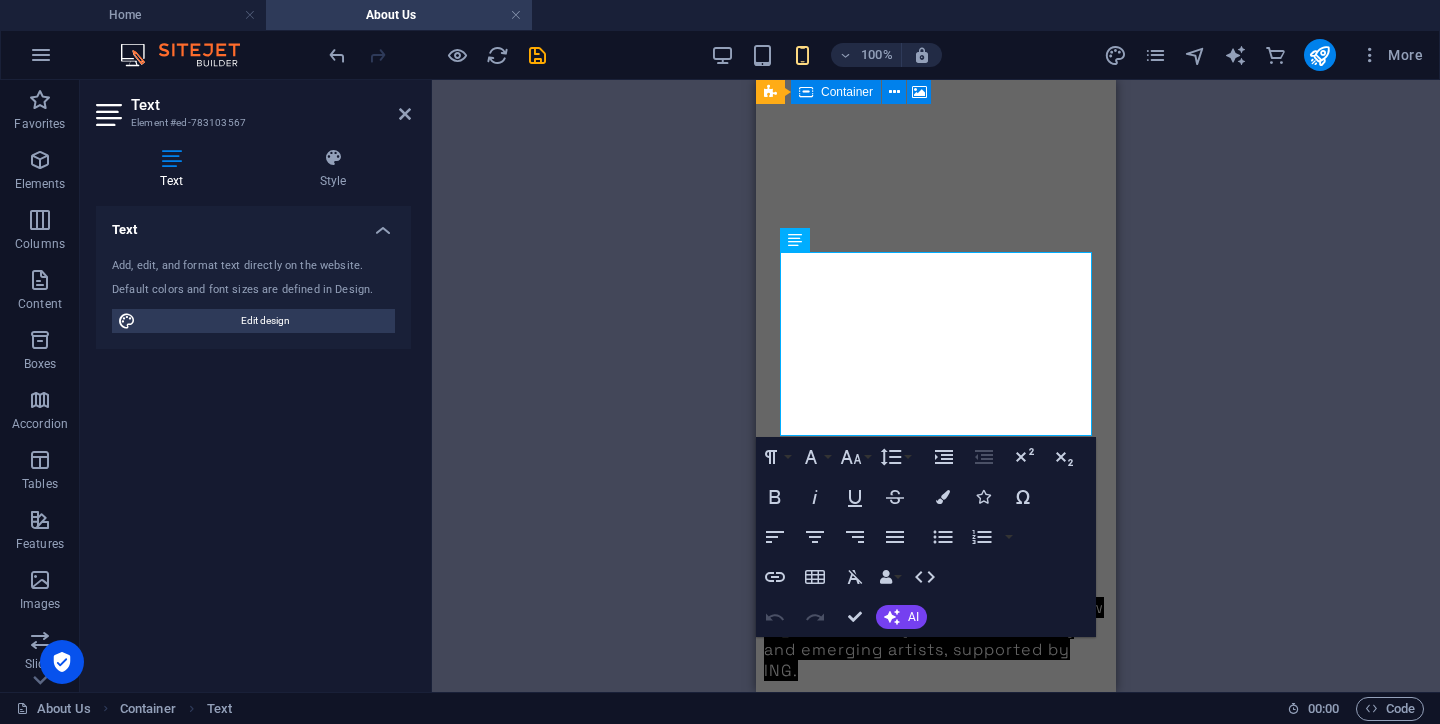 click on "Drag here to replace the existing content. Press “Ctrl” if you want to create a new element.
H1   Banner   Banner   Container   Reference   Spacer   Text   Spacer   Button   Text   Container   Image   H2   Text   Text   Text   Spacer   Container   Counter   Container   HTML   Counter   Container   Text   Container   HTML   Text   HTML   Text   Container   HTML   Text   Spacer   Spacer   Spacer   Spacer   Container   Container   Image   20-60-20   Container   Container   Image   20-60-20   Container   Container   Placeholder   Reference   Container   Image   Container   Spacer Paragraph Format Normal Heading 1 Heading 2 Heading 3 Heading 4 Heading 5 Heading 6 Code Font Family Arial [US_STATE] Impact Tahoma Times New Roman Verdana Space Grotesk Font Size 8 9 10 11 12 14 18 24 30 36 48 60 72 96 Line Height Default Single 1.15 1.5 Double Increase Indent Decrease Indent Superscript Subscript Bold Italic Underline Strikethrough Colors Icons Special Characters Align Left Align Center Align Right" at bounding box center [936, 386] 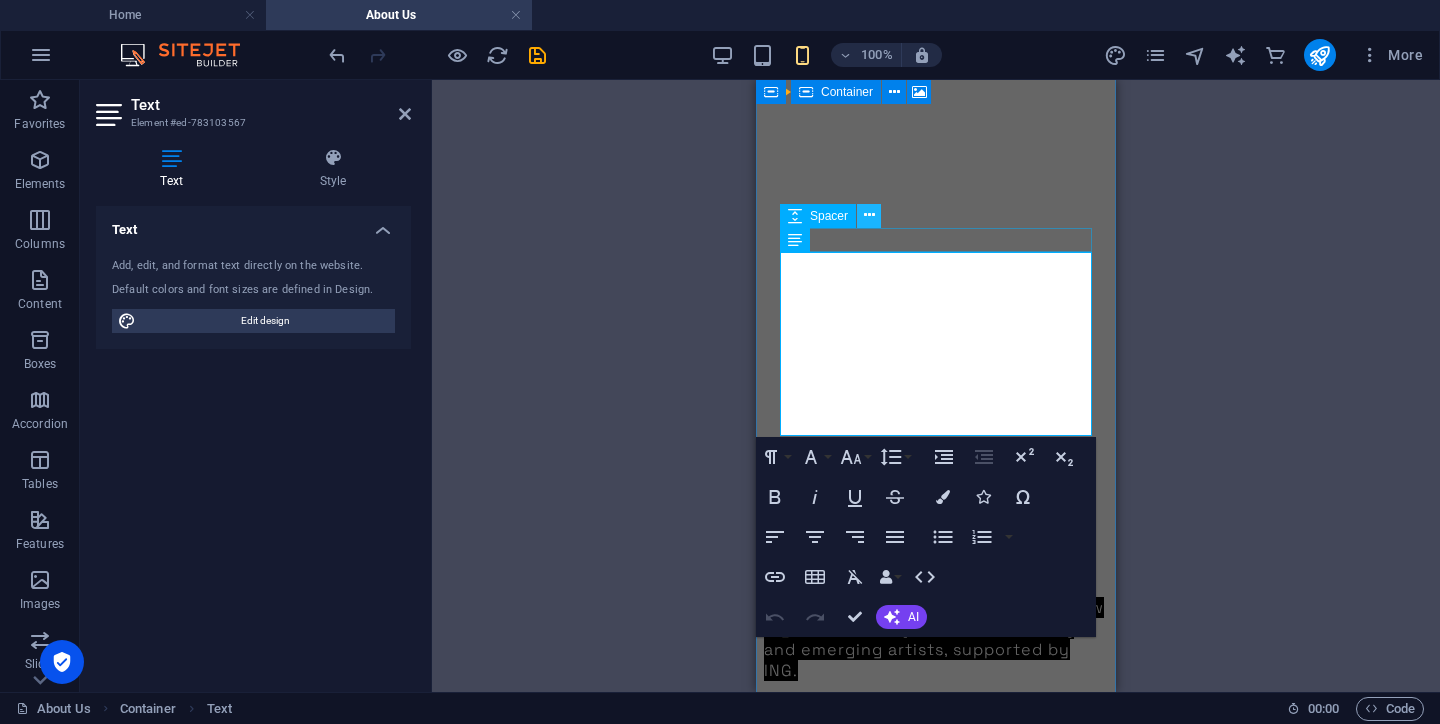 click at bounding box center [869, 216] 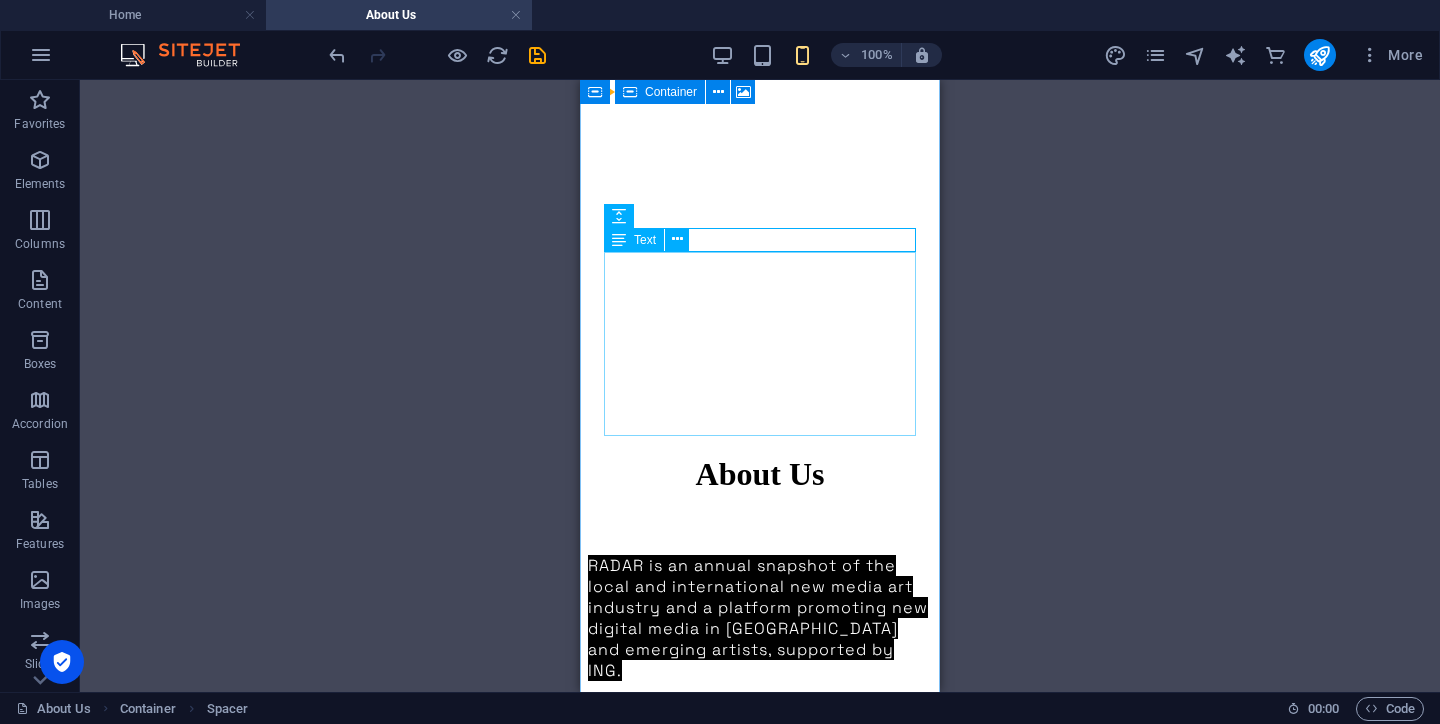 click on "Lorem ipsum dolor sit amet, consectetur adipiscing elit, sed do eiusmod tempor incididunt ut labore et dolore magna aliqua. Ut enim ad minim veniam, quis nostrud exercitation ullamco laboris nisi ut aliquip ex ea commodo consequat. Duis aute irure dolor in reprehenderit in voluptate velit esse cillum dolore eu fugiat nulla pariatur. Excepteur sint occaecat cupidatat non proident, sunt in culpa qui officia deserunt mollit anim id est laborum." at bounding box center [760, 1551] 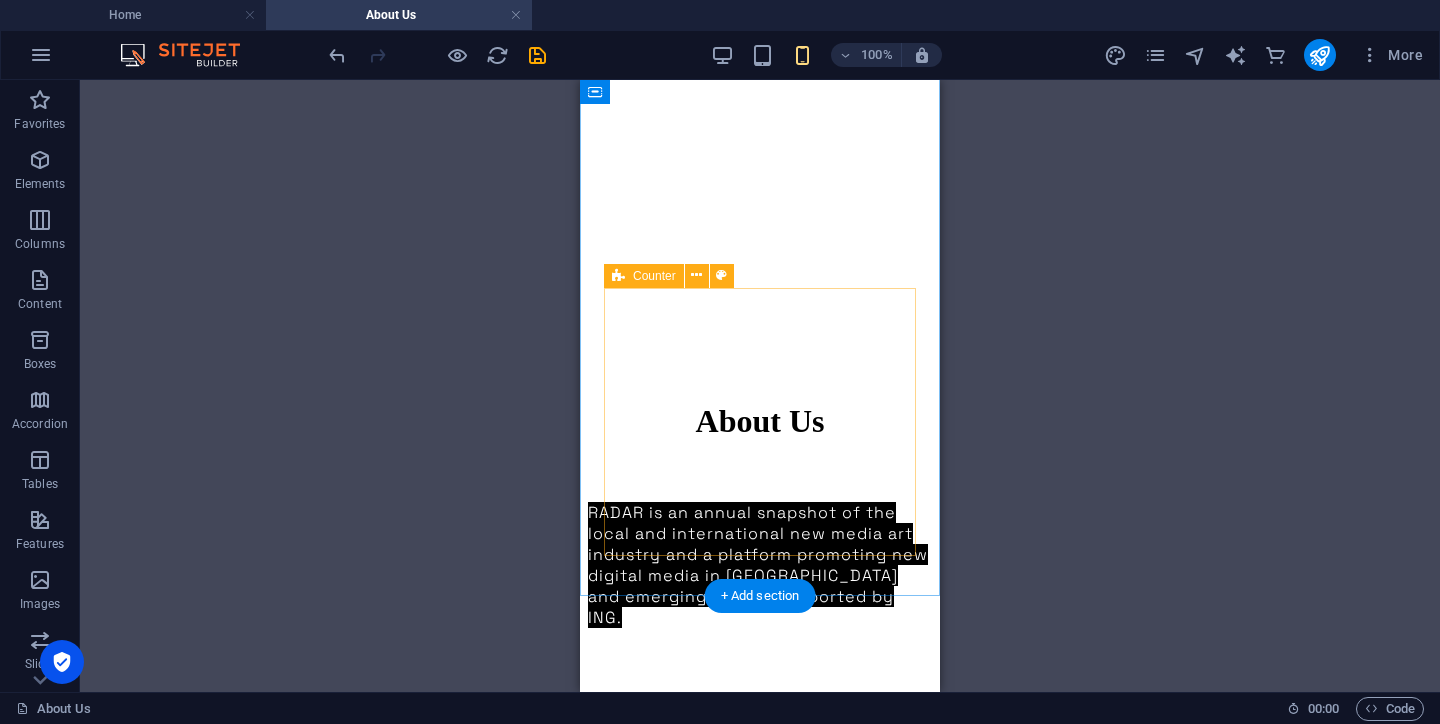 scroll, scrollTop: 1016, scrollLeft: 0, axis: vertical 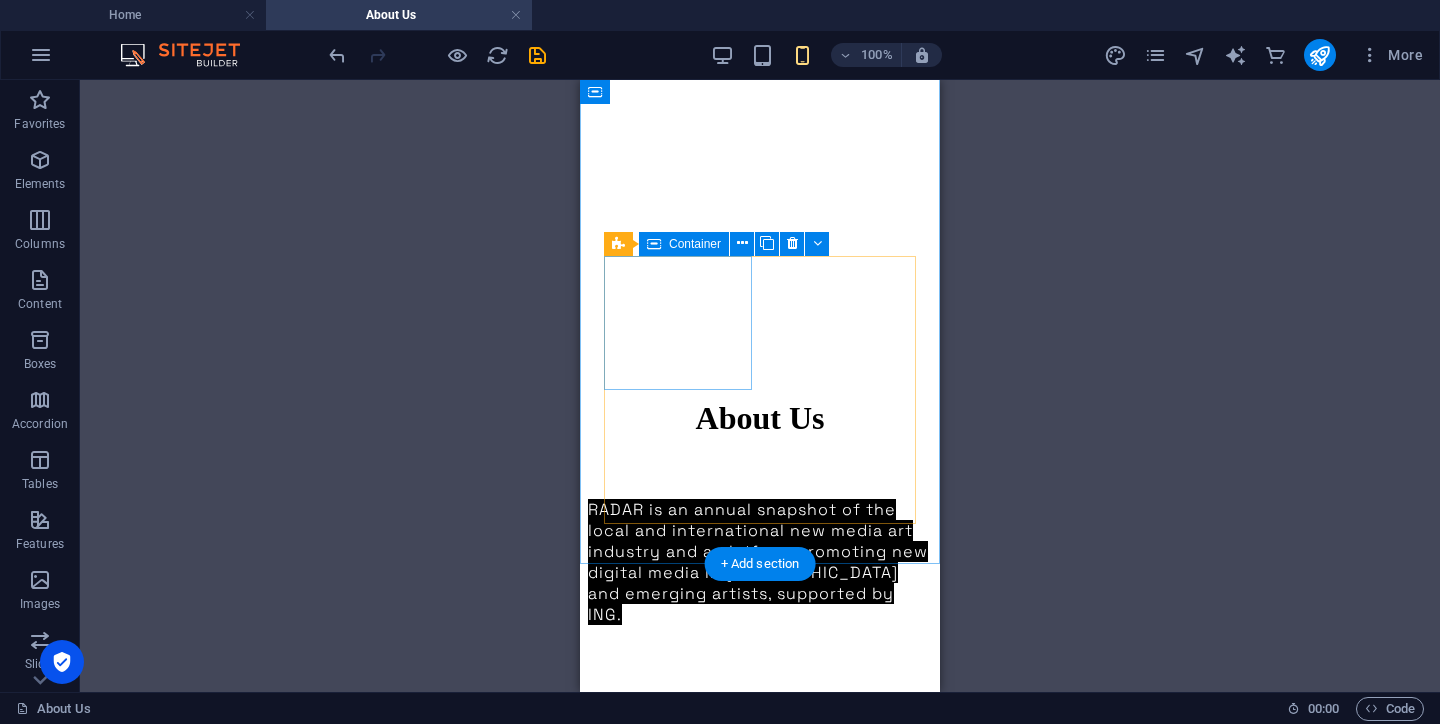click on "5 editions" at bounding box center (760, 1466) 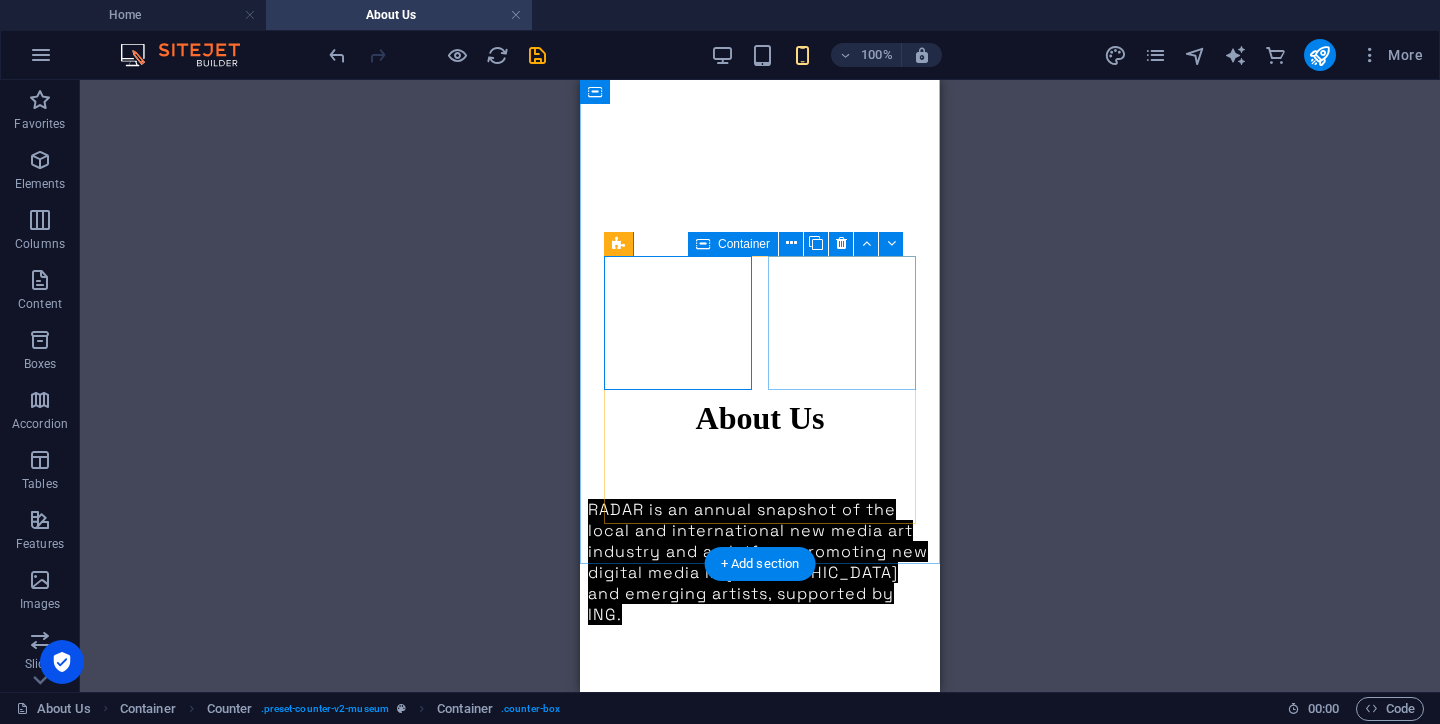 click on "+200 Artworks presented" at bounding box center (760, 1551) 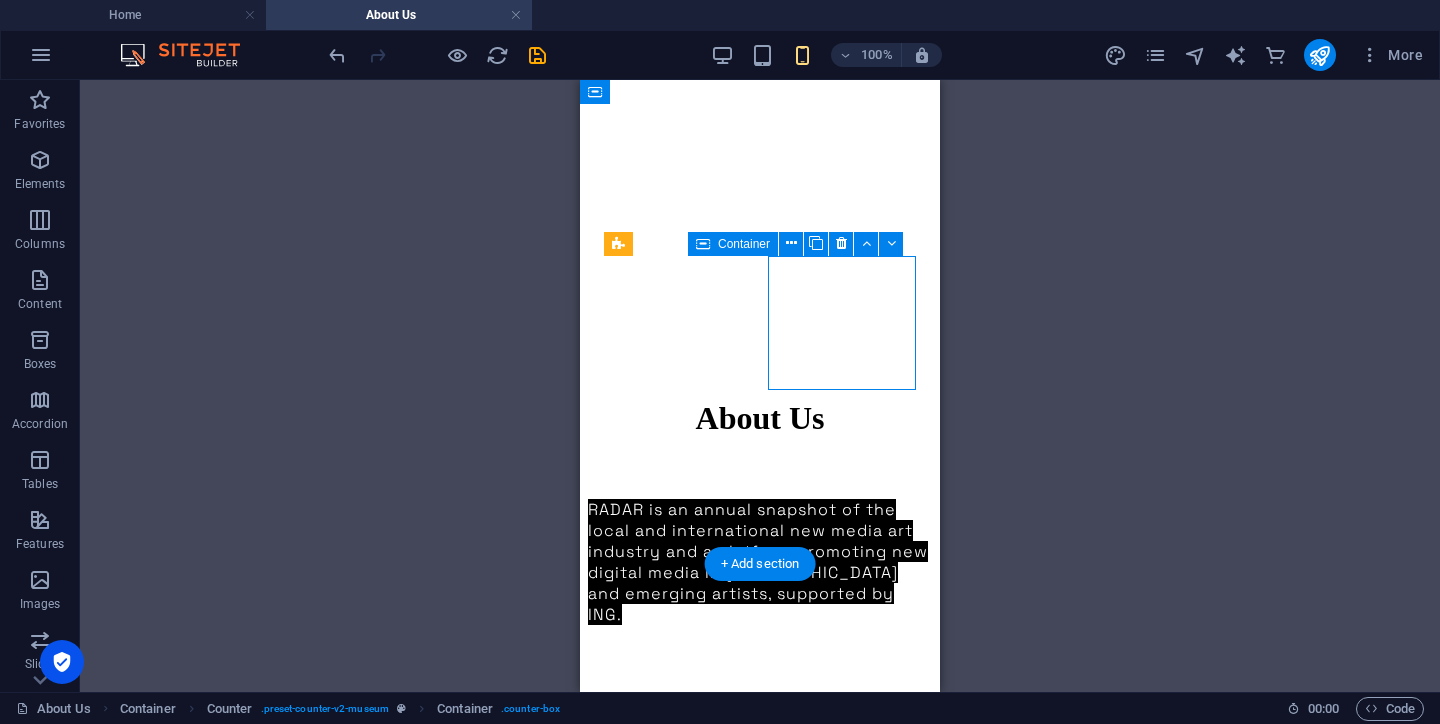 click on "+200 Artworks presented" at bounding box center [760, 1551] 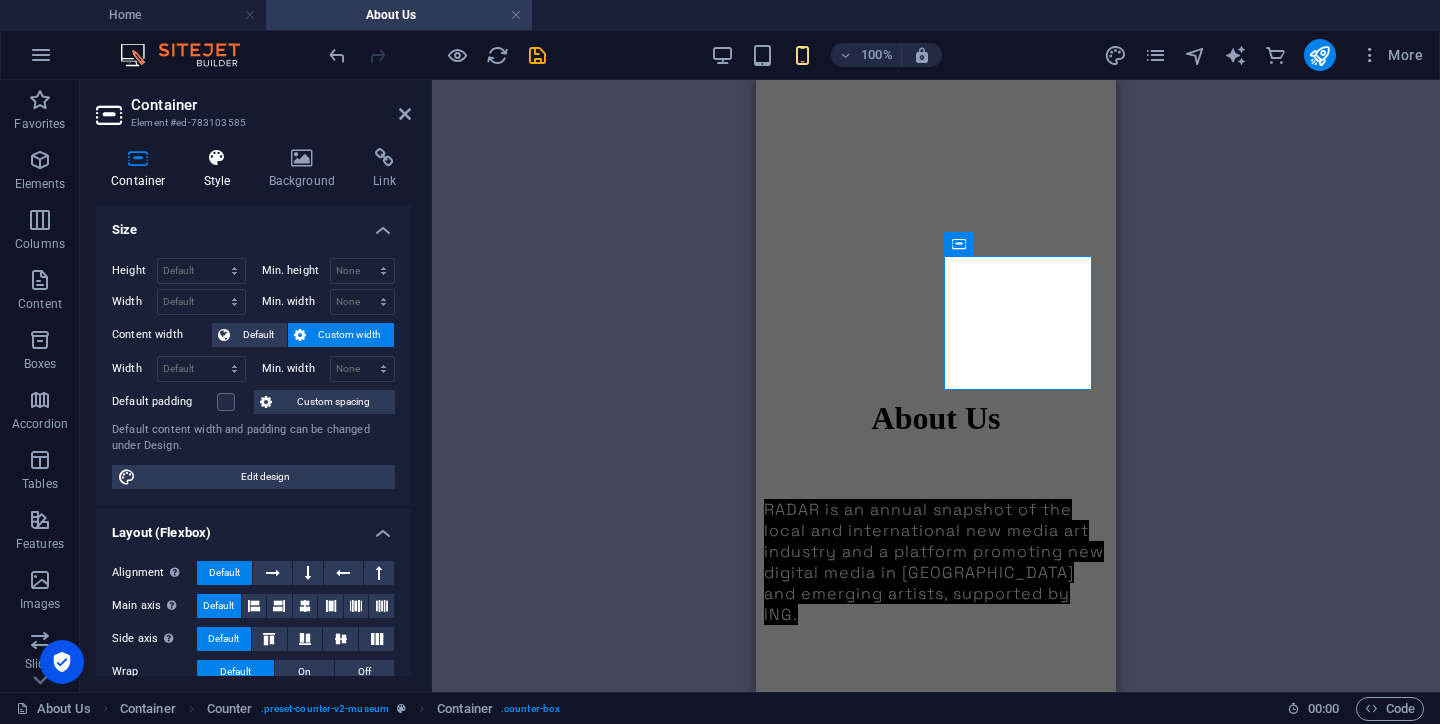 click at bounding box center (217, 158) 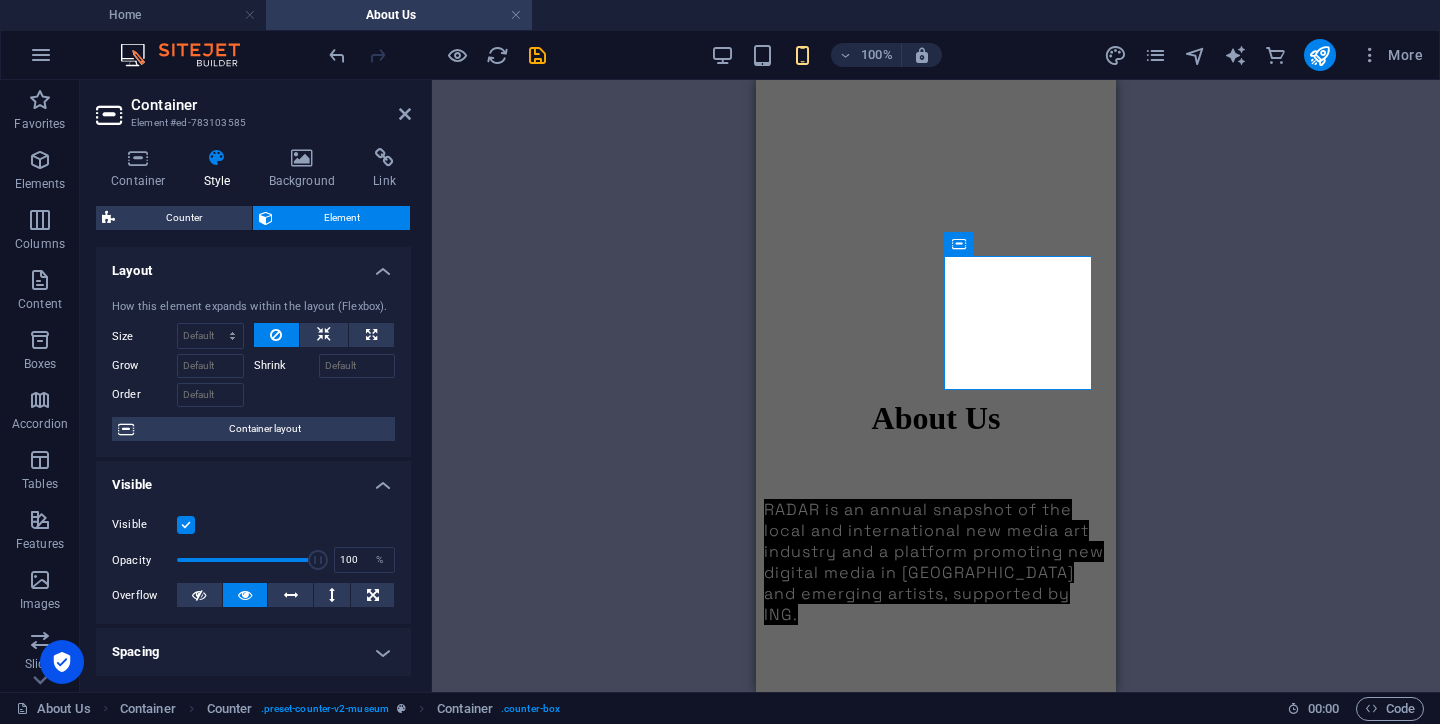 click at bounding box center [186, 525] 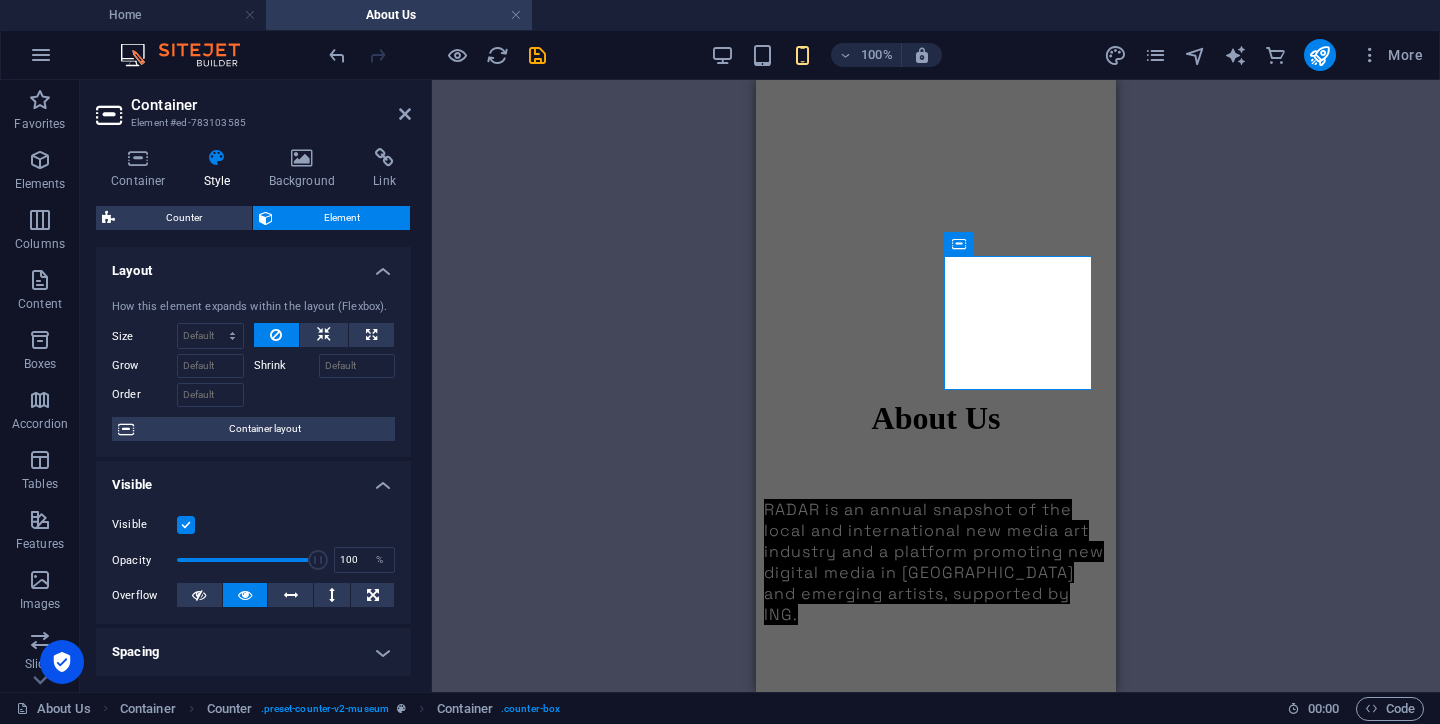 click on "Visible" at bounding box center (0, 0) 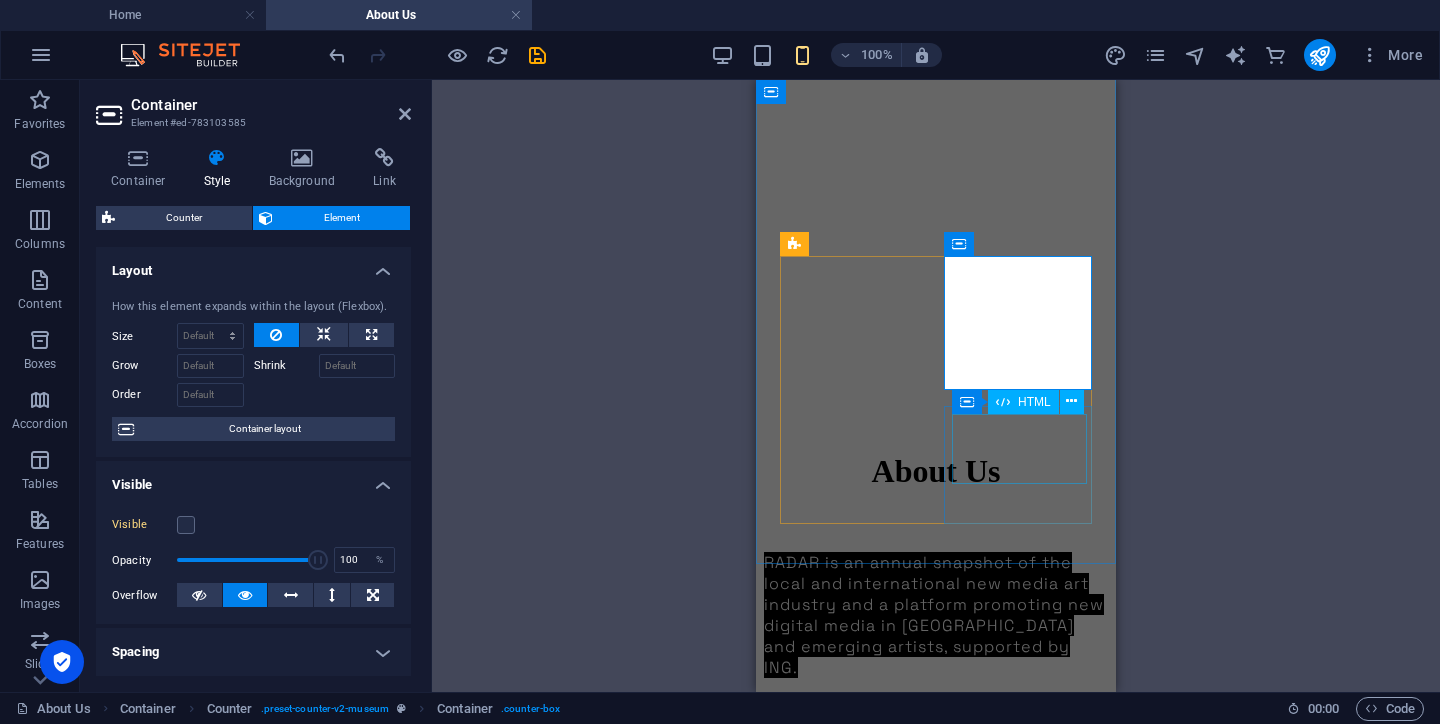 click on "200" at bounding box center [936, 1740] 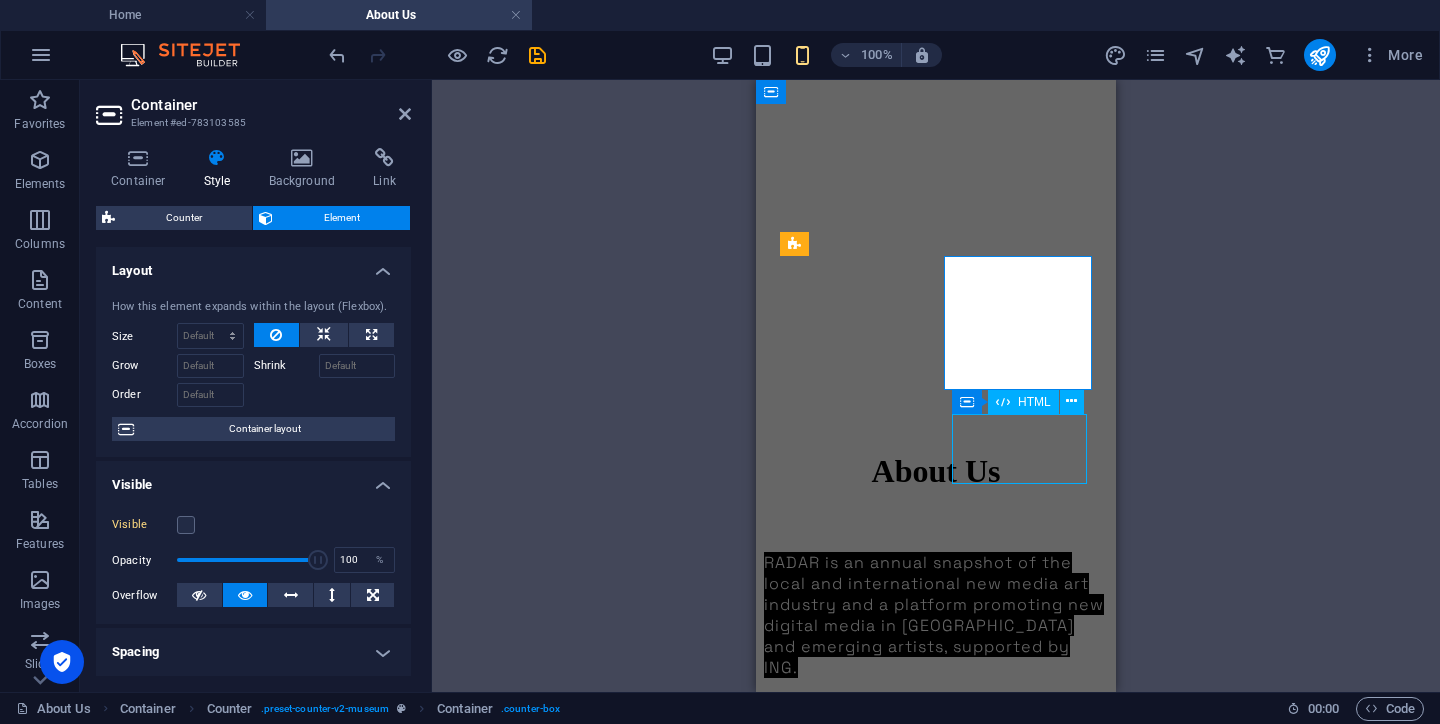 click on "200" at bounding box center [936, 1740] 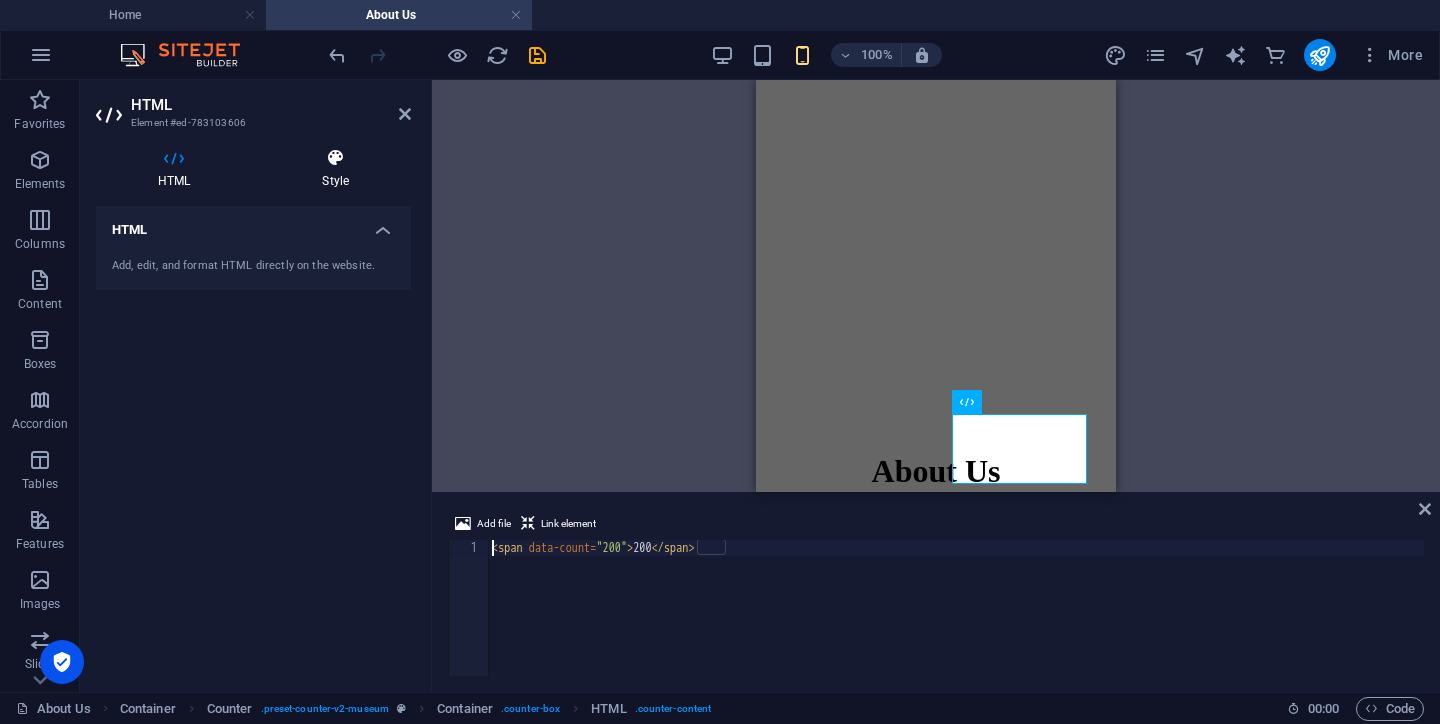click at bounding box center [335, 158] 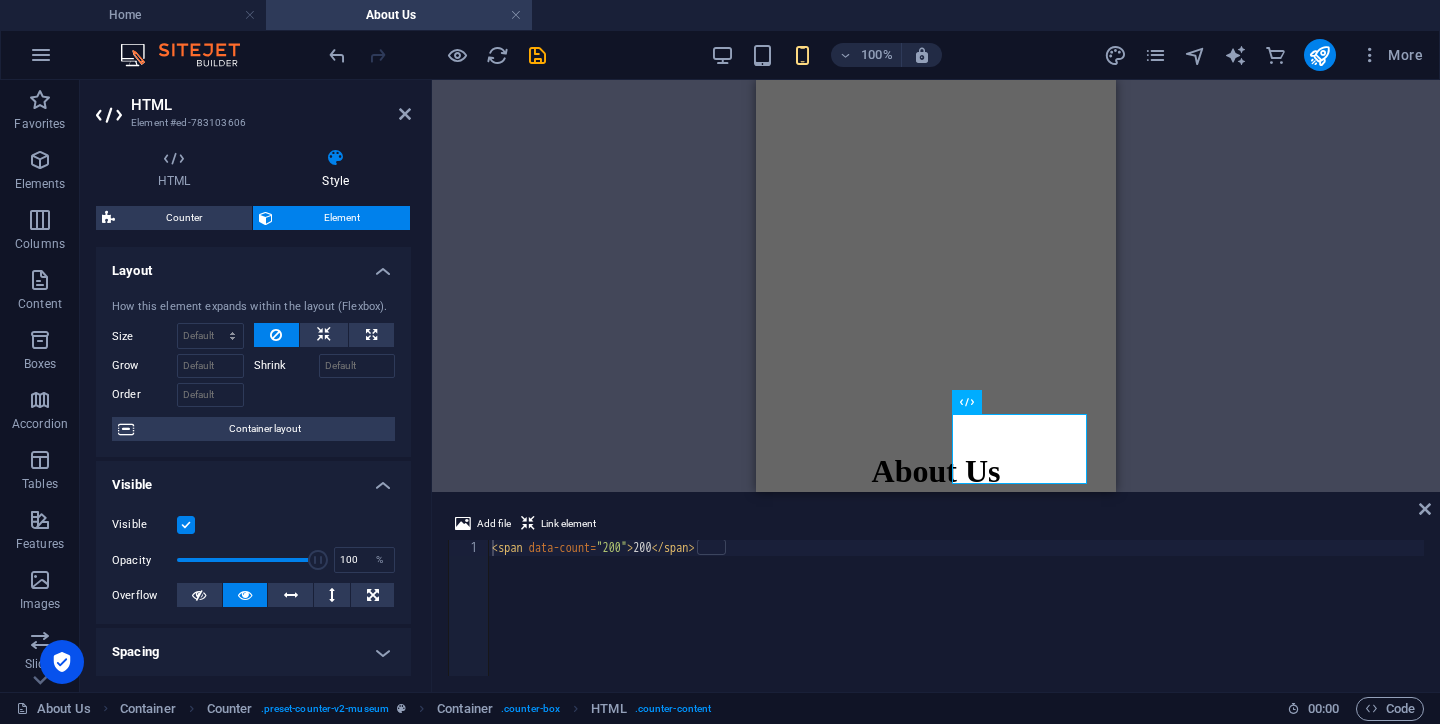 click at bounding box center (186, 525) 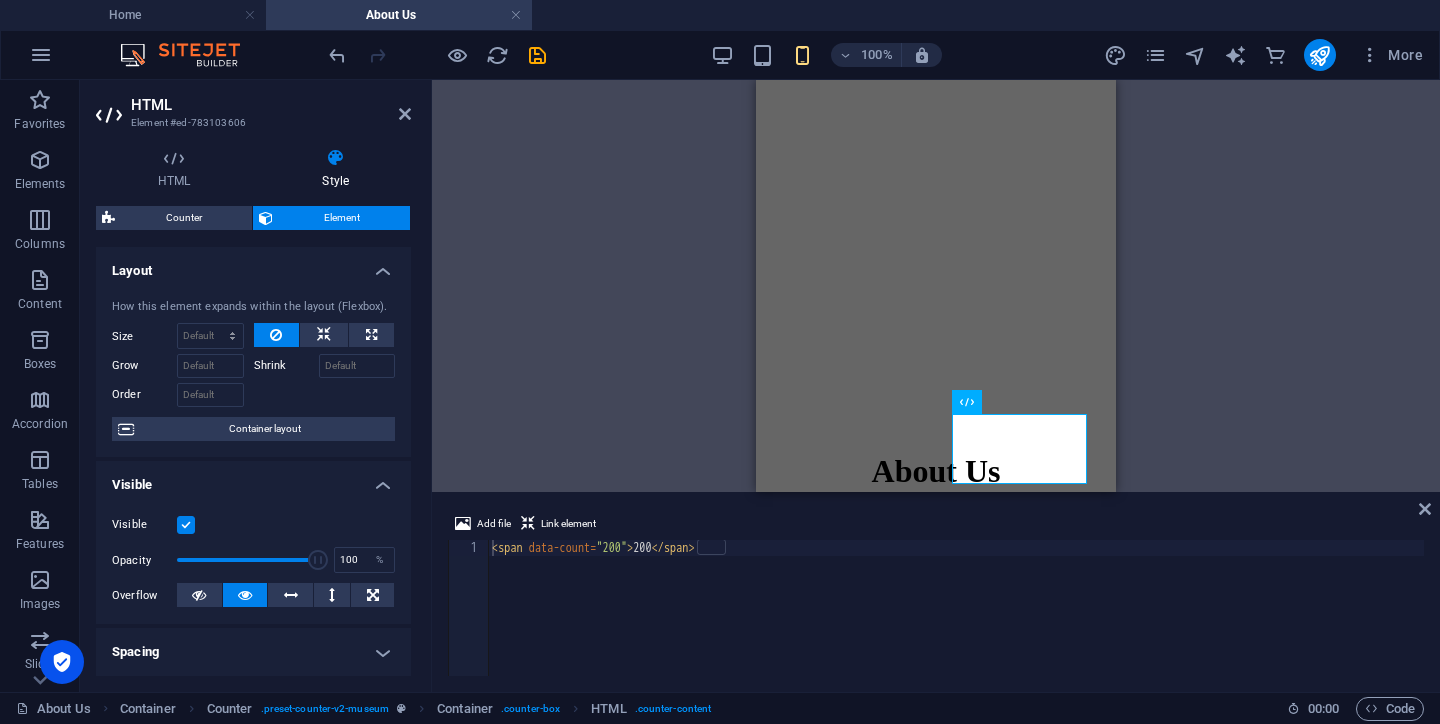 click on "Visible" at bounding box center (0, 0) 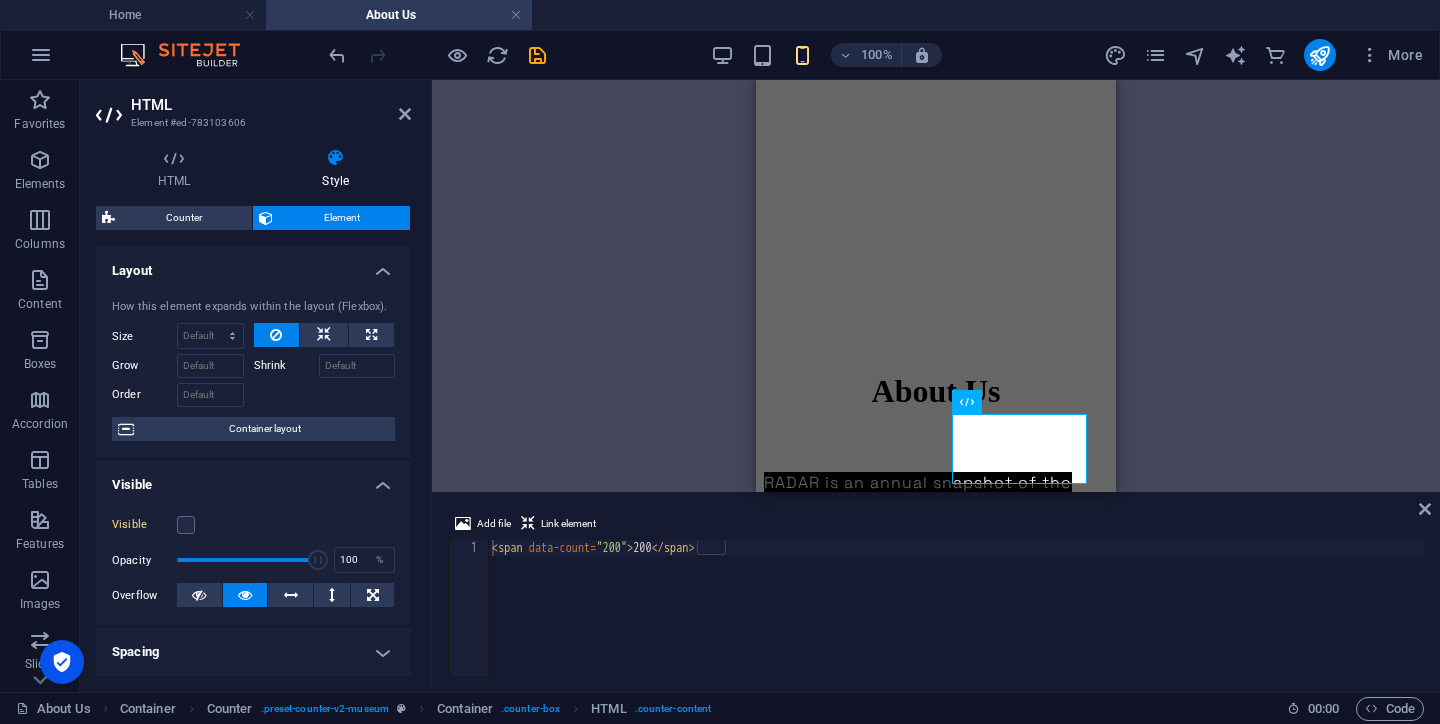 click on "H1   Banner   Container   Reference   Spacer   Text   Spacer   Button   Text   Container   Image   H2   Text   Text   Text   Spacer   Container   Counter   Container   HTML   Counter   Container   Text   HTML   Text   Container   HTML   Text   Container   Container   HTML   Text   Spacer   Spacer   Spacer   Spacer   Container   Container   Image   20-60-20   Container   Container   Image   20-60-20   Container   Container   Placeholder   Reference   20-60-20   Container   Image   Container   Spacer" at bounding box center (936, 286) 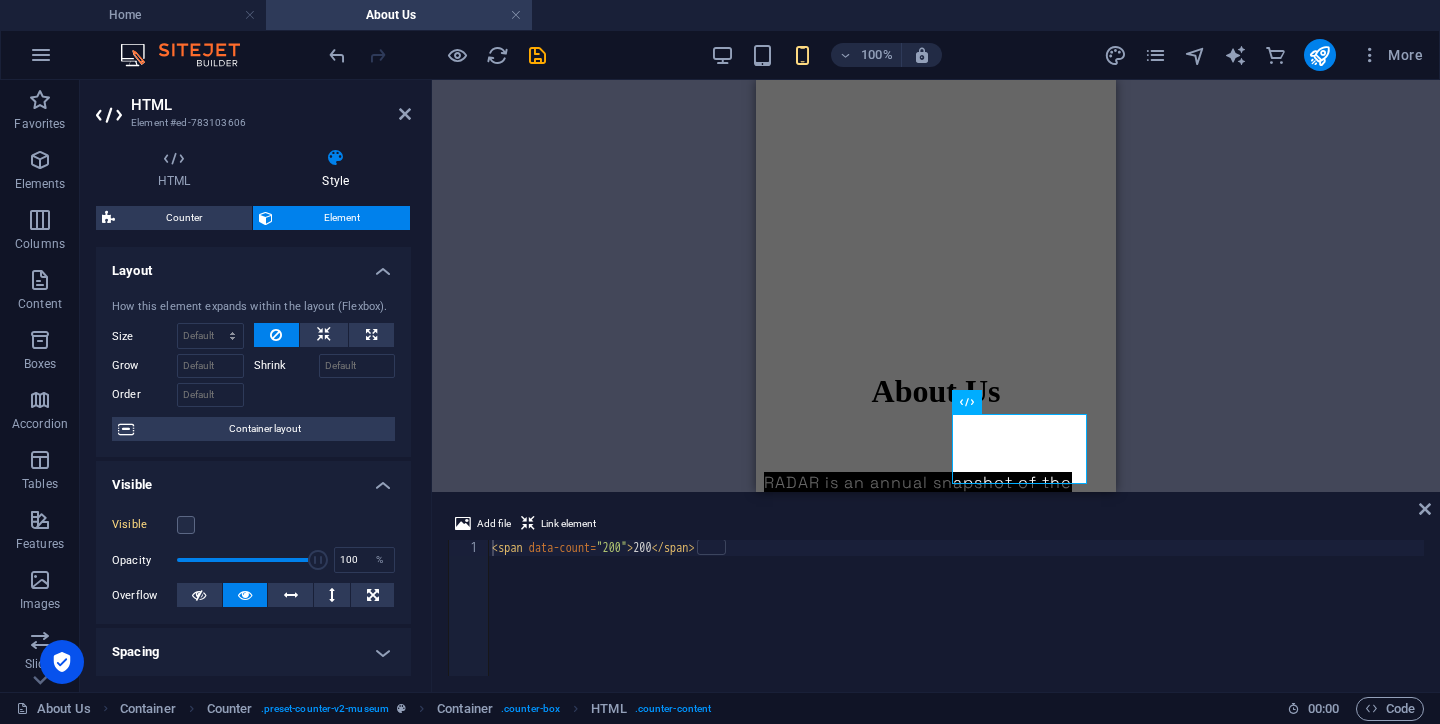 click on "H1   Banner   Container   Reference   Spacer   Text   Spacer   Button   Text   Container   Image   H2   Text   Text   Text   Spacer   Container   Counter   Container   Counter   Container   HTML   Counter   Container   Text   Container   HTML   Text   Container   HTML   Text   Container   Container   HTML   Text   Spacer   Spacer   Spacer   Spacer   Container   Container   Image   20-60-20   Container   Container   Image   20-60-20   Container   Container   Placeholder   Reference   20-60-20   Container   Image   Container   Spacer" at bounding box center [936, 286] 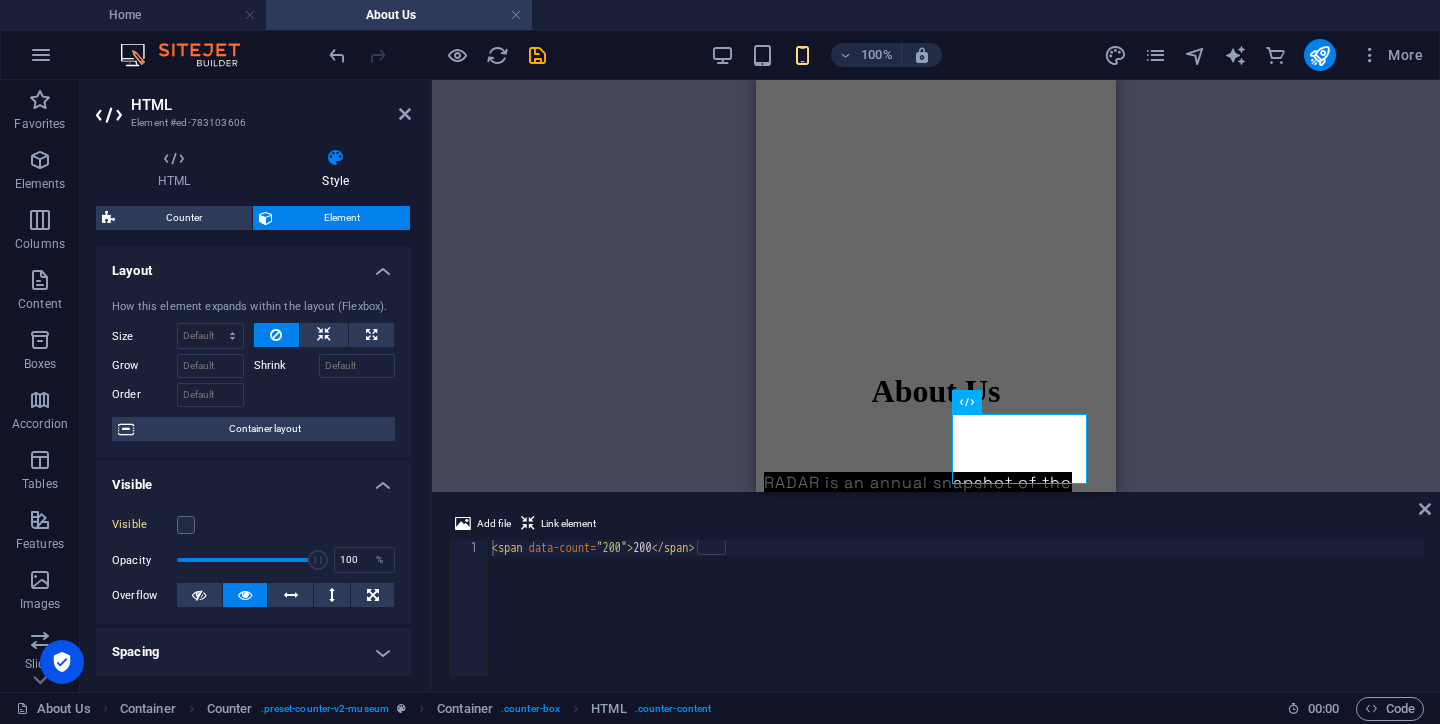 click on "HTML Element #ed-783103606 HTML Style HTML Add, edit, and format HTML directly on the website. Counter Element Layout How this element expands within the layout (Flexbox). Size Default auto px % 1/1 1/2 1/3 1/4 1/5 1/6 1/7 1/8 1/9 1/10 Grow Shrink Order Container layout Visible Visible Opacity 100 % Overflow Spacing Margin Default auto px % rem vw vh Custom Custom auto px % rem vw vh auto px % rem vw vh auto px % rem vw vh auto px % rem vw vh Padding Default px rem % vh vw Custom Custom px rem % vh vw px rem % vh vw px rem % vh vw px rem % vh vw Border Style              - Width 1 auto px rem % vh vw Custom Custom 1 auto px rem % vh vw 1 auto px rem % vh vw 1 auto px rem % vh vw 1 auto px rem % vh vw  - Color Round corners Default px rem % vh vw Custom Custom px rem % vh vw px rem % vh vw px rem % vh vw px rem % vh vw Shadow Default None Outside Inside Color X offset 0 px rem vh vw Y offset 0 px rem vh vw Blur 0 px rem % vh vw Spread 0 px rem vh vw Text Shadow Default None Outside Color X offset 0 0" at bounding box center (256, 386) 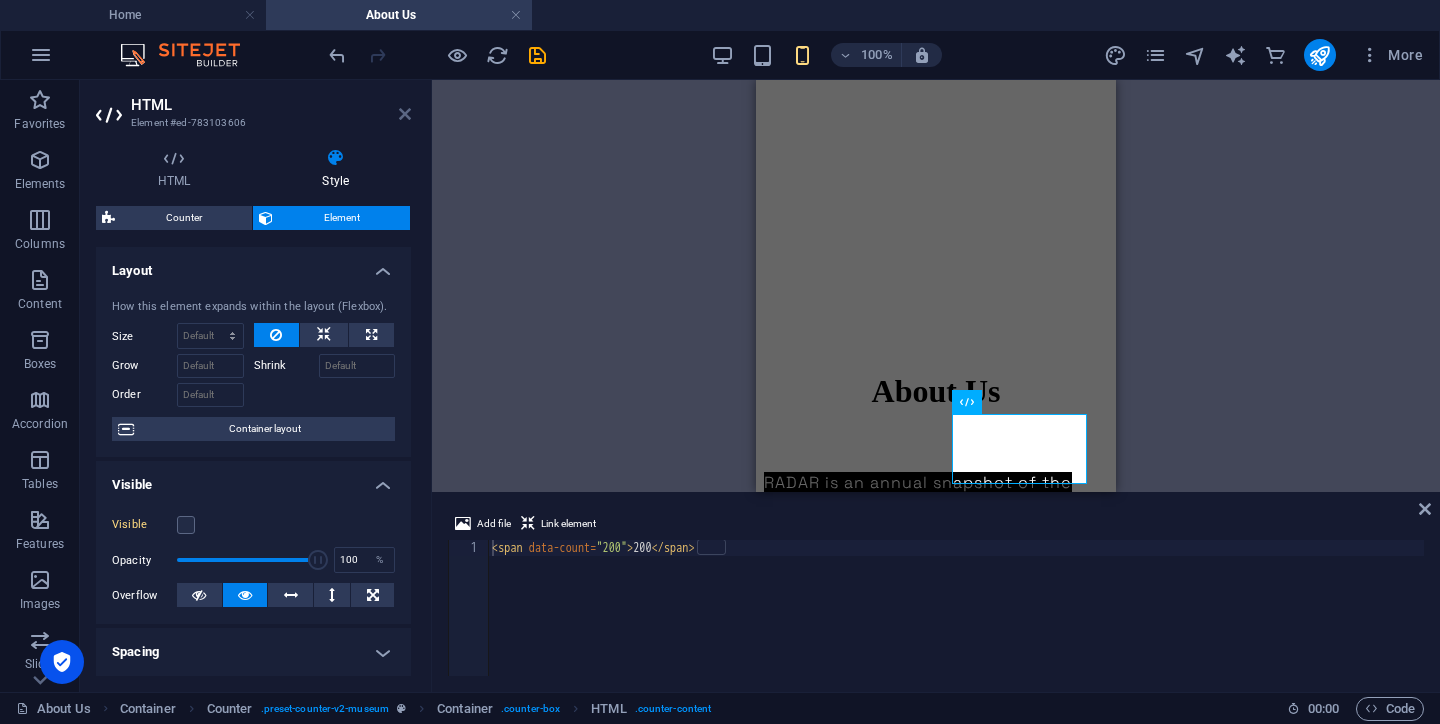click at bounding box center (405, 114) 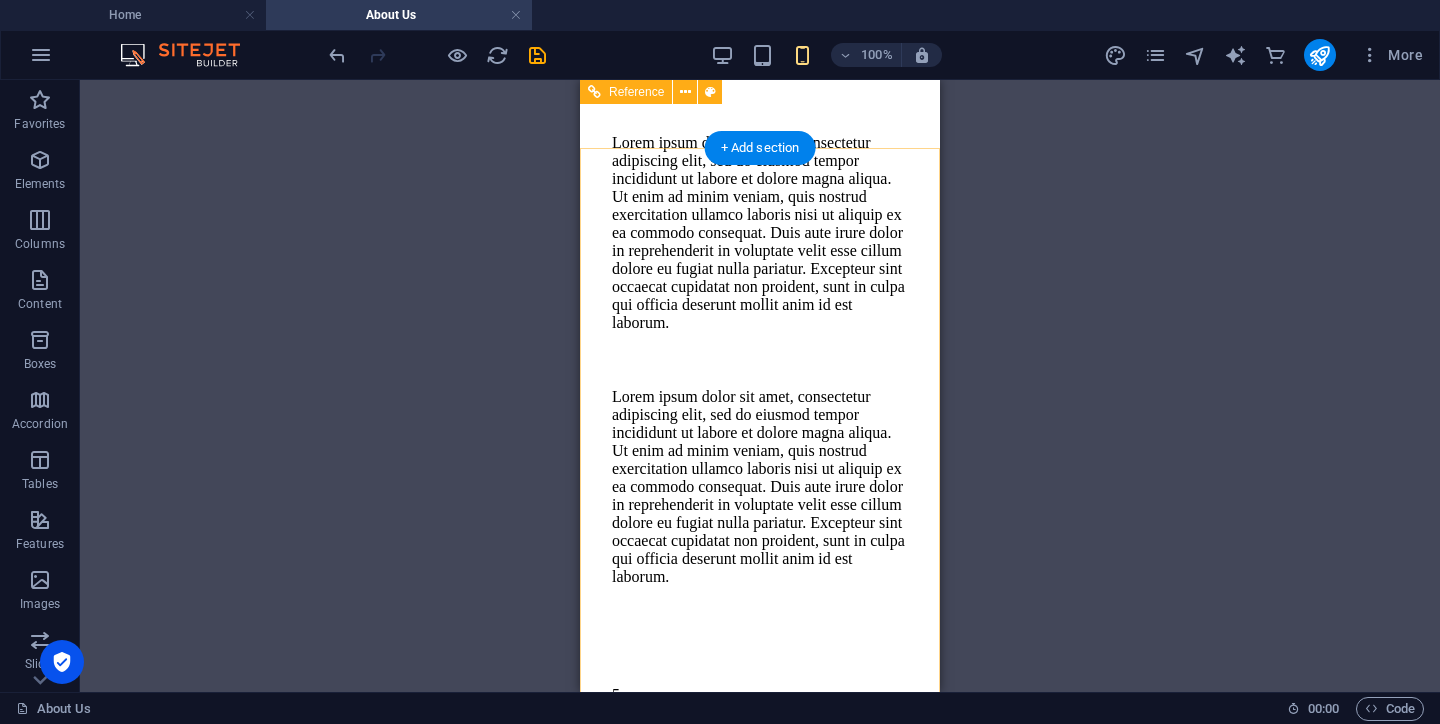 scroll, scrollTop: 1702, scrollLeft: 0, axis: vertical 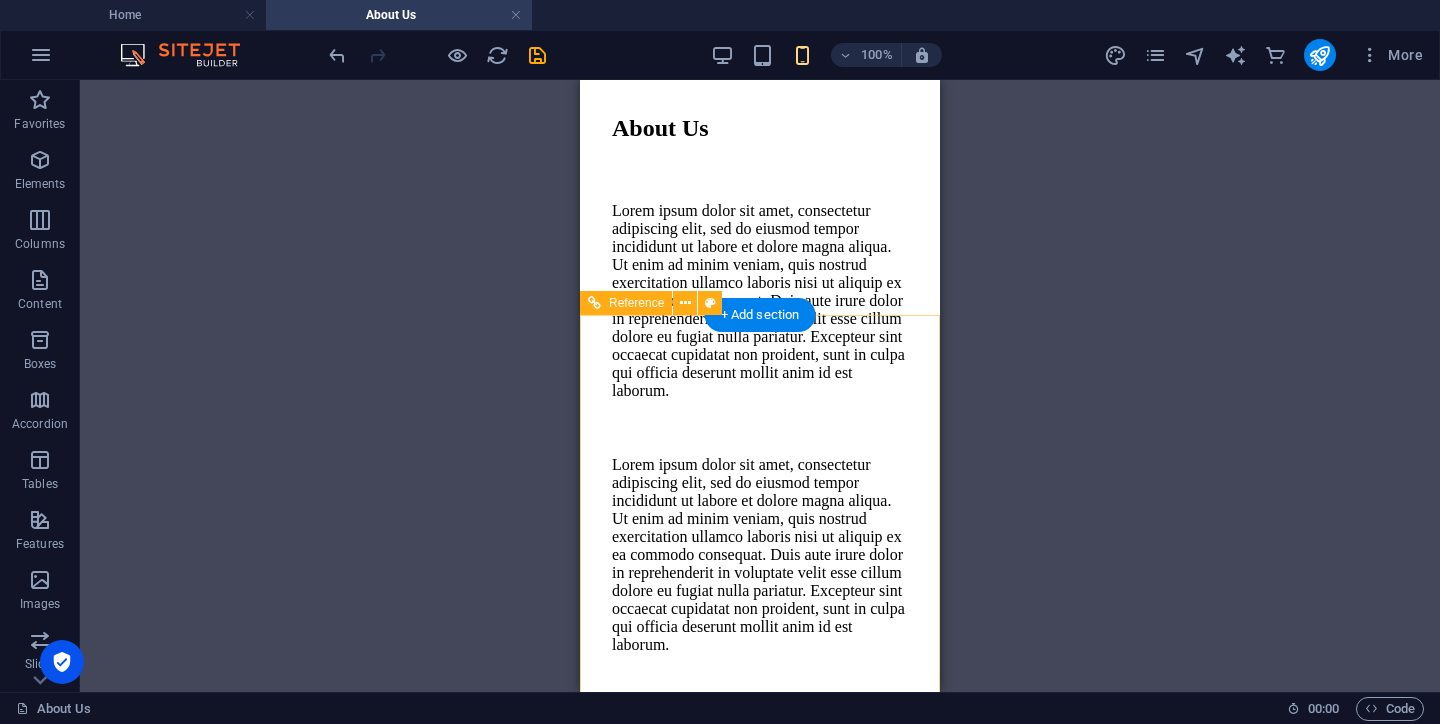click on "RADAR is an annual snapshot of the local and international new media art industry and a platform promoting new digital media in [GEOGRAPHIC_DATA] and emerging artists, supported by ING." at bounding box center [760, 1706] 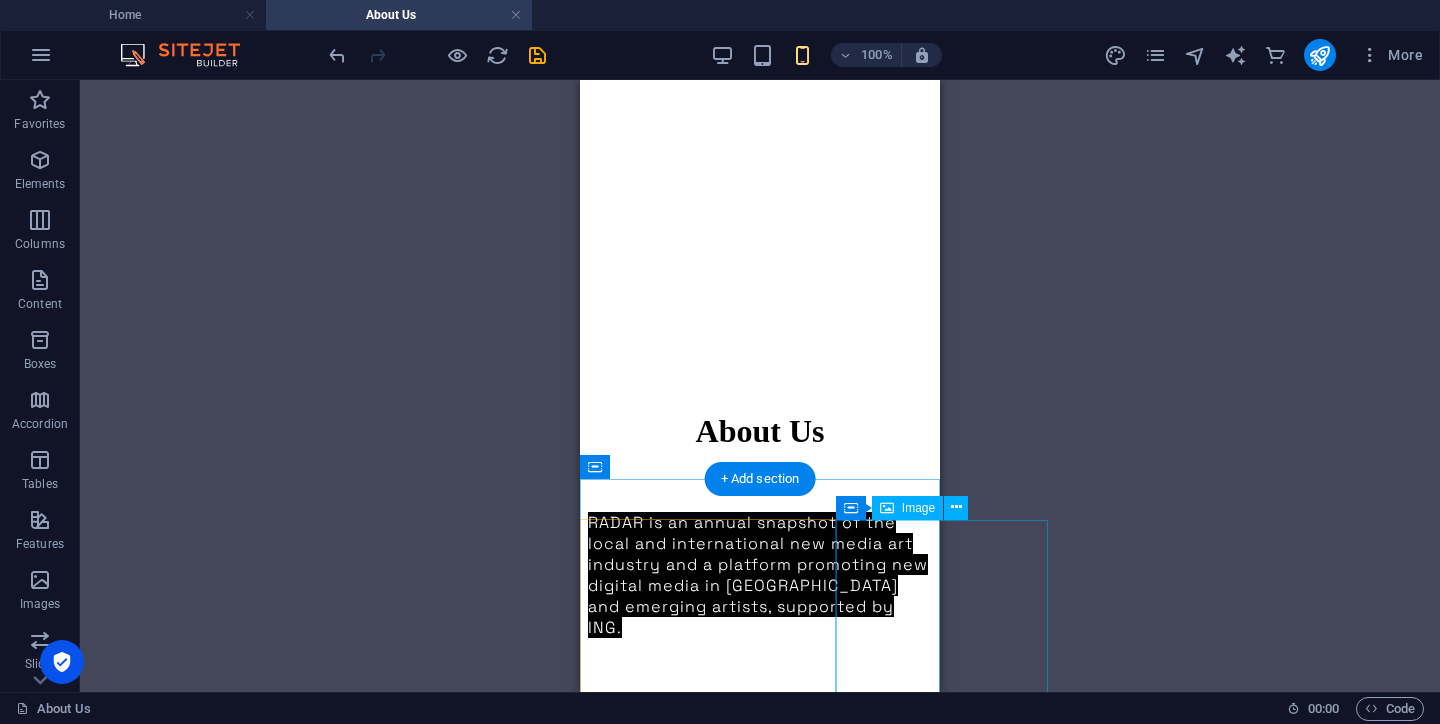 scroll, scrollTop: 1124, scrollLeft: 0, axis: vertical 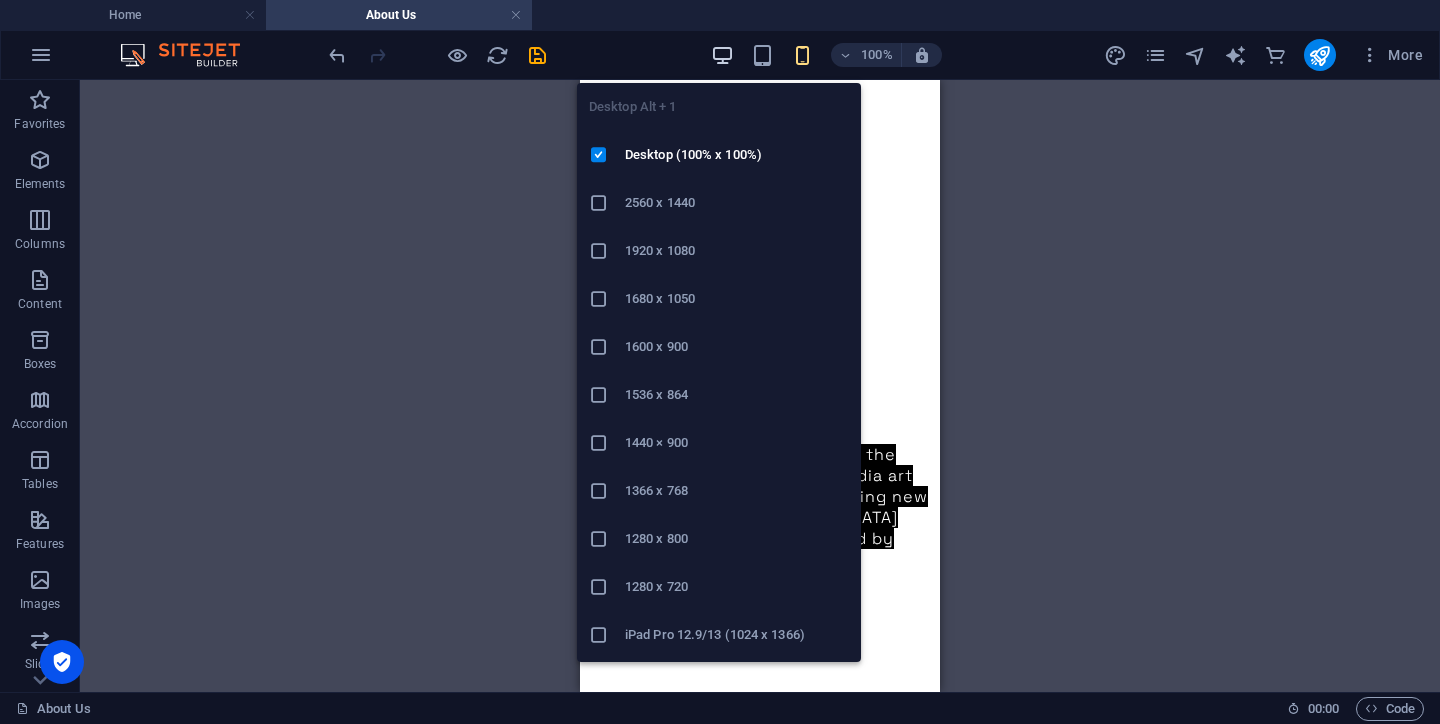 click at bounding box center (722, 55) 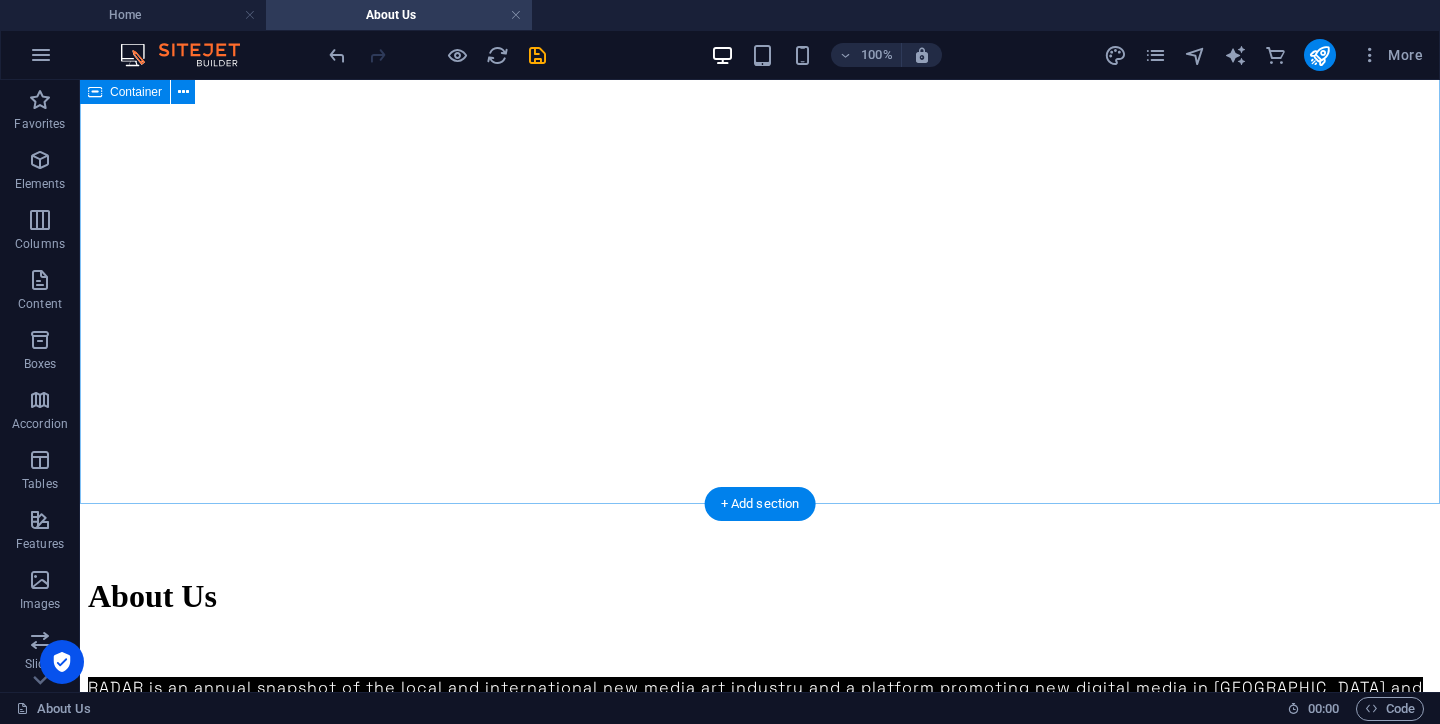 scroll, scrollTop: 815, scrollLeft: 0, axis: vertical 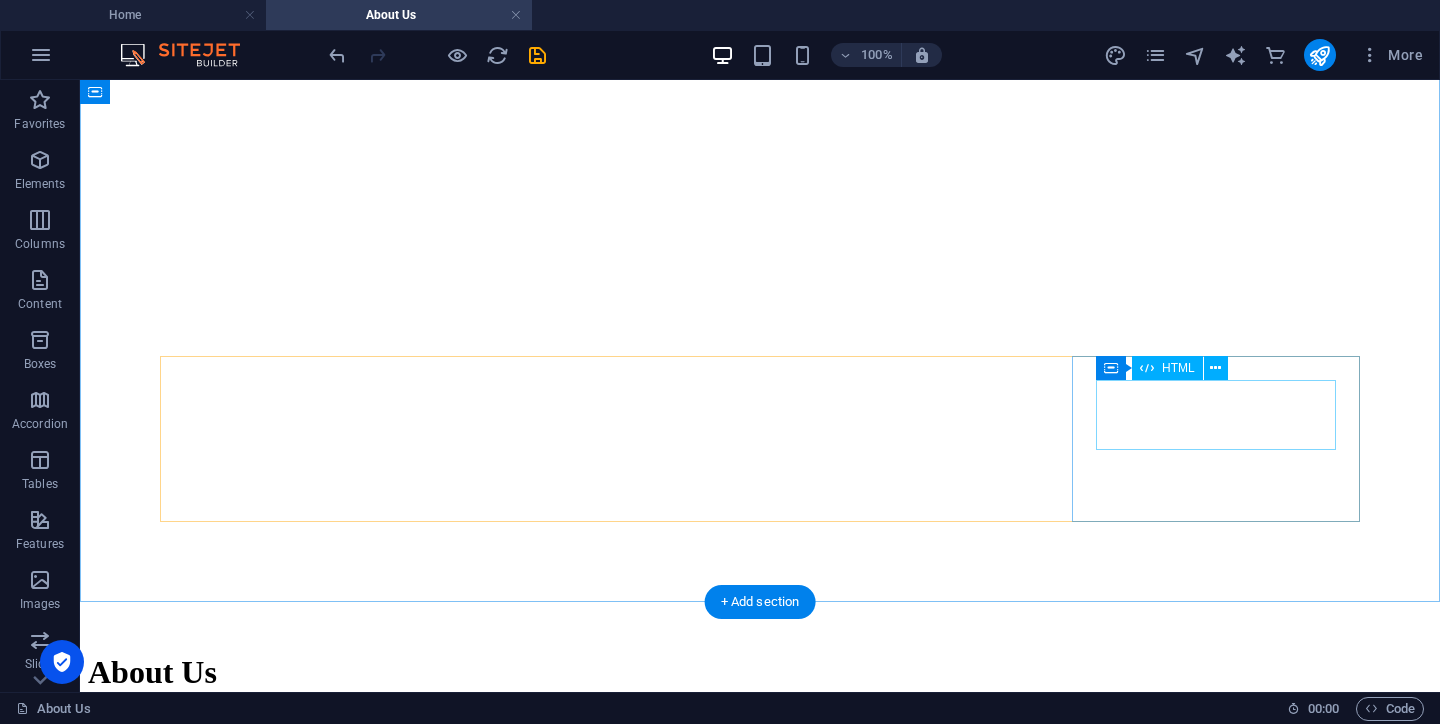 click on "200" at bounding box center (760, 1629) 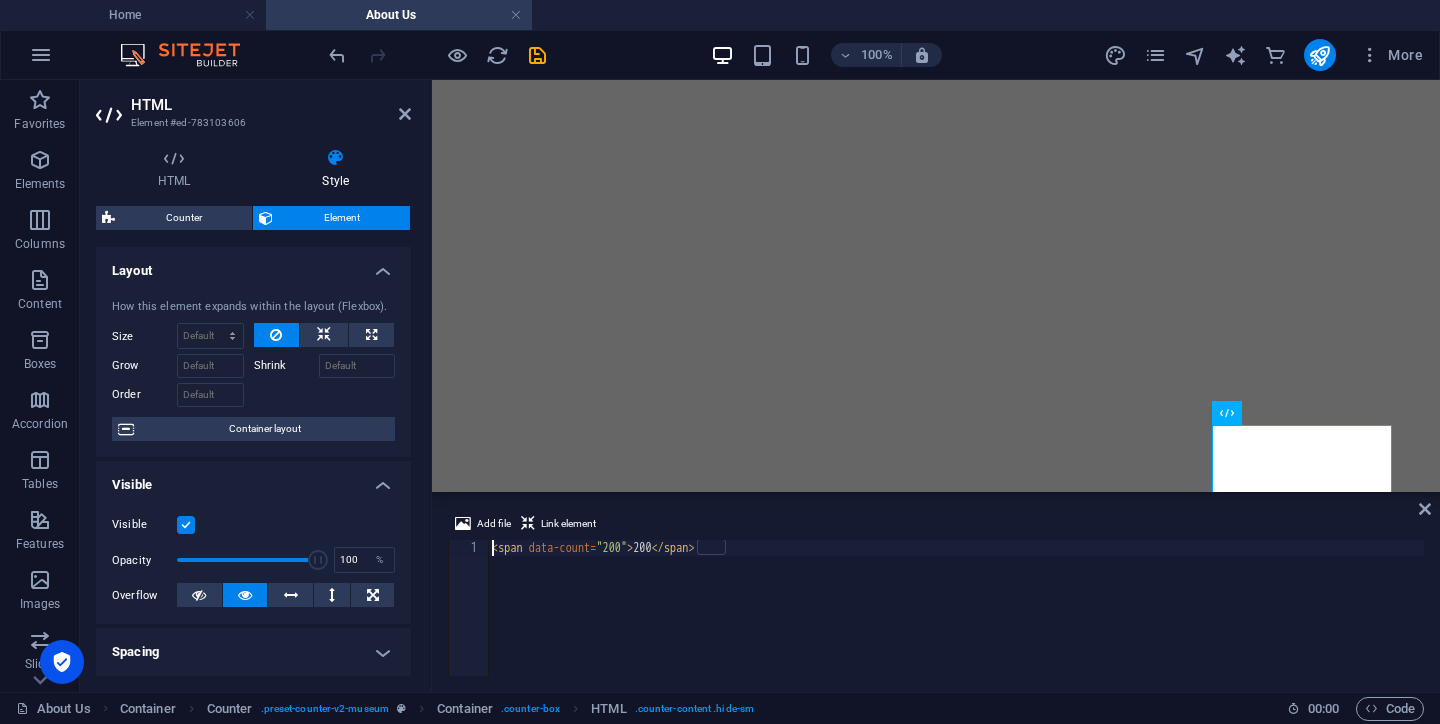 click on "< span   data-count = "200" > 200 </ span >" at bounding box center [956, 624] 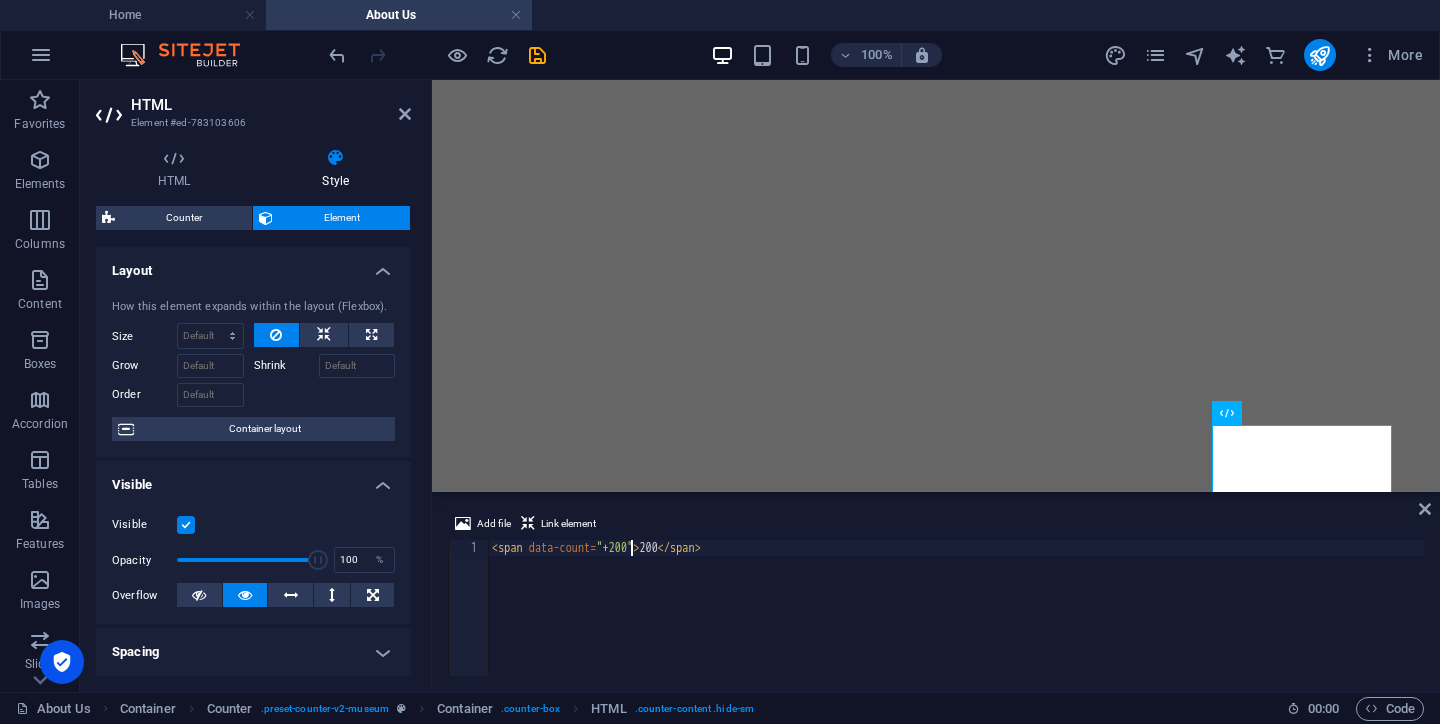 scroll, scrollTop: 0, scrollLeft: 11, axis: horizontal 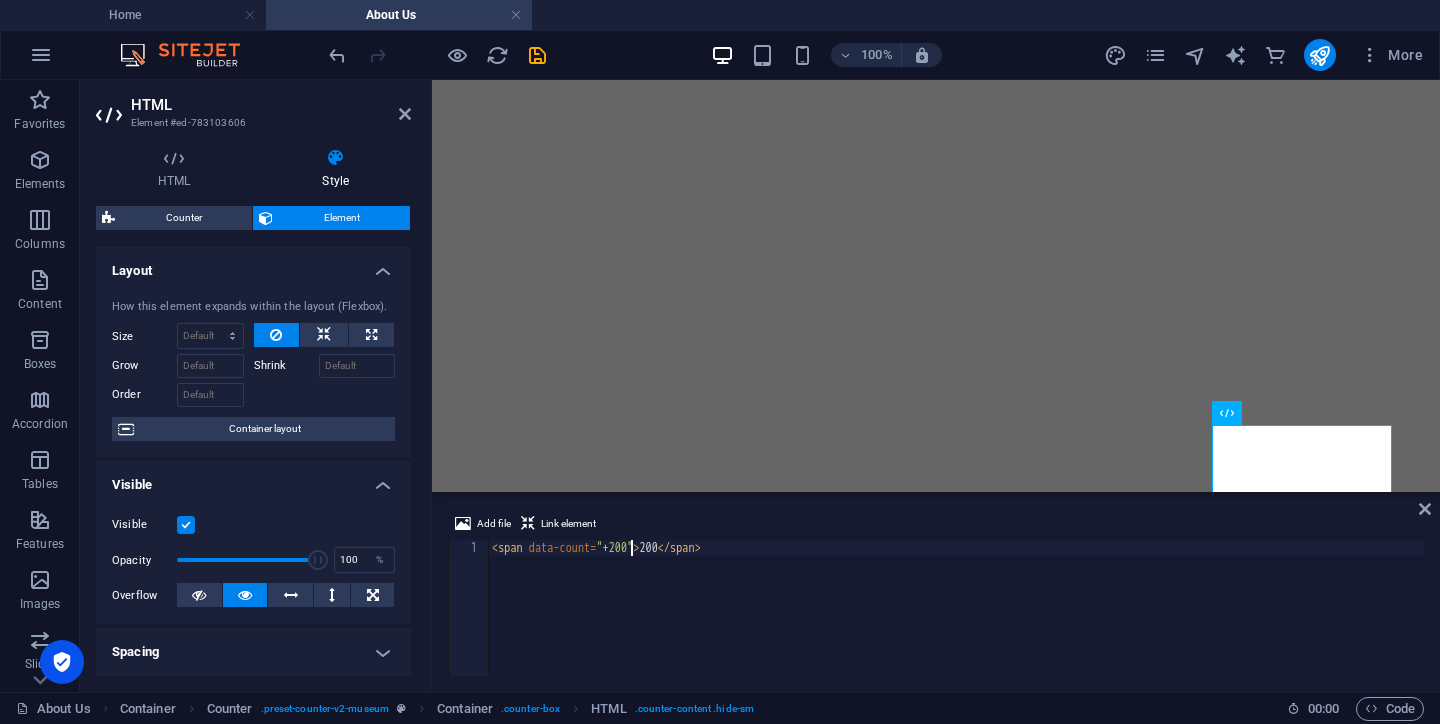 click on "< span   data-count = "+200" > 200 </ span >" at bounding box center [956, 624] 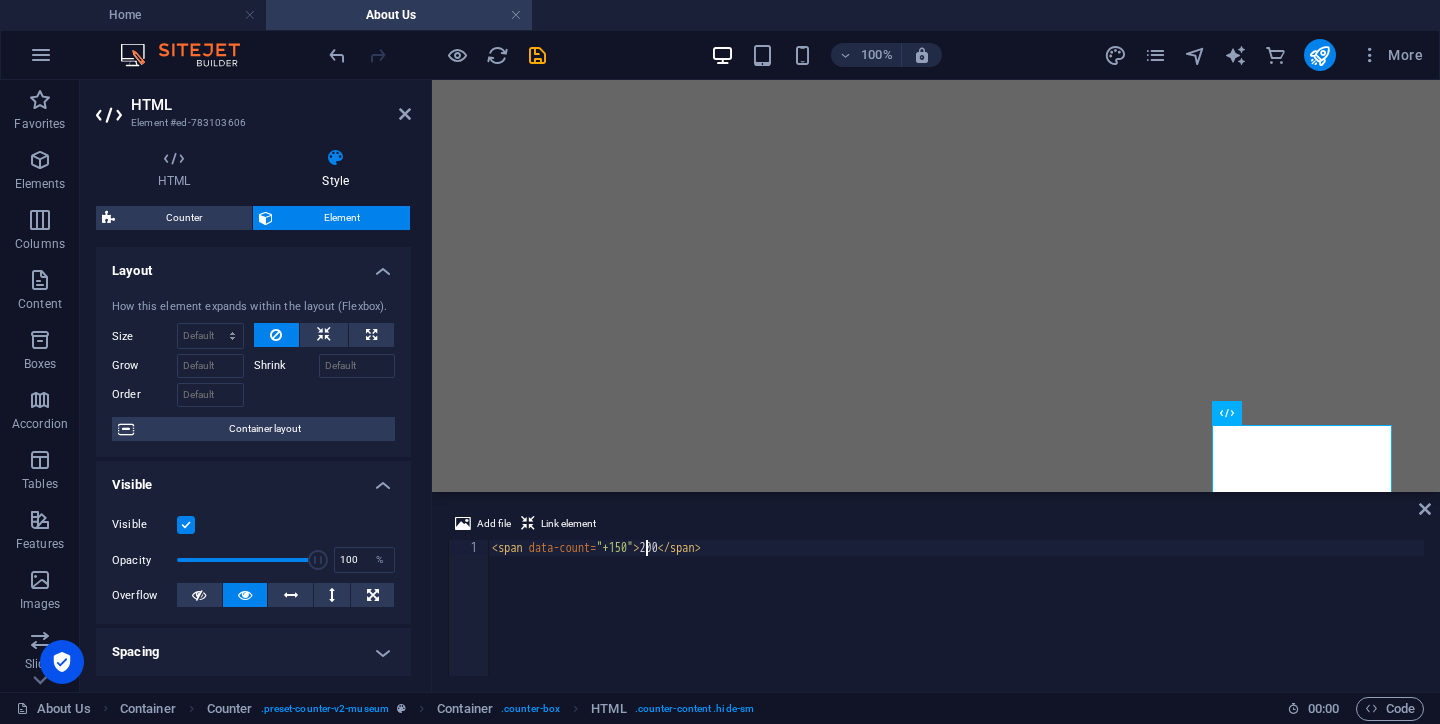 scroll, scrollTop: 0, scrollLeft: 12, axis: horizontal 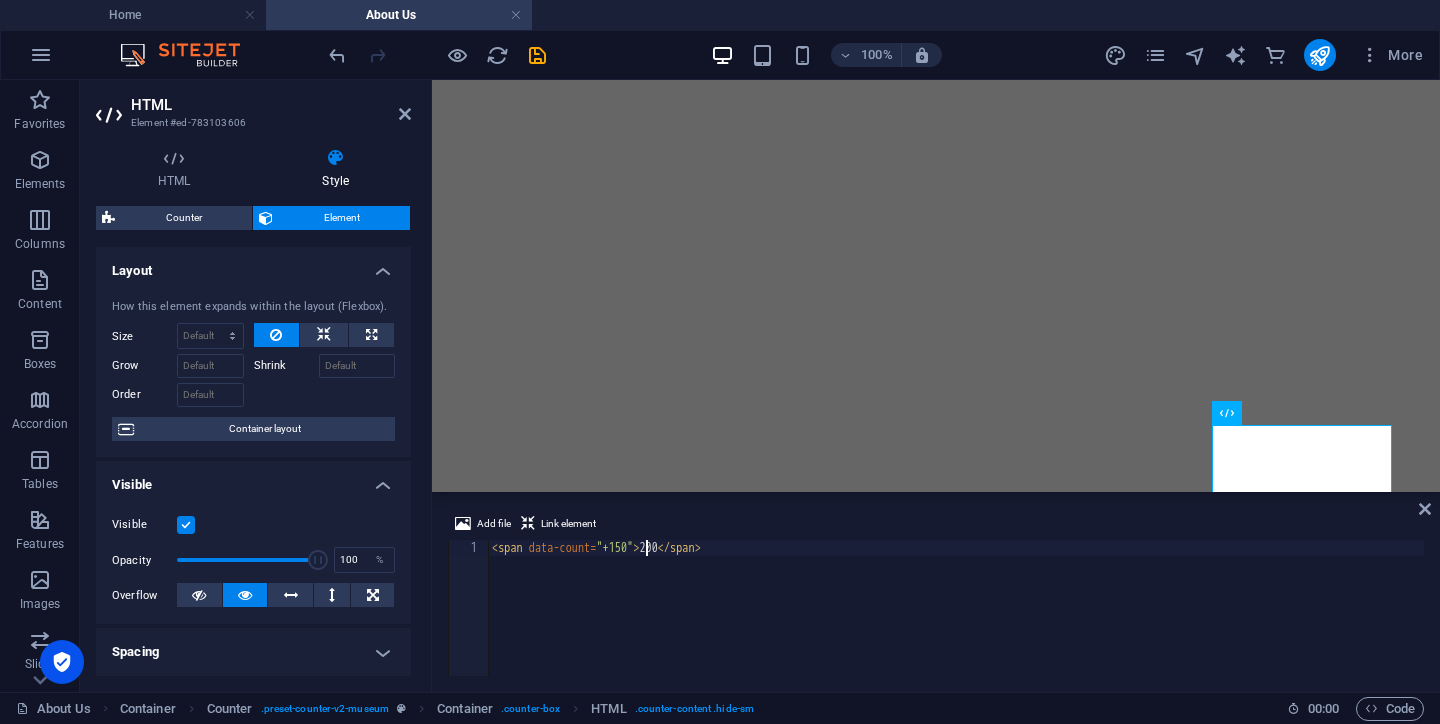 click on "< span   data-count = "+150" > 200 </ span >" at bounding box center [956, 624] 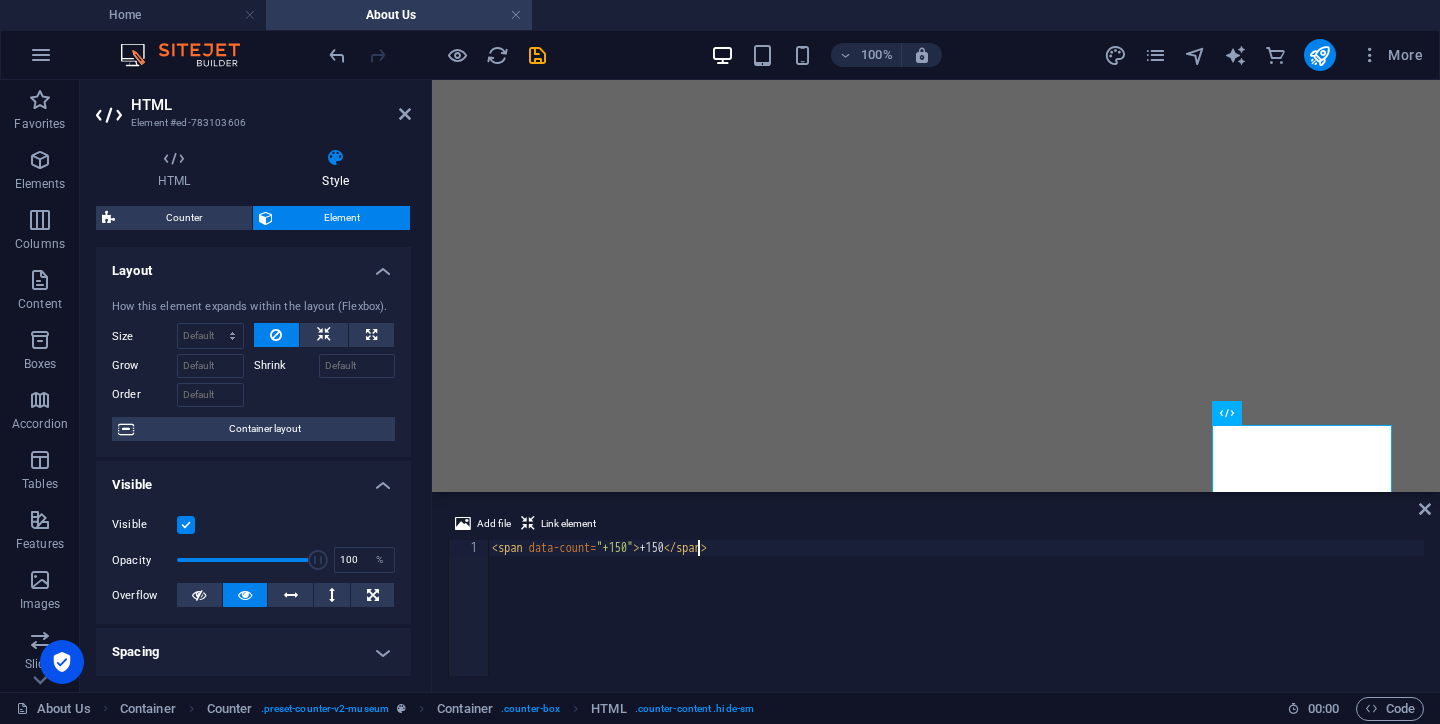 scroll, scrollTop: 0, scrollLeft: 1, axis: horizontal 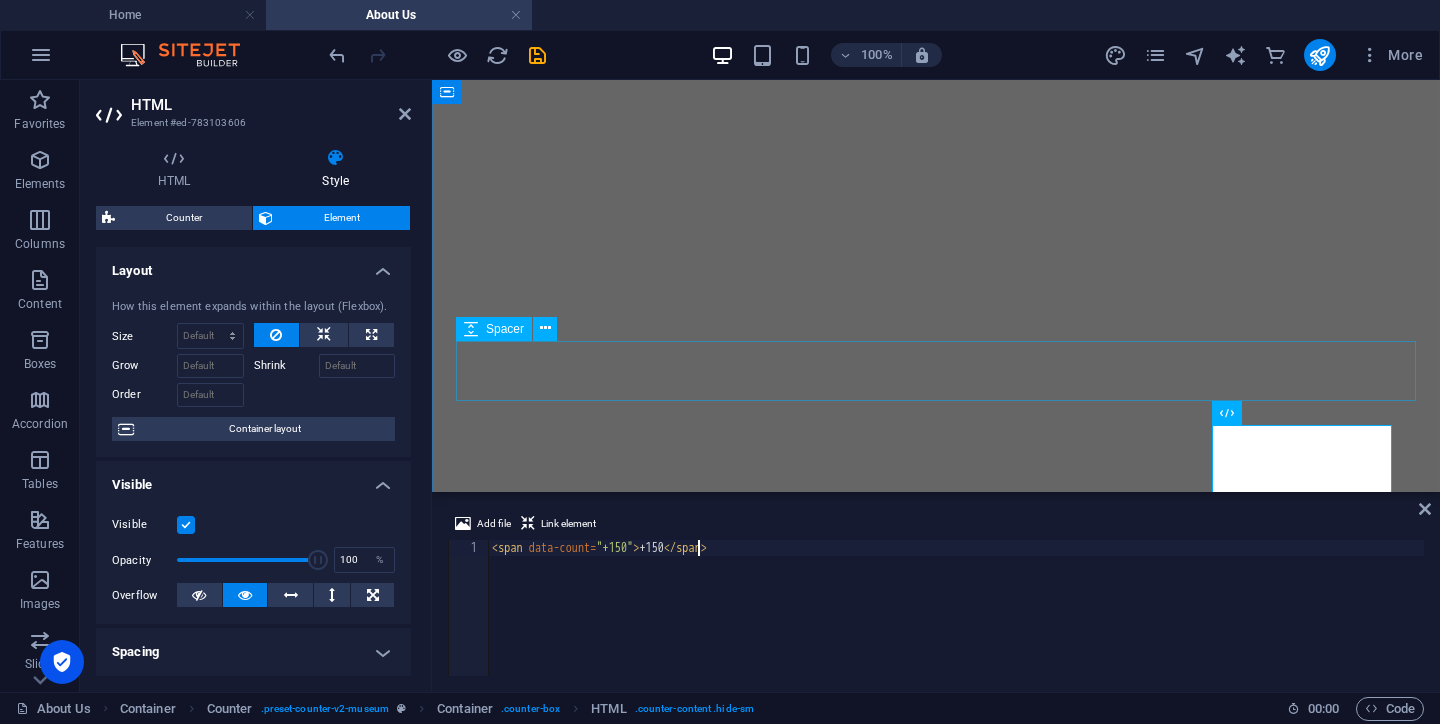 type on "<span data-count="+150">+150</span>" 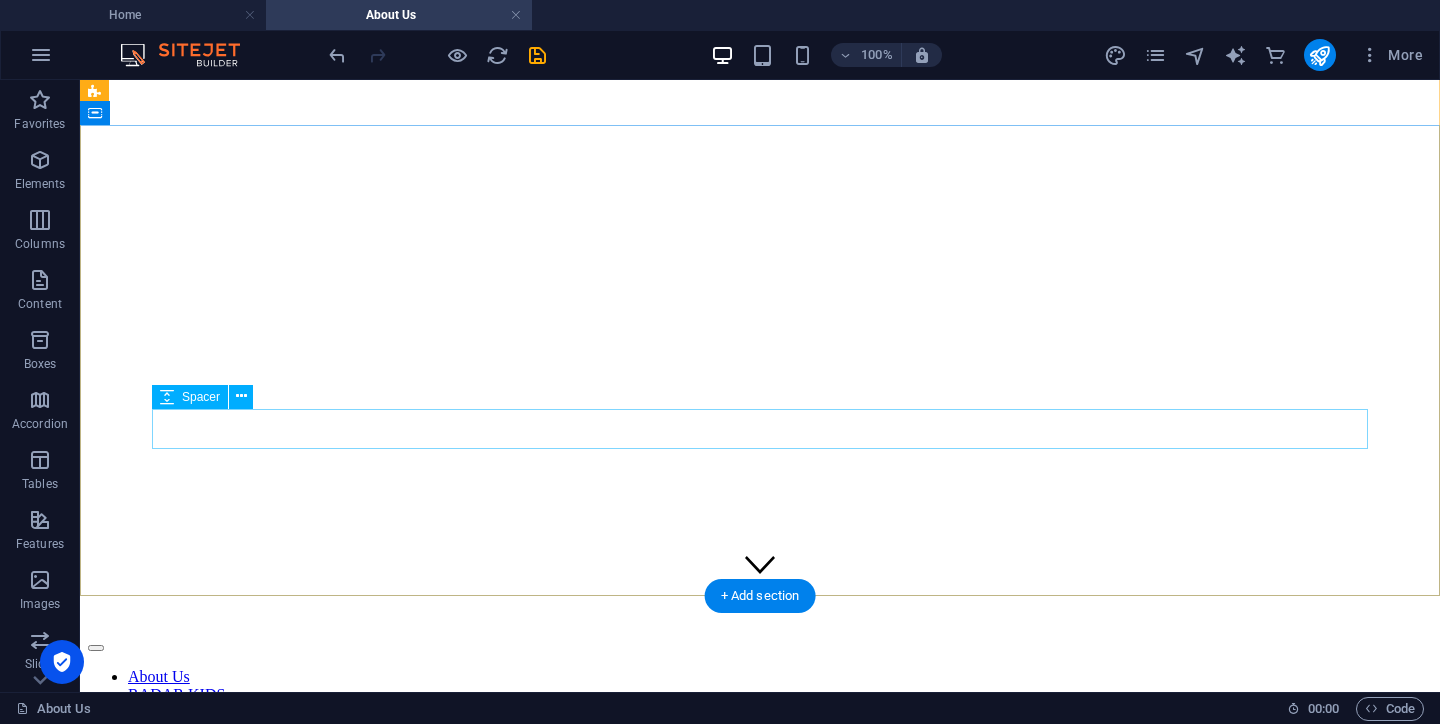 scroll, scrollTop: 0, scrollLeft: 0, axis: both 